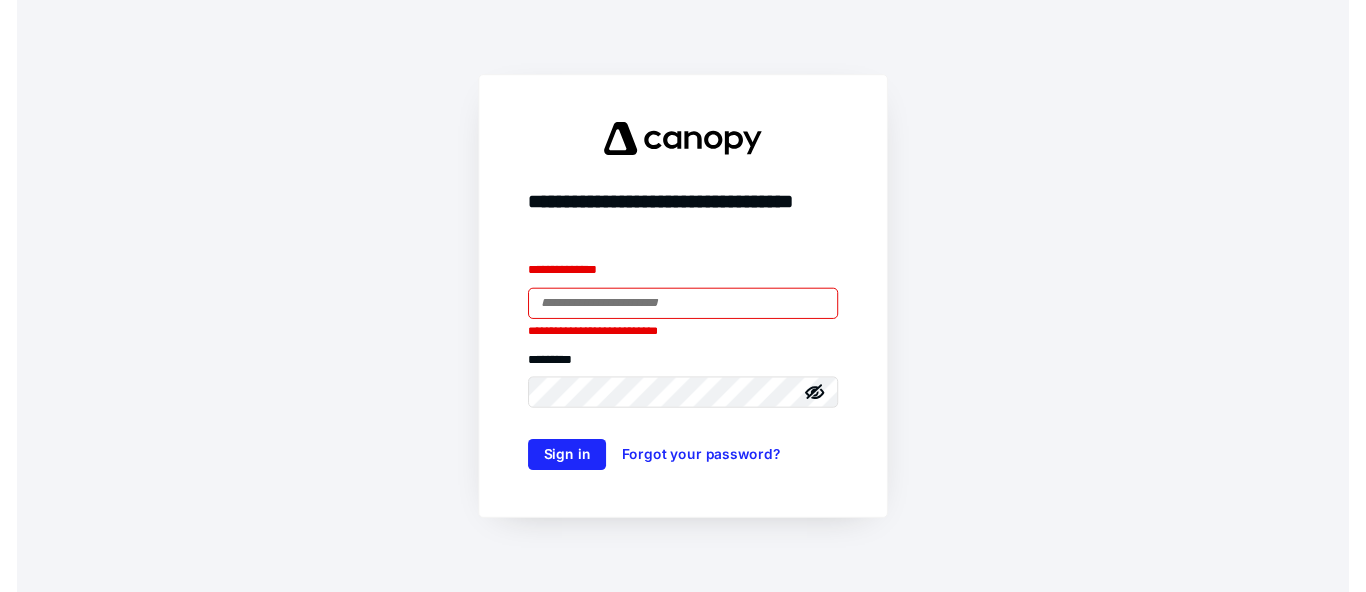 scroll, scrollTop: 0, scrollLeft: 0, axis: both 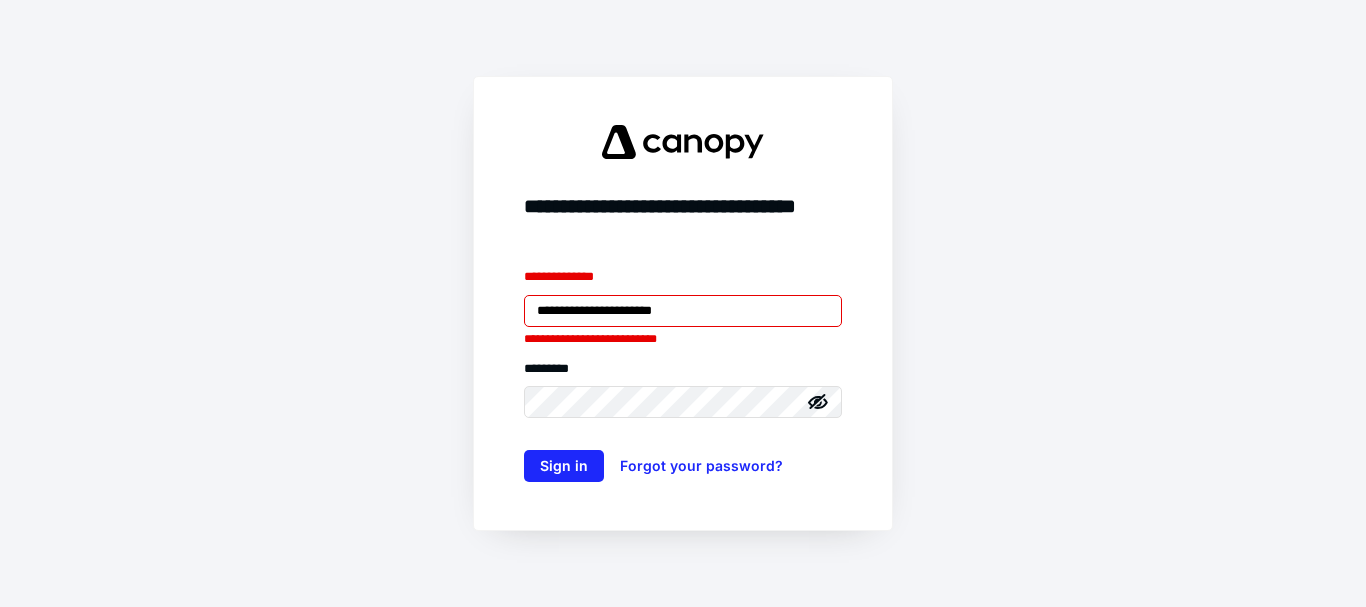 click on "**********" at bounding box center (683, 311) 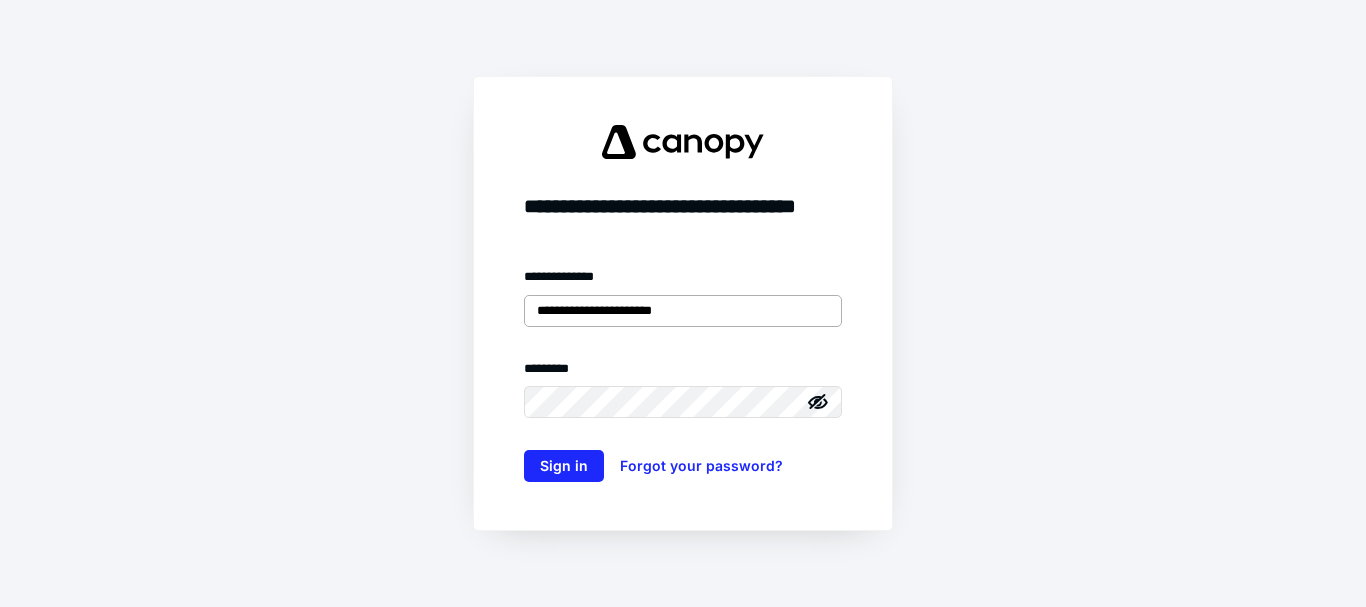type on "**********" 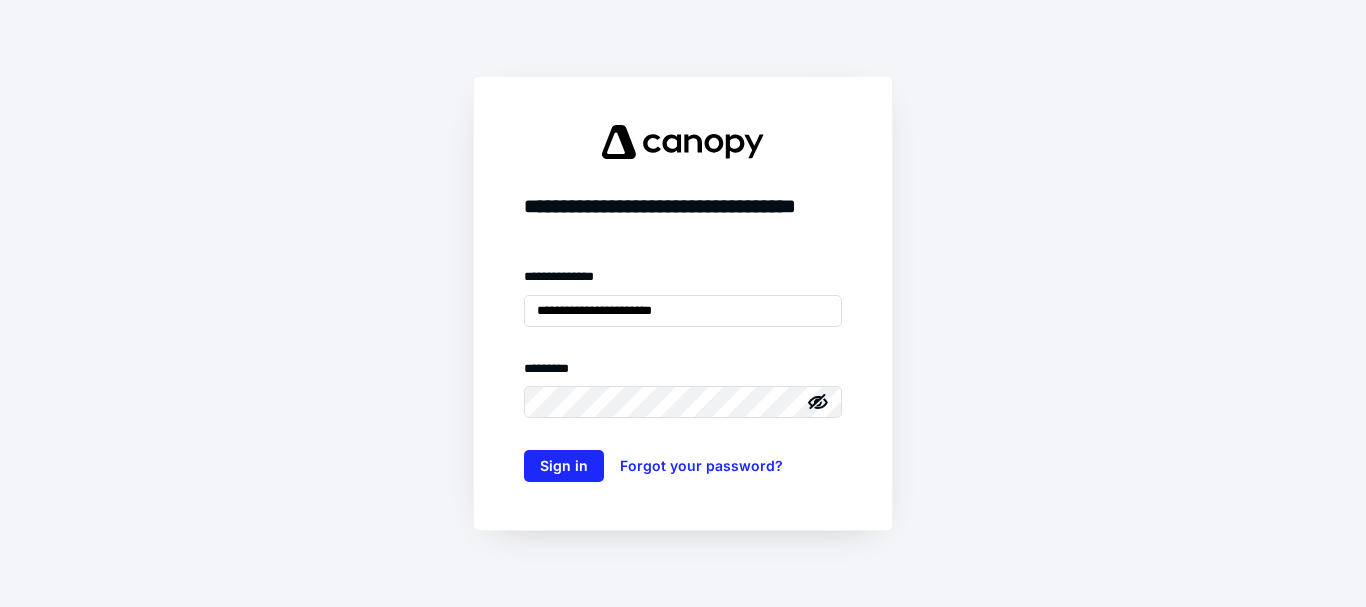 click 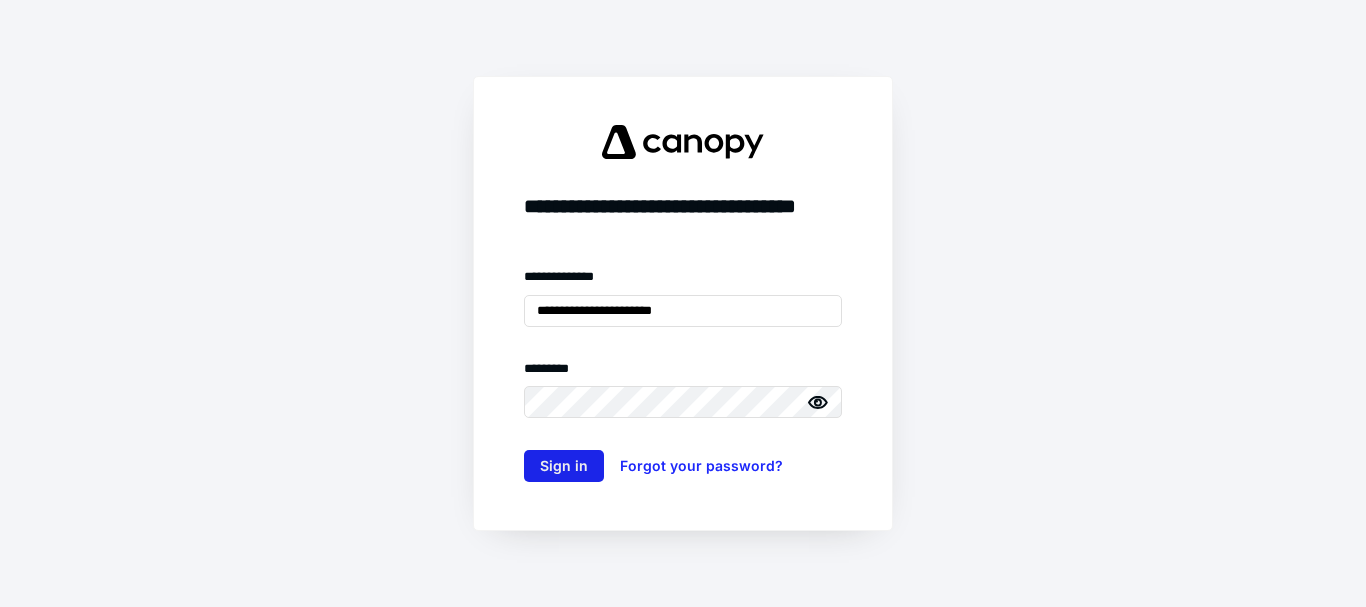 click on "Sign in" at bounding box center [564, 466] 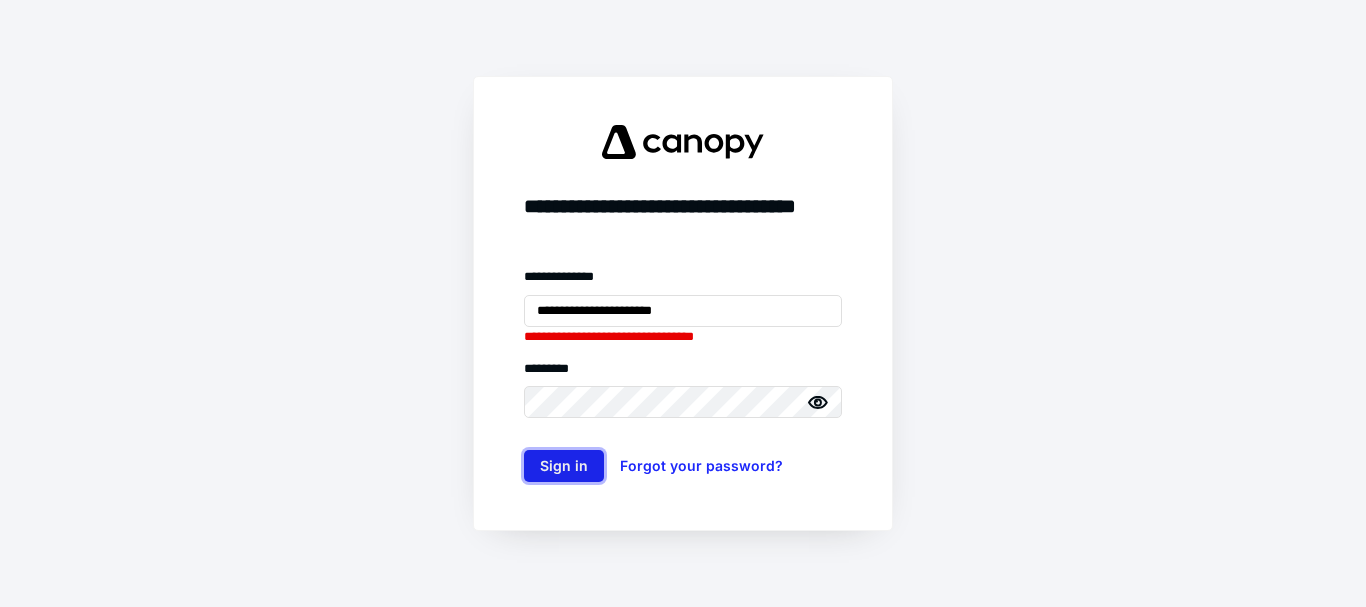click on "Sign in" at bounding box center (564, 466) 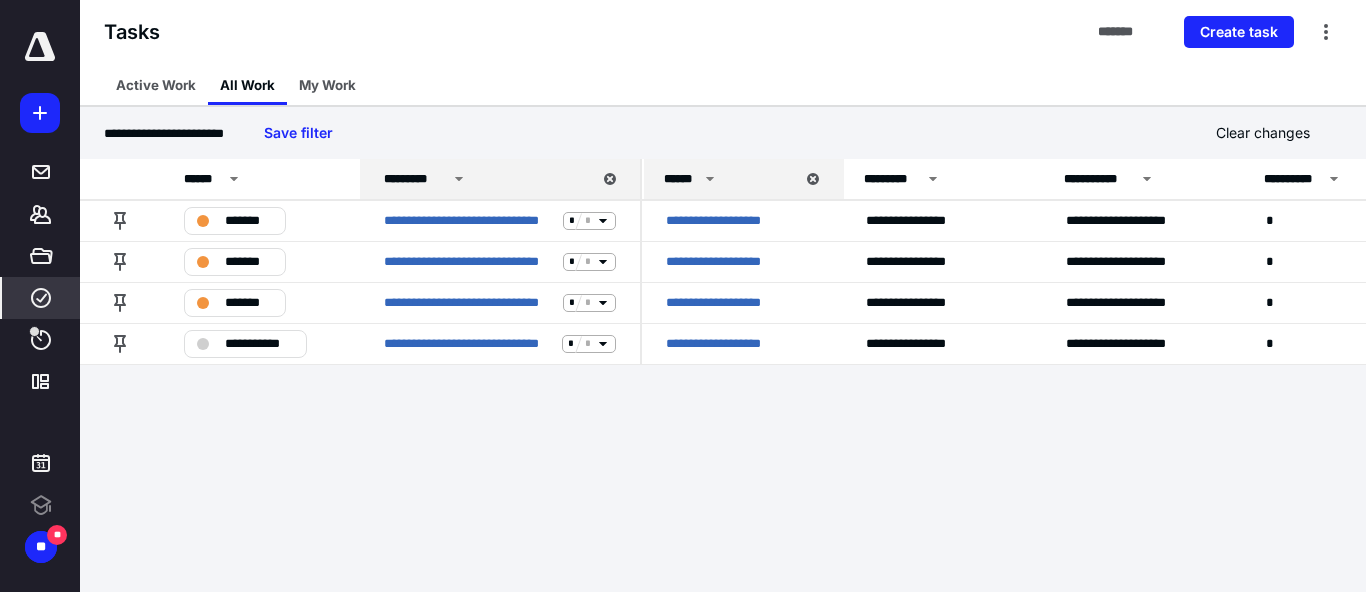 scroll, scrollTop: 0, scrollLeft: 0, axis: both 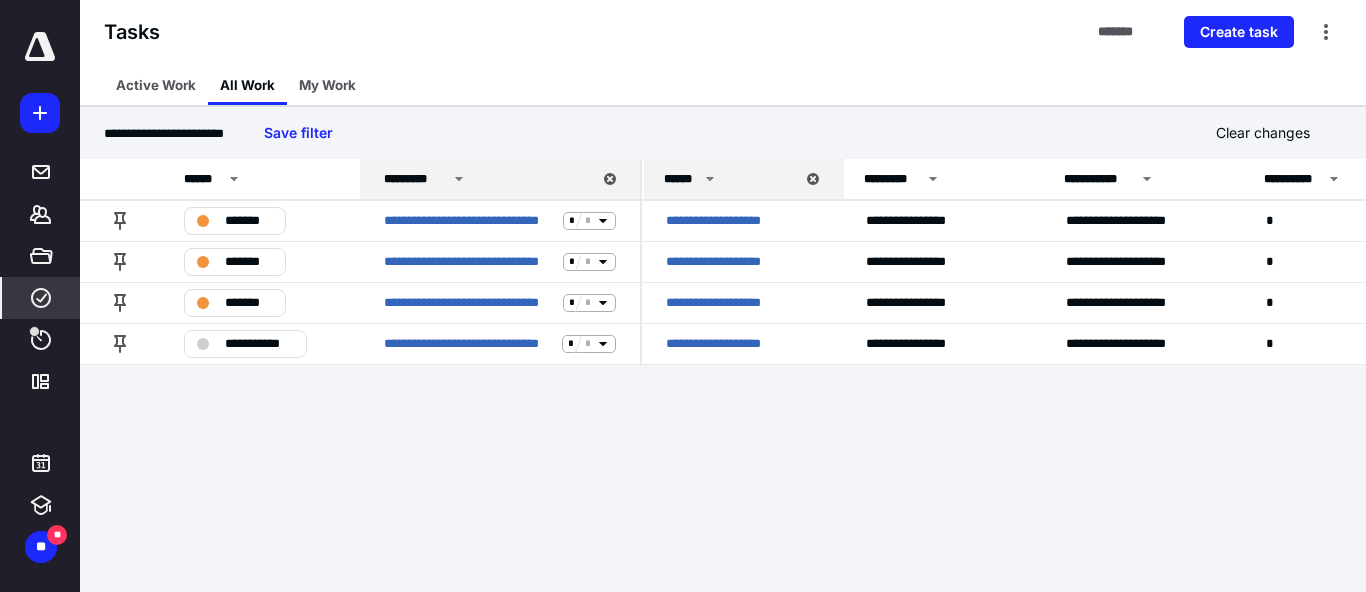 click on "******" at bounding box center [729, 179] 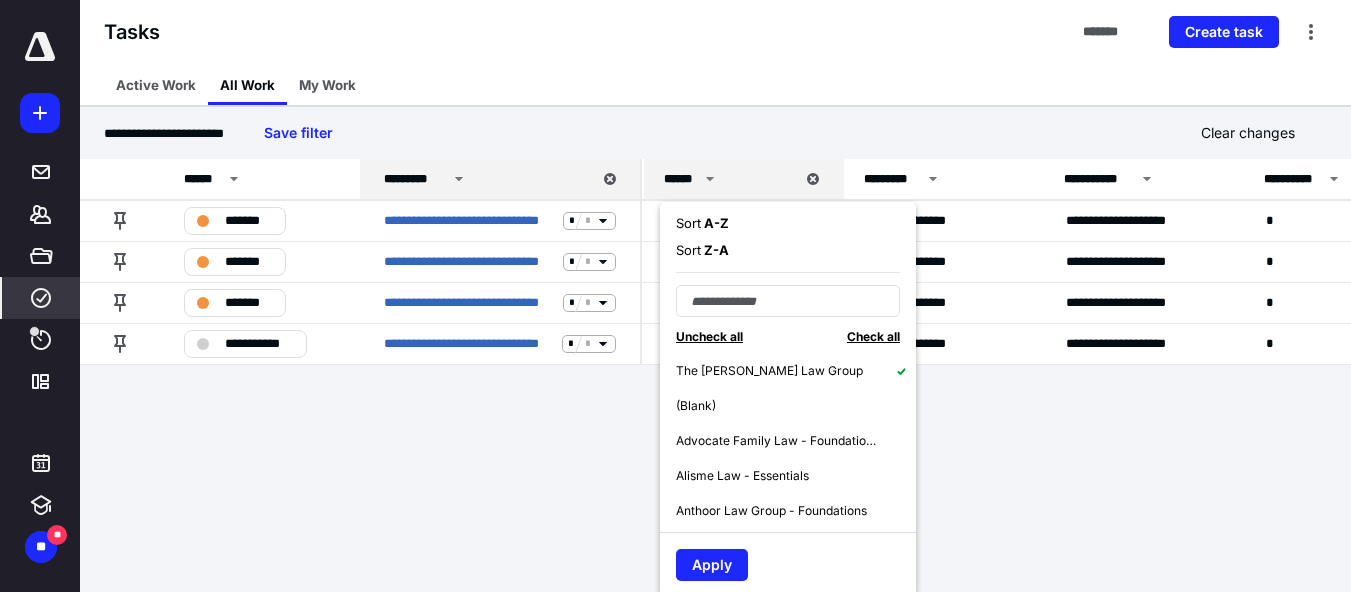 click 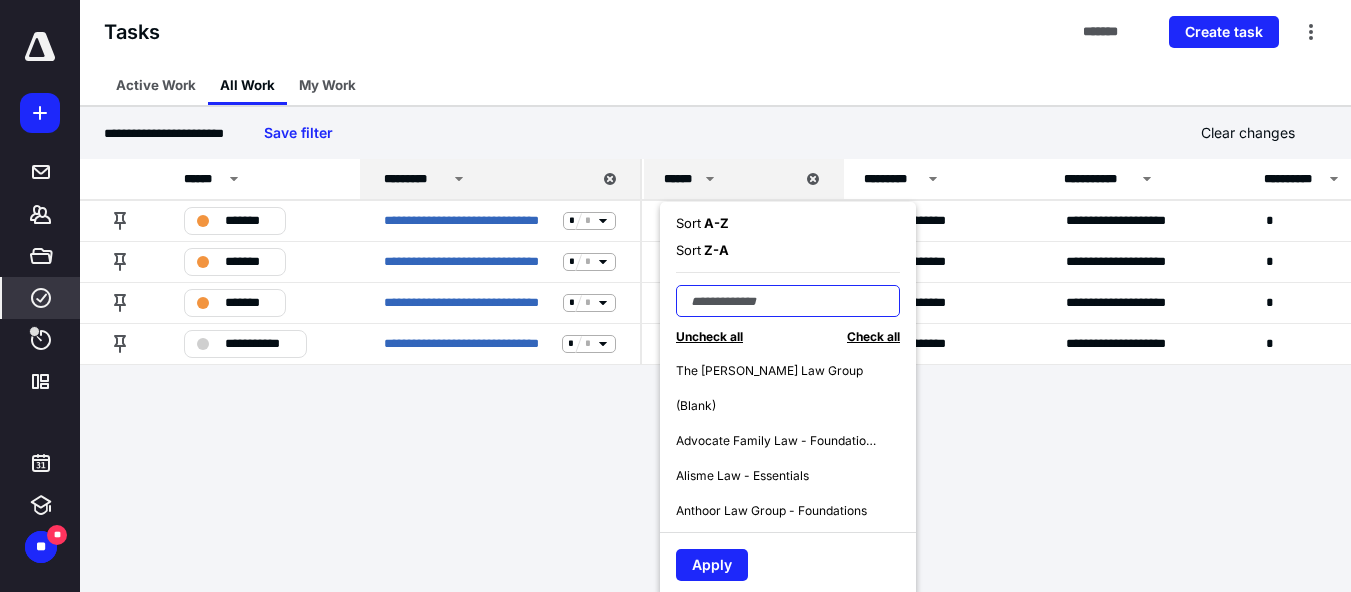 click at bounding box center [788, 301] 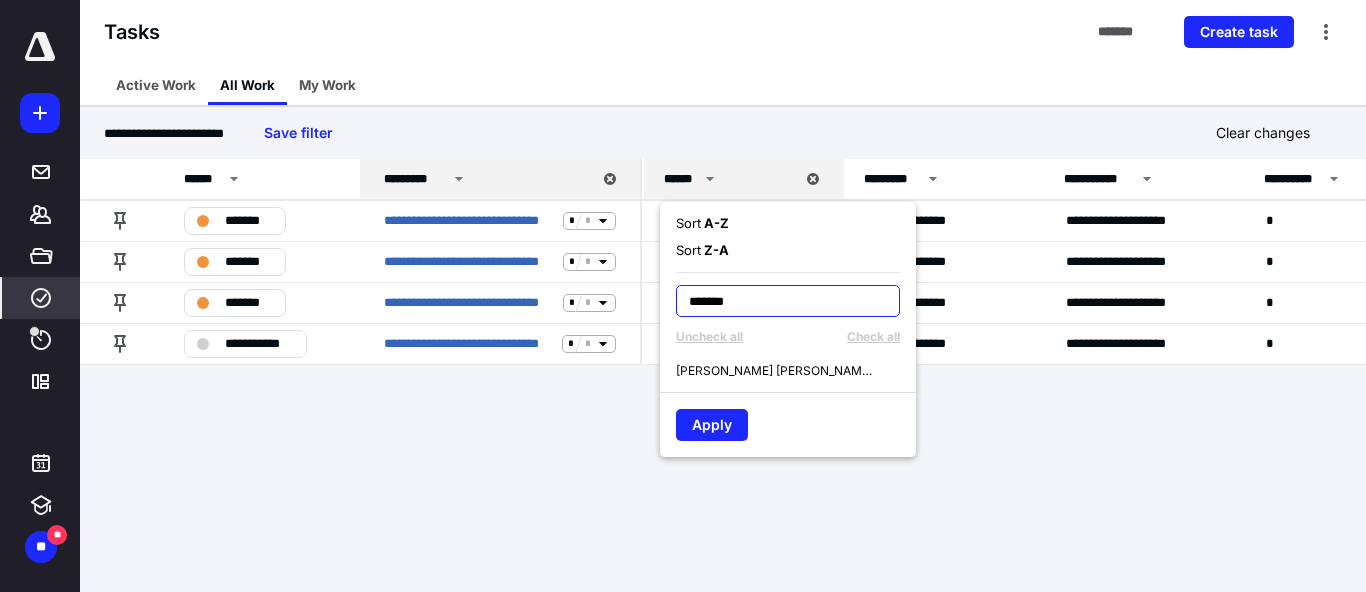 type on "*******" 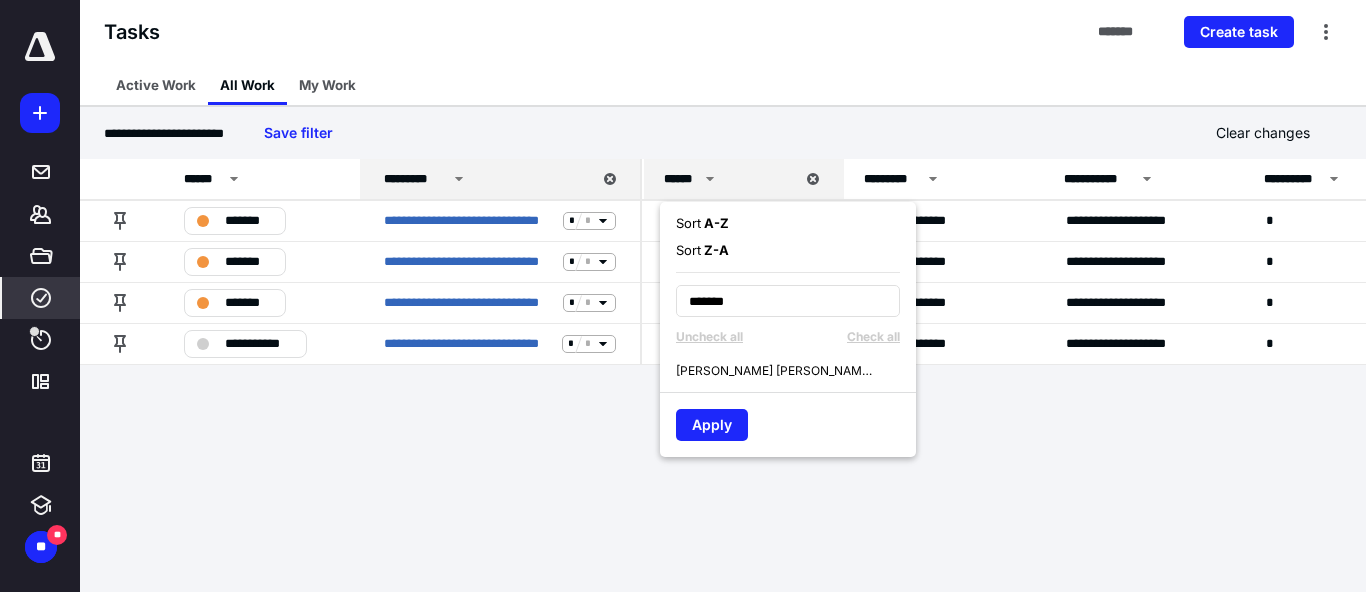 click on "[PERSON_NAME] [PERSON_NAME], P.C." at bounding box center [796, 370] 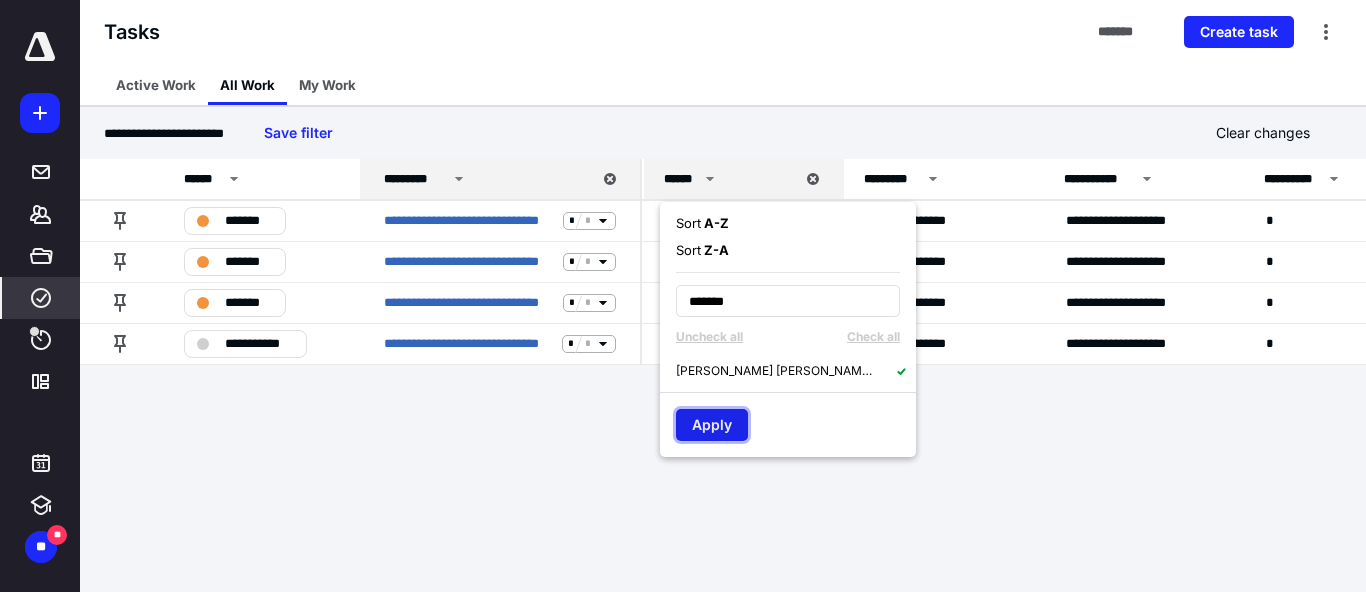 click on "Apply" at bounding box center [712, 425] 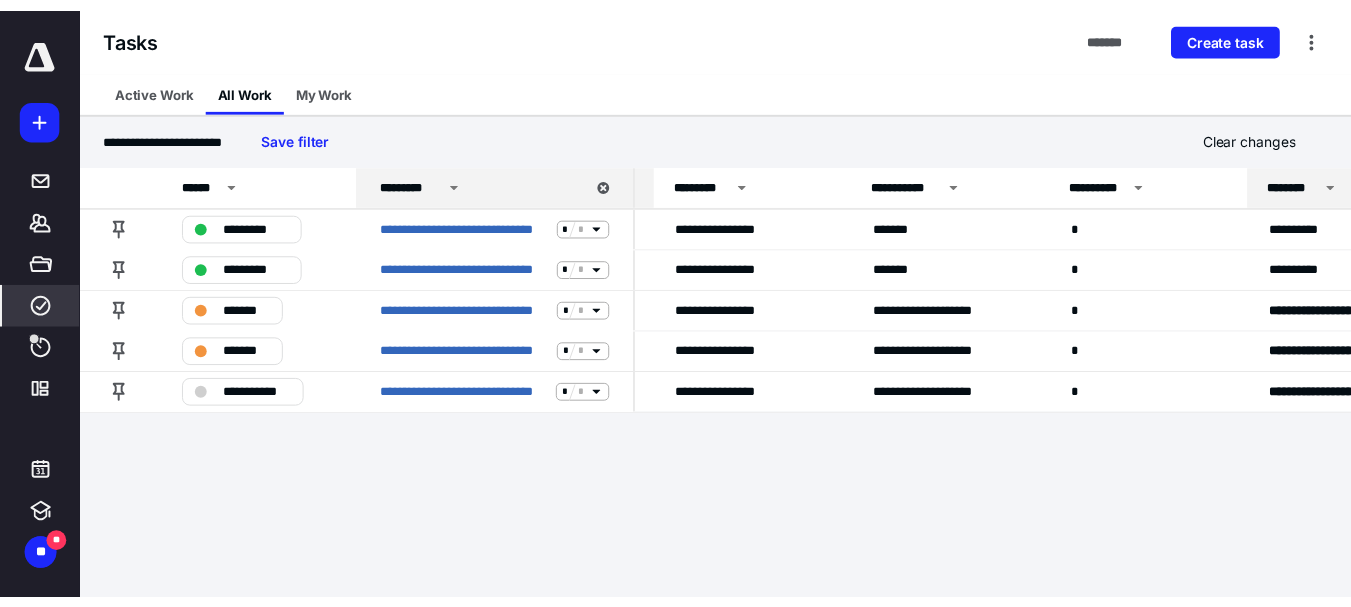 scroll, scrollTop: 0, scrollLeft: 0, axis: both 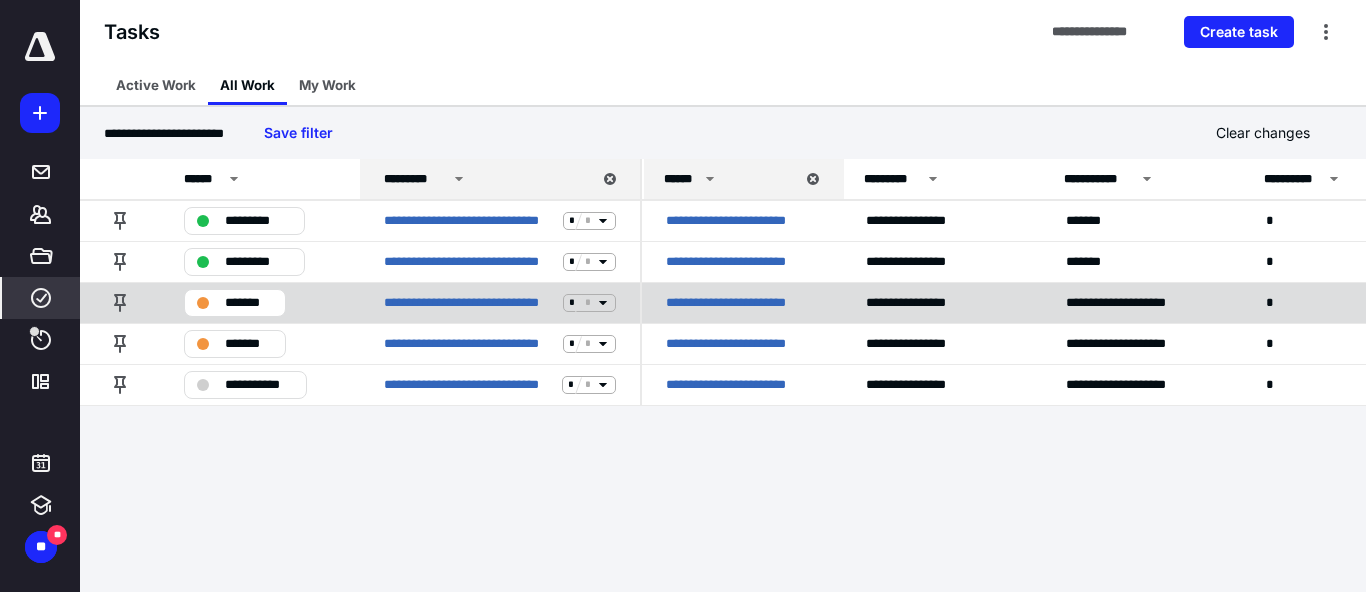 click on "*******" at bounding box center (249, 303) 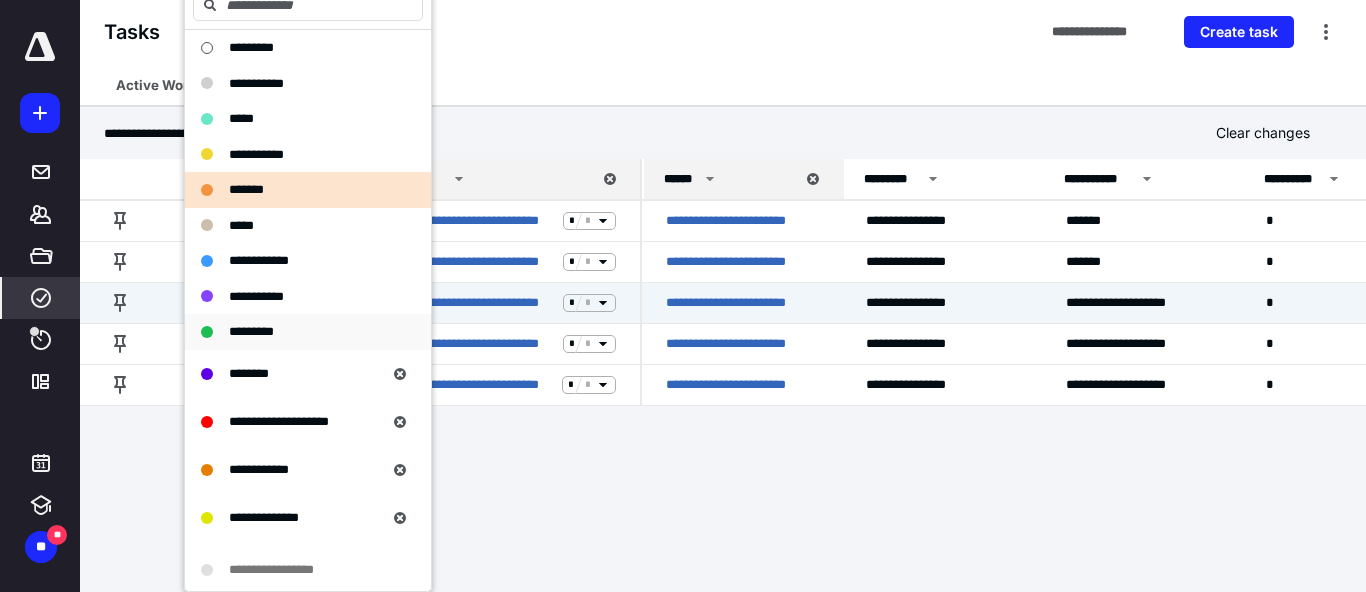 click on "*********" at bounding box center [251, 331] 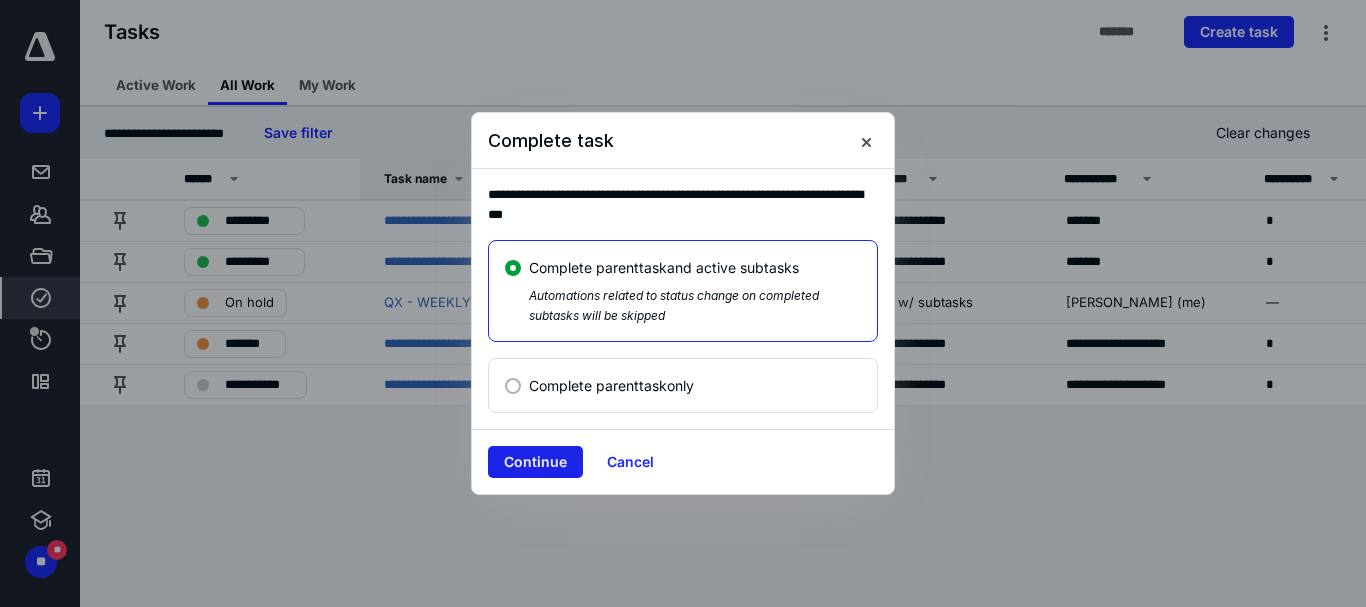 click on "Continue" at bounding box center (535, 462) 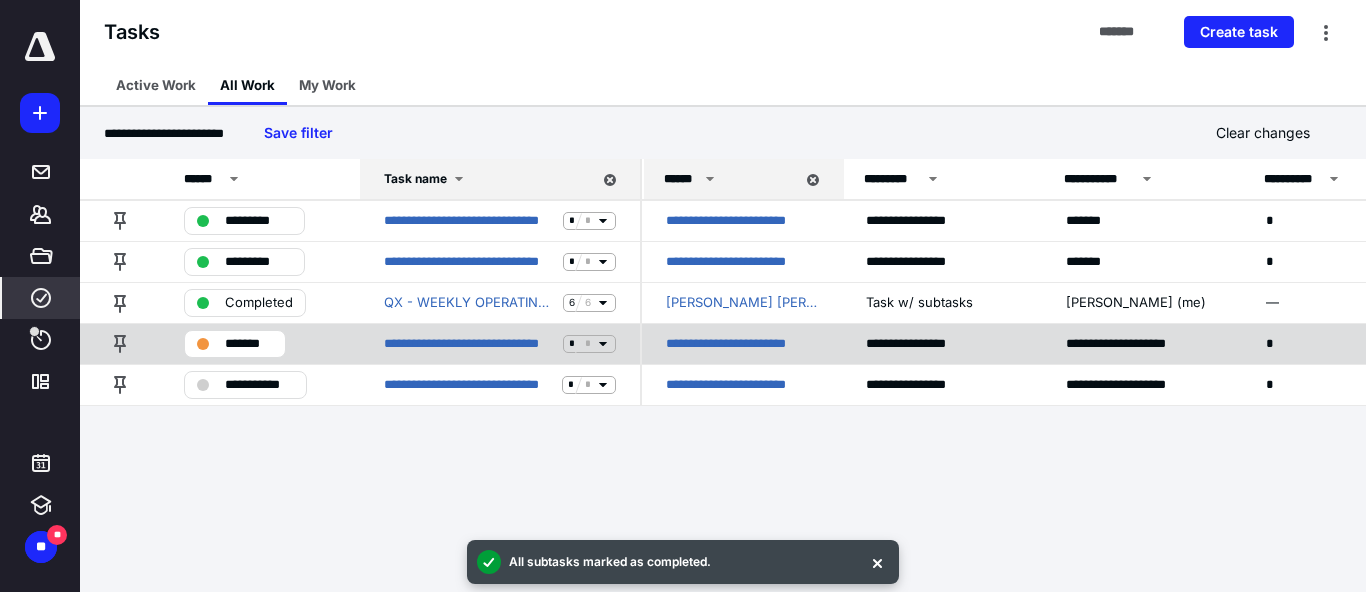 click on "*******" at bounding box center [249, 344] 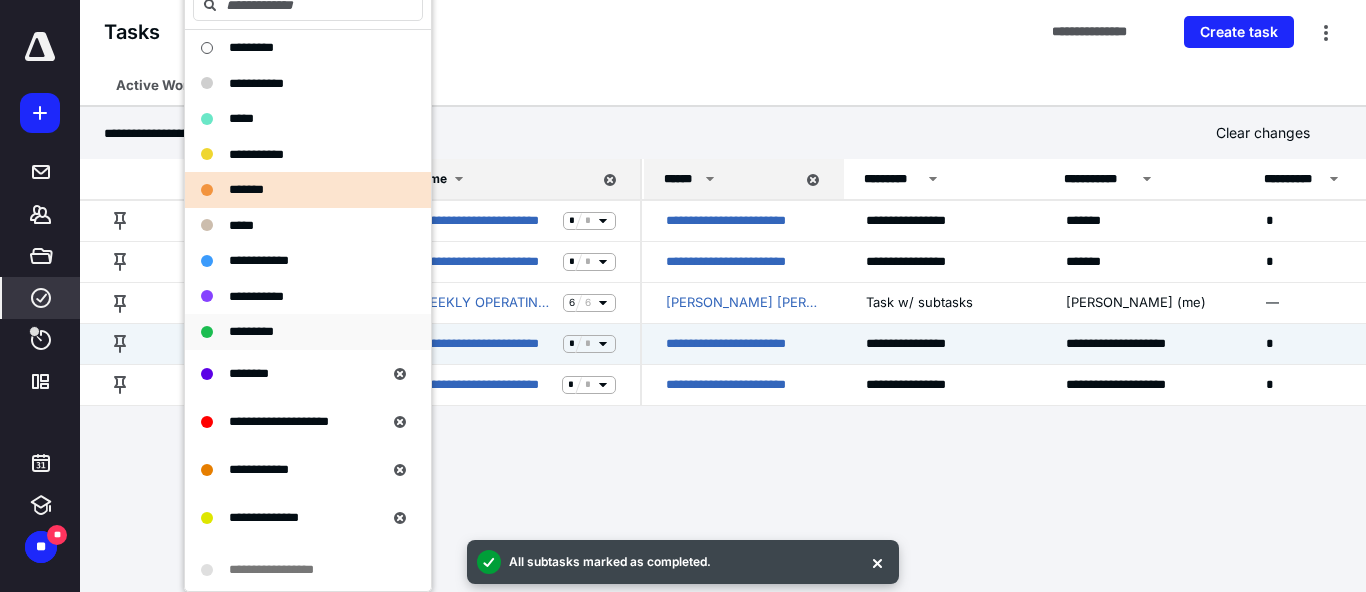 click on "*********" at bounding box center (251, 331) 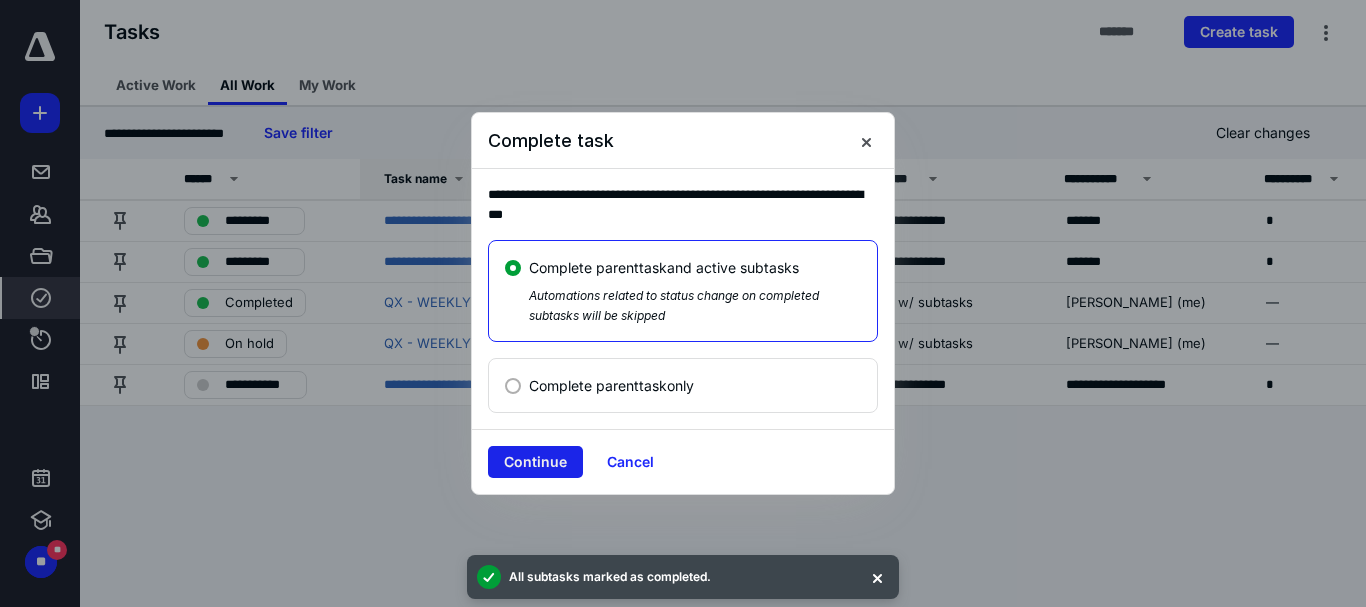 click on "Continue" at bounding box center (535, 462) 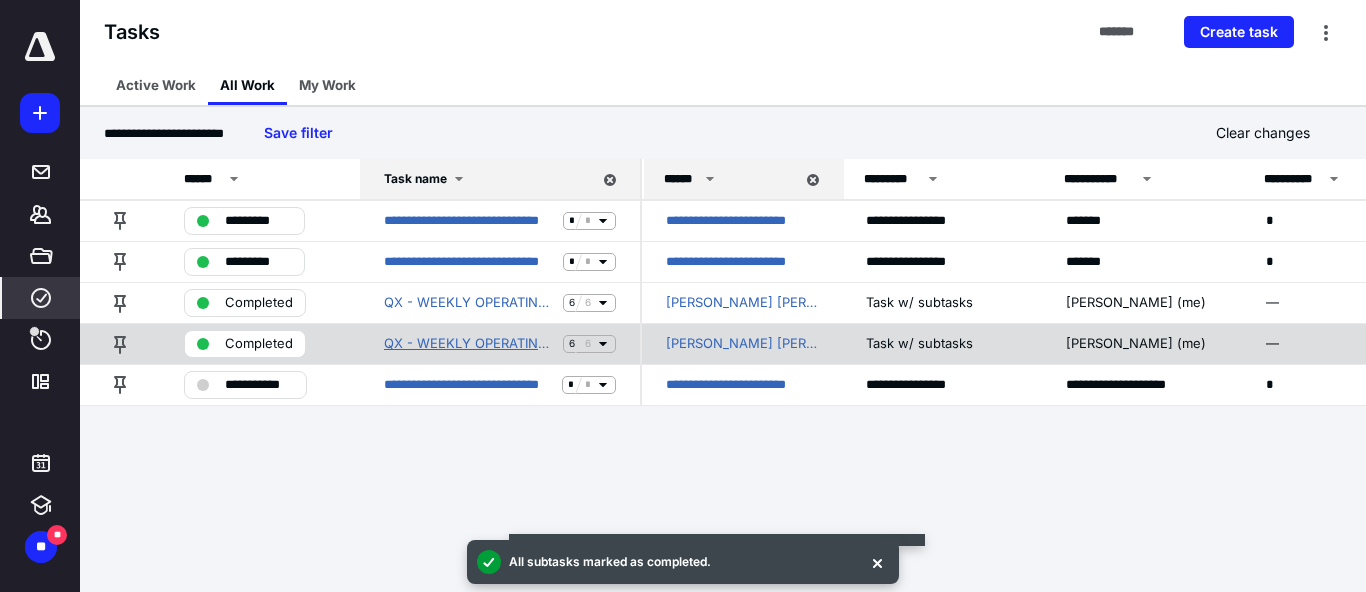 click on "QX - WEEKLY OPERATING CHECKLIST" at bounding box center [469, 344] 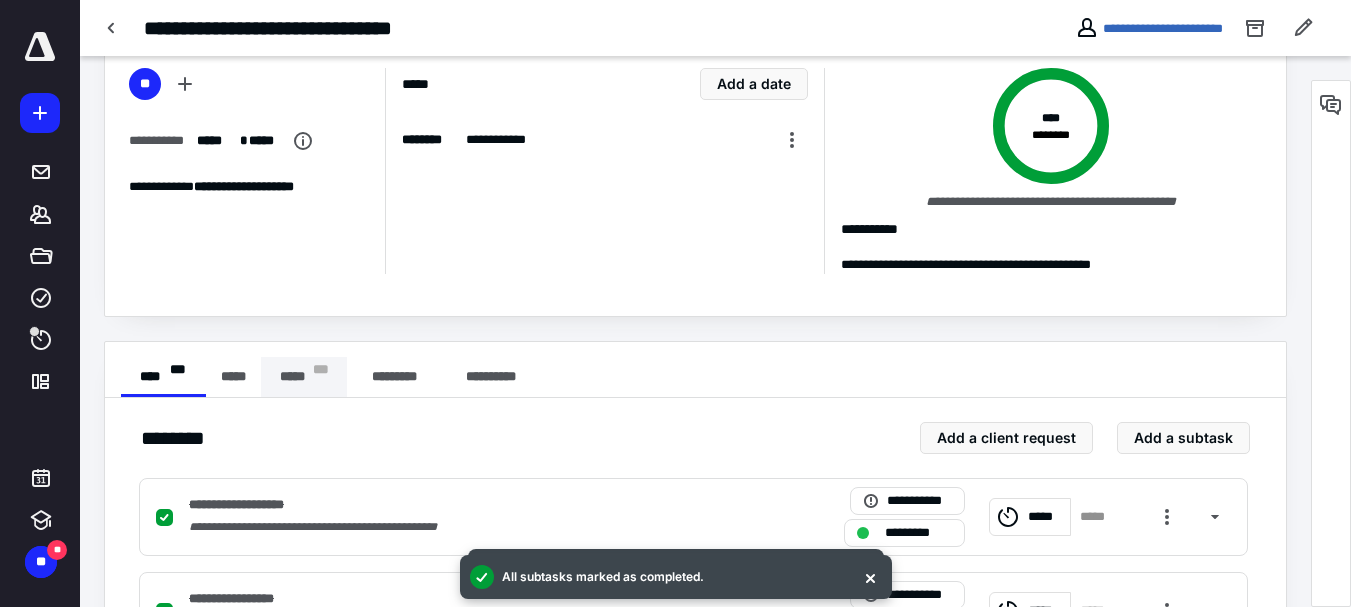 click on "***** * * *" at bounding box center [304, 377] 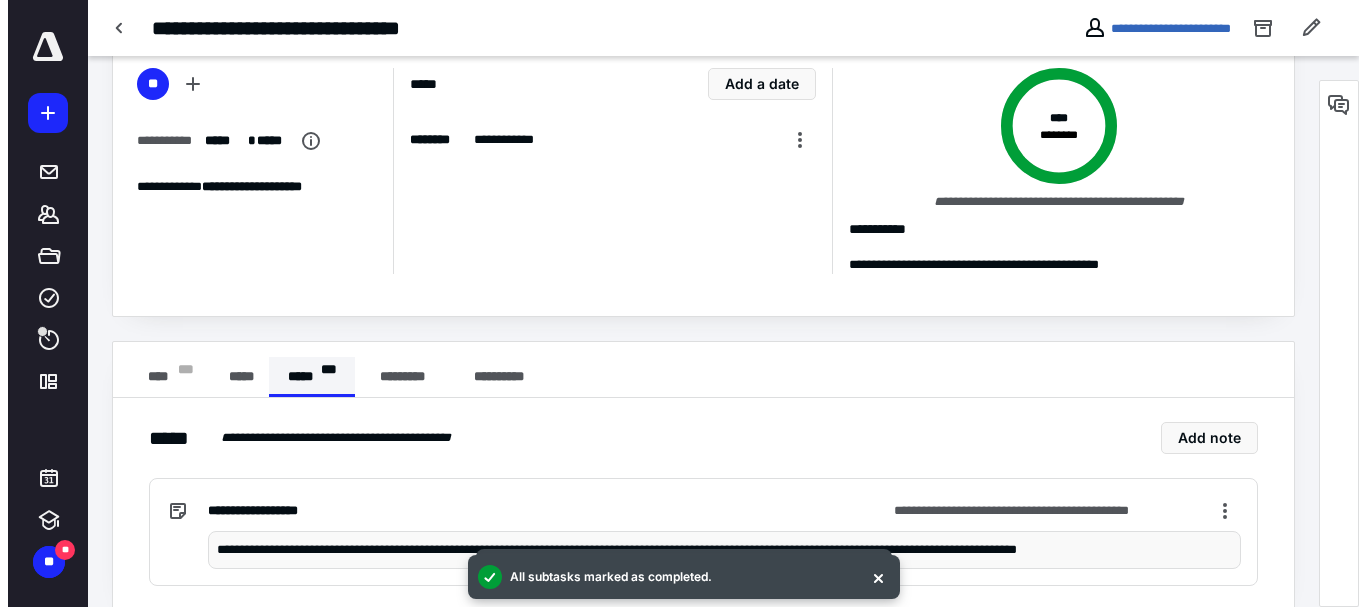 scroll, scrollTop: 128, scrollLeft: 0, axis: vertical 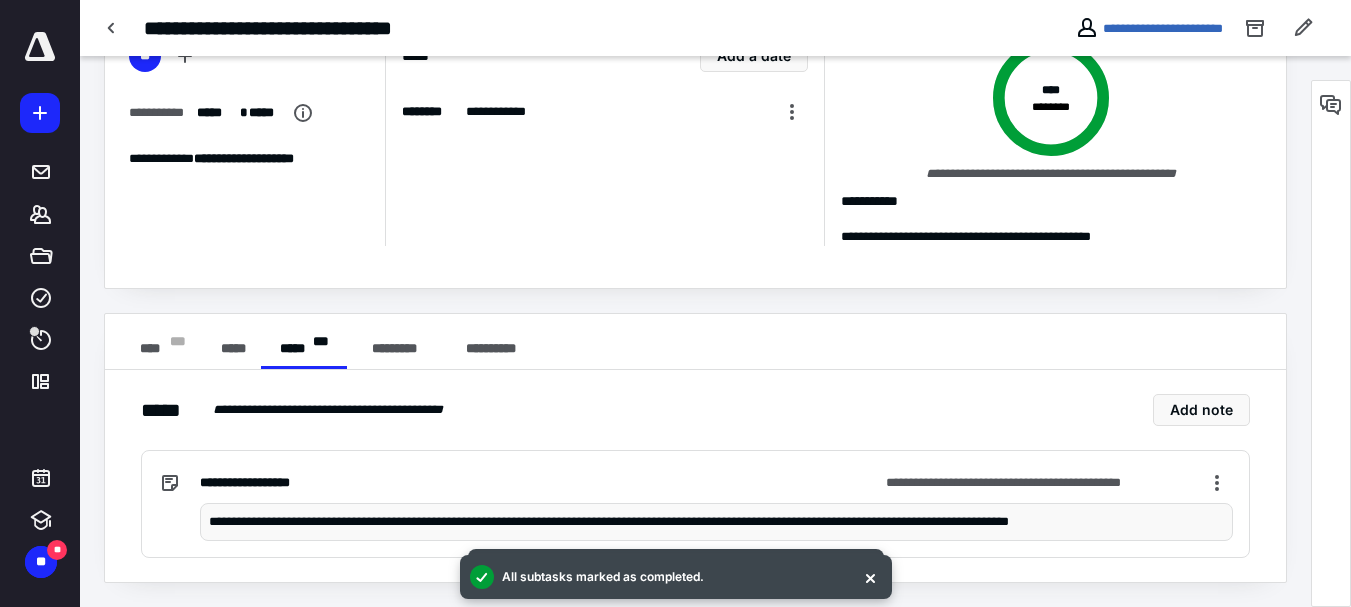click on "**********" at bounding box center (716, 522) 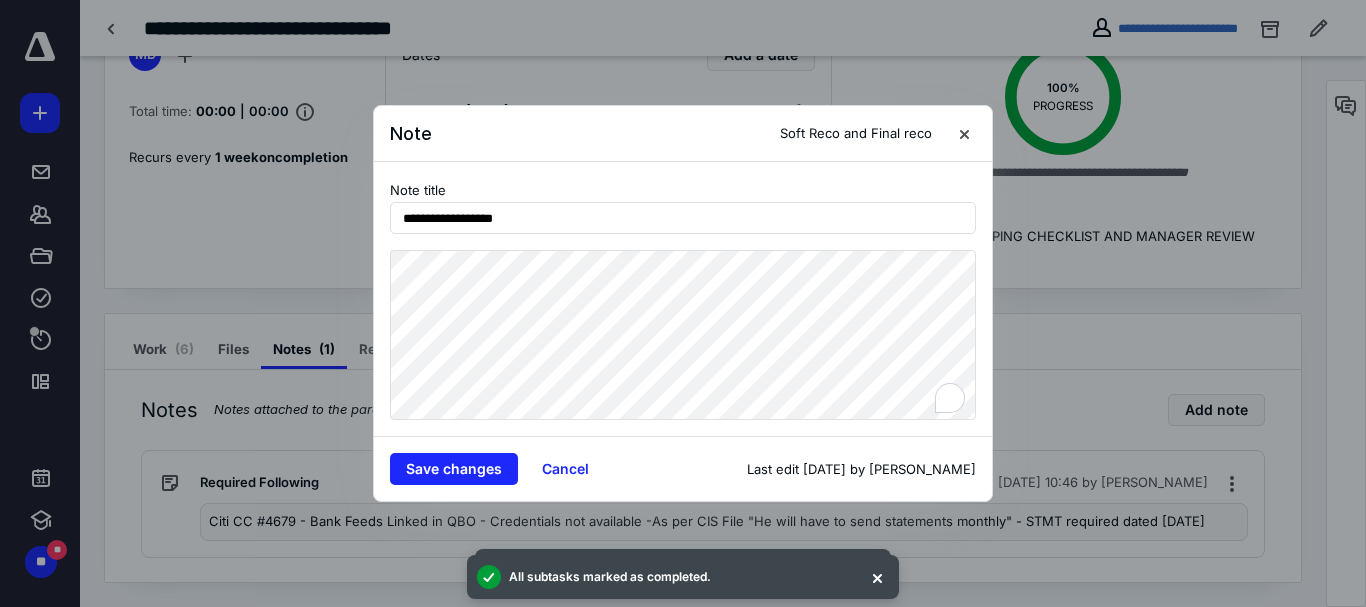 click on "**********" at bounding box center (683, 299) 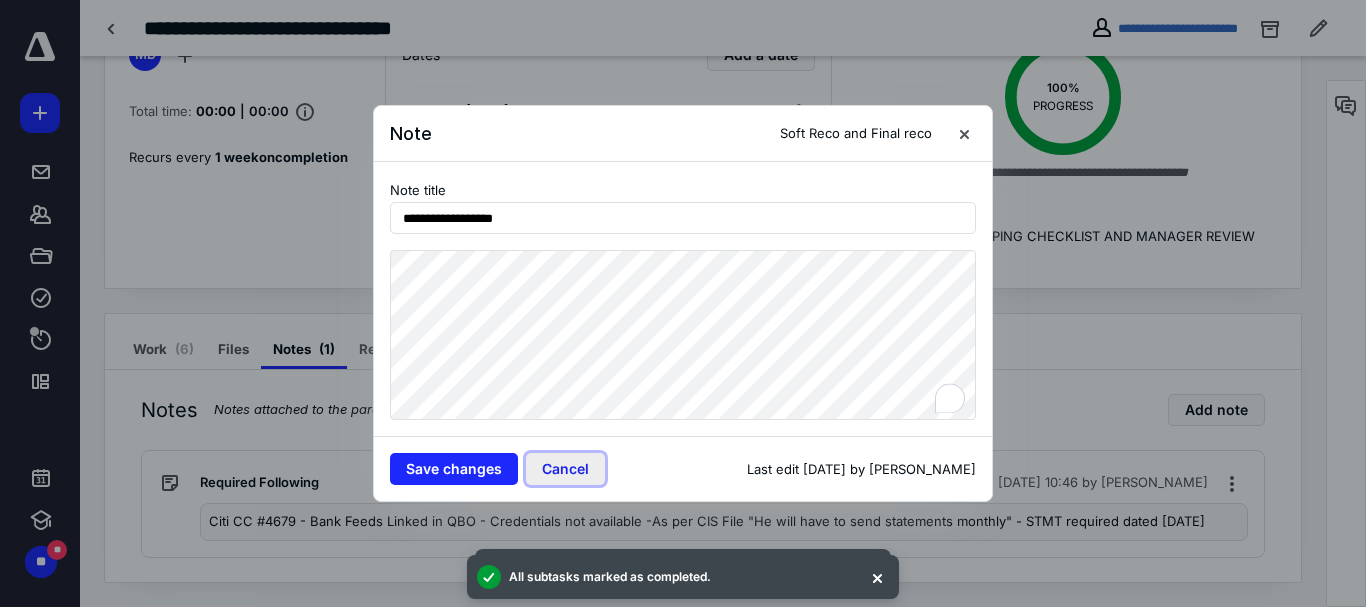 click on "Cancel" at bounding box center [565, 469] 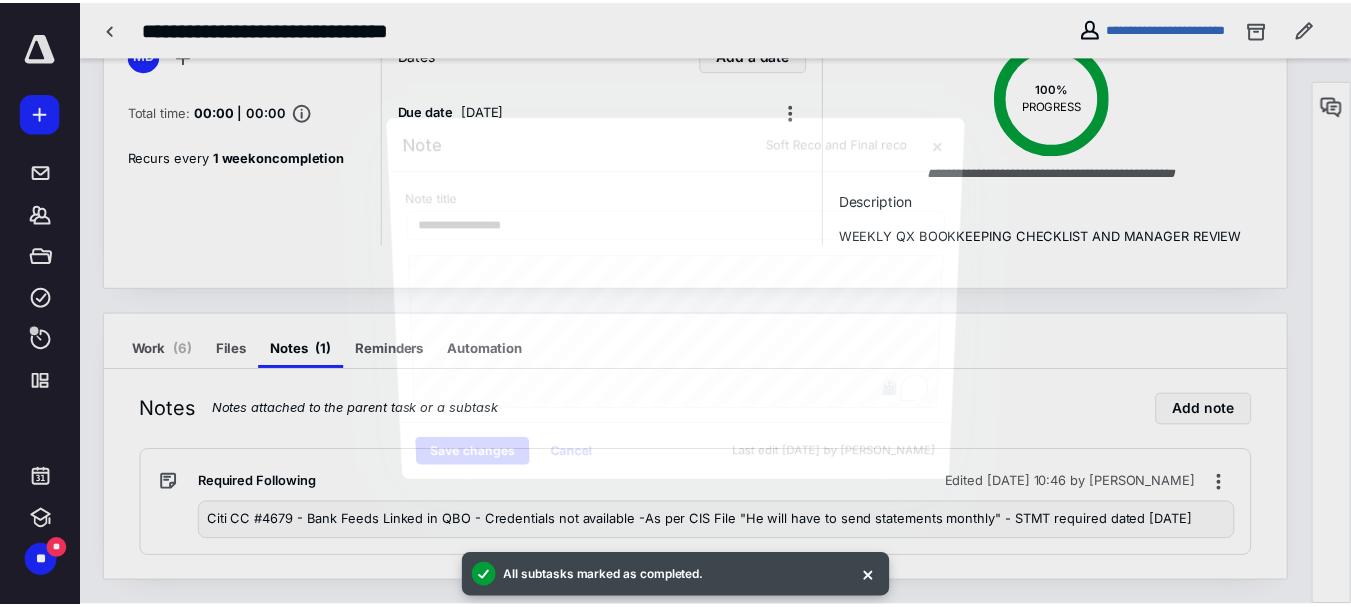 scroll, scrollTop: 28, scrollLeft: 0, axis: vertical 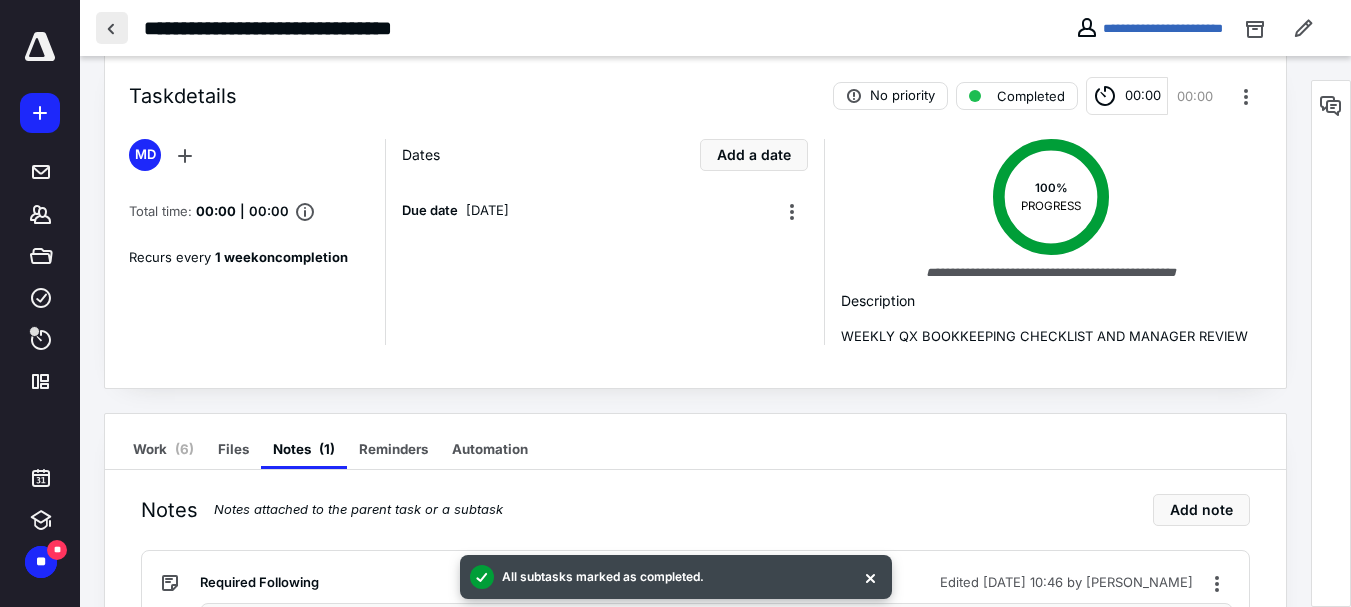 click at bounding box center [112, 28] 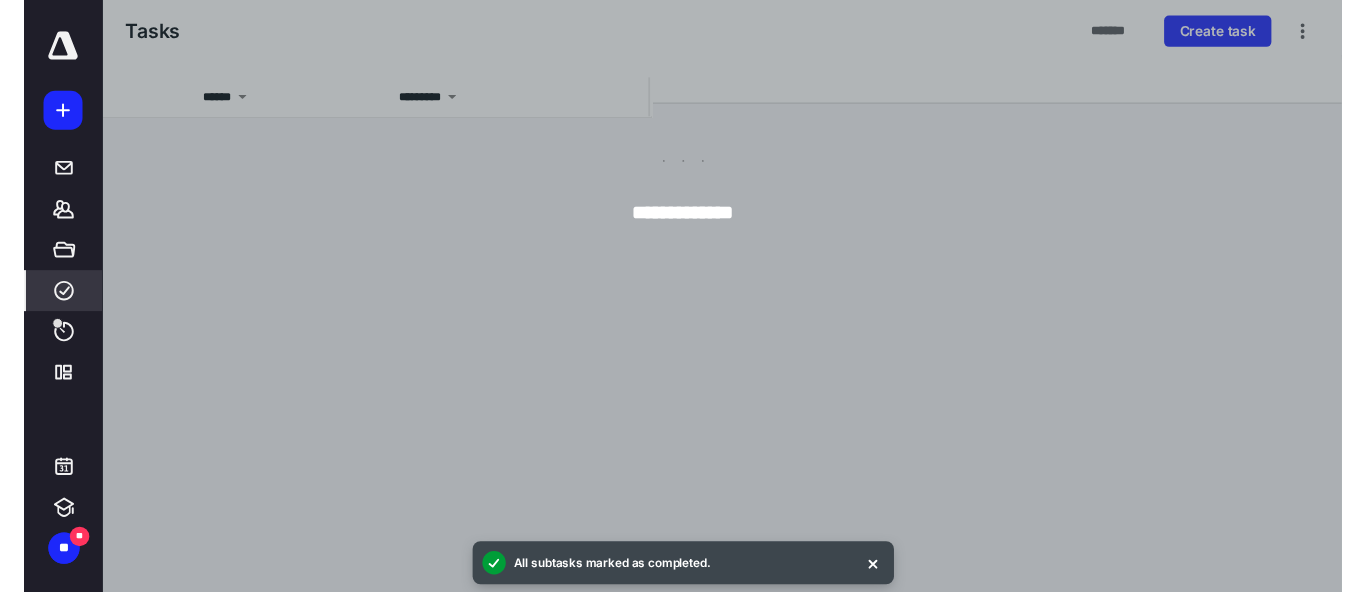 scroll, scrollTop: 0, scrollLeft: 0, axis: both 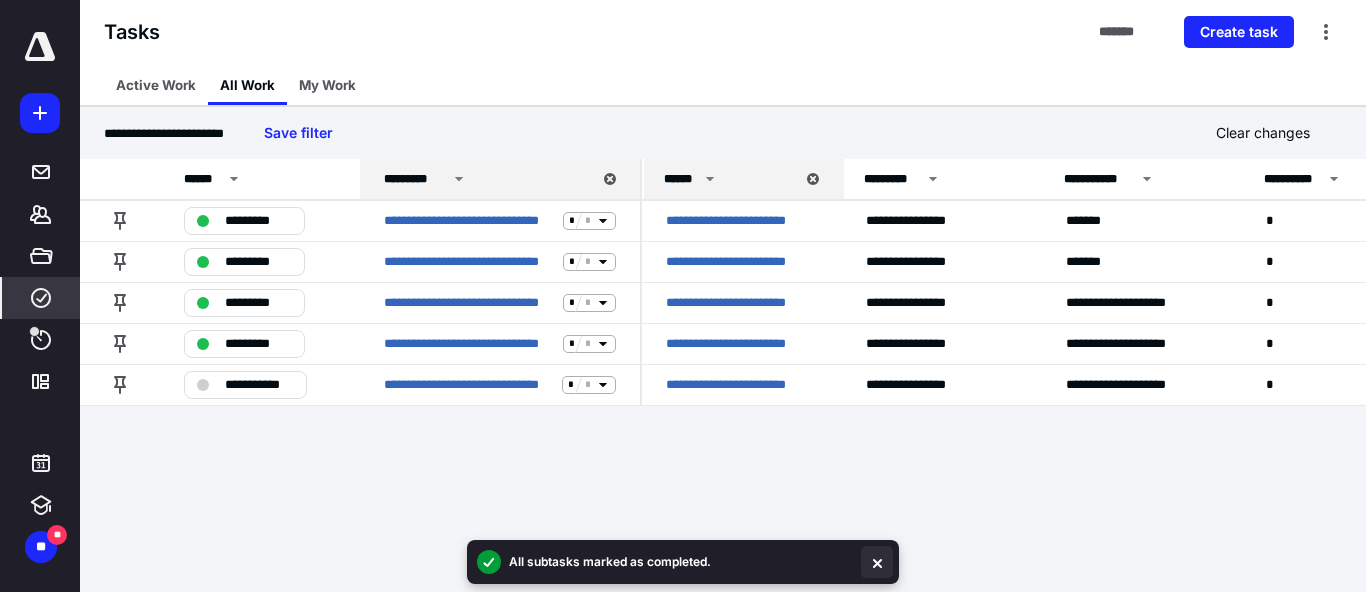 click at bounding box center [877, 562] 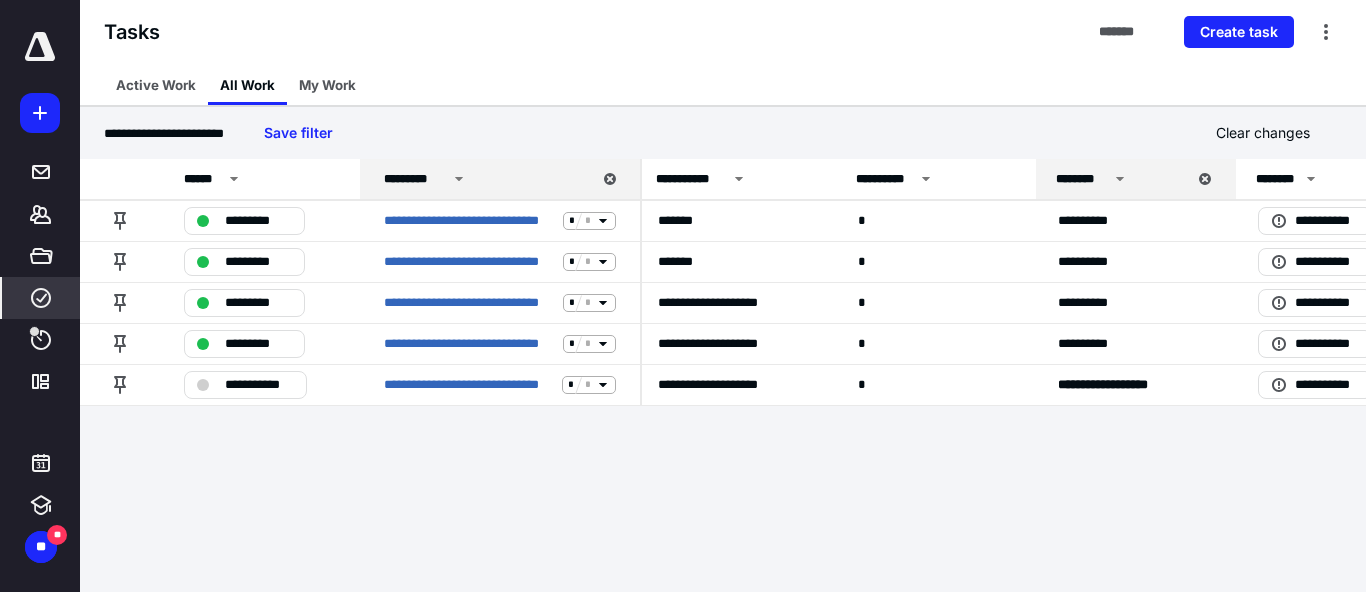 scroll, scrollTop: 0, scrollLeft: 409, axis: horizontal 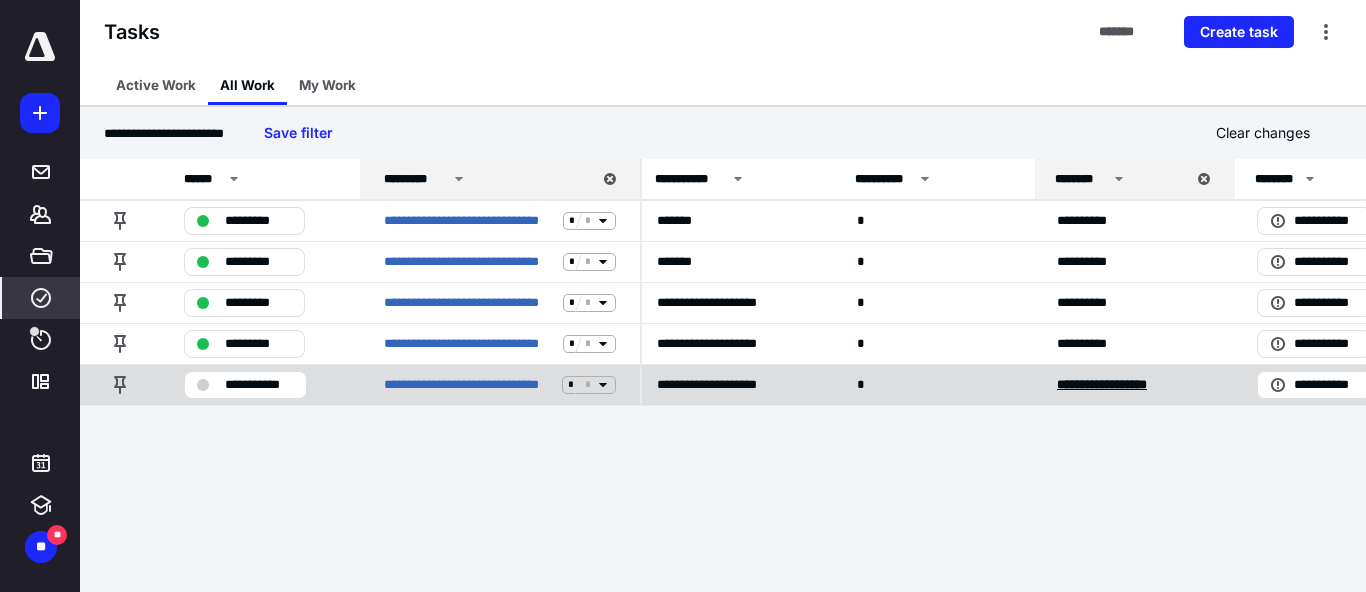click on "**********" at bounding box center (1102, 384) 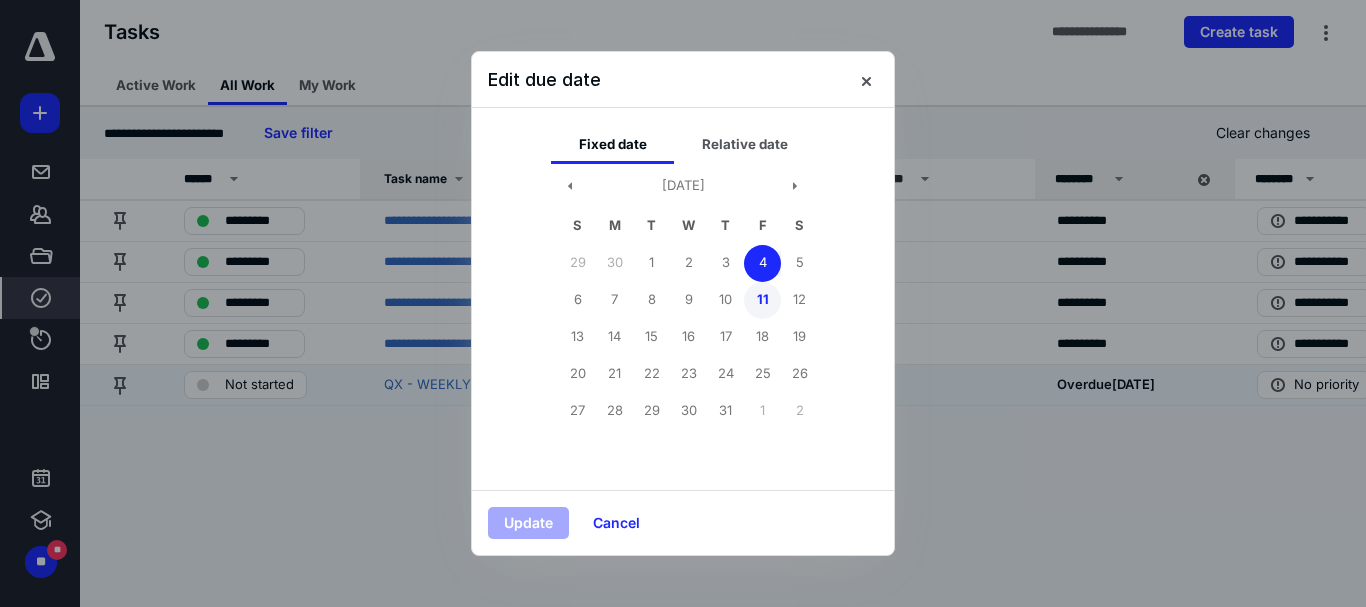 click on "11" at bounding box center [762, 300] 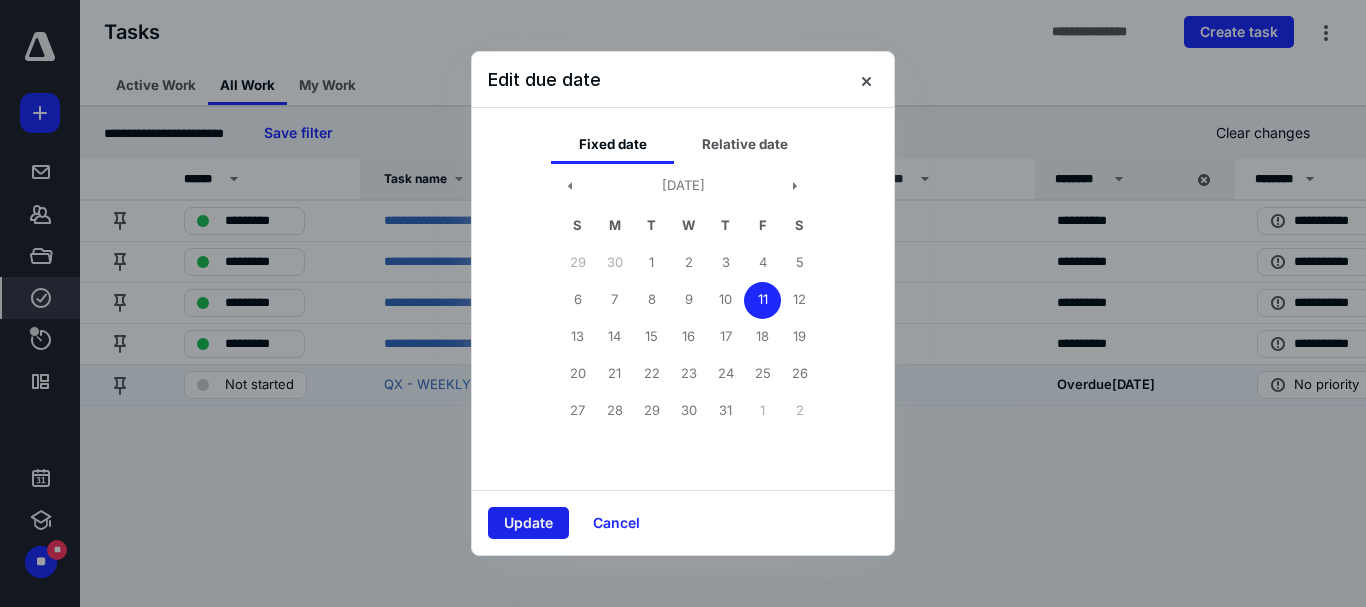 click on "Update" at bounding box center (528, 523) 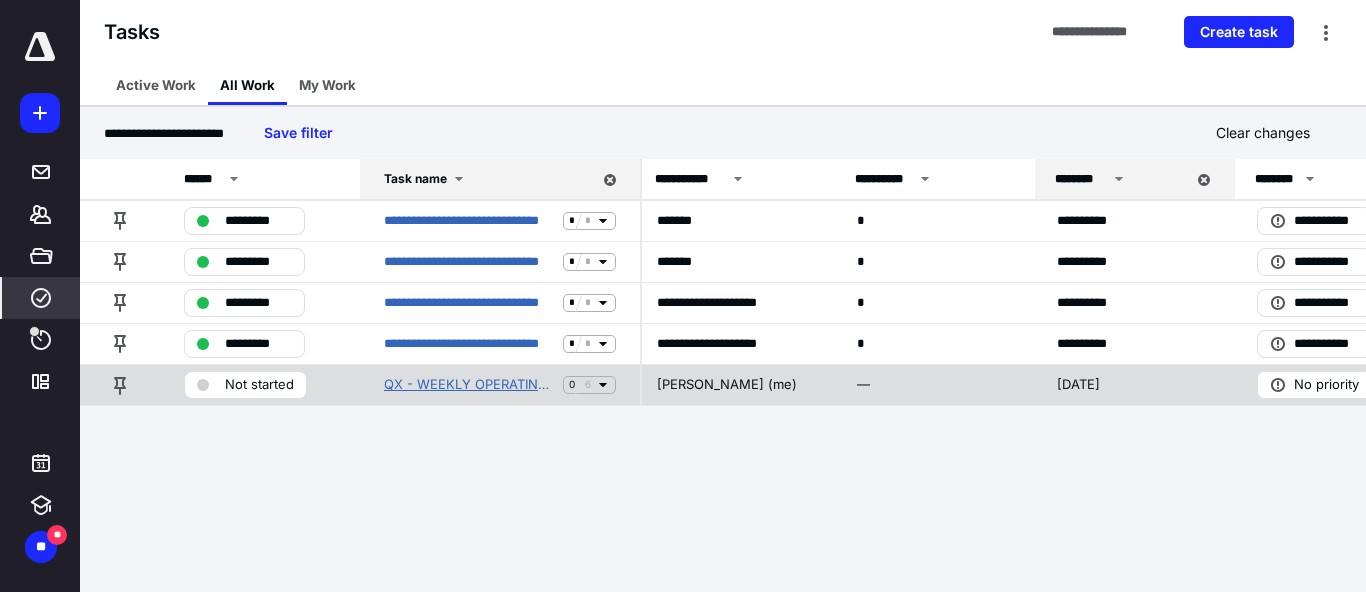 click on "QX - WEEKLY OPERATING CHECKLIST" at bounding box center [469, 385] 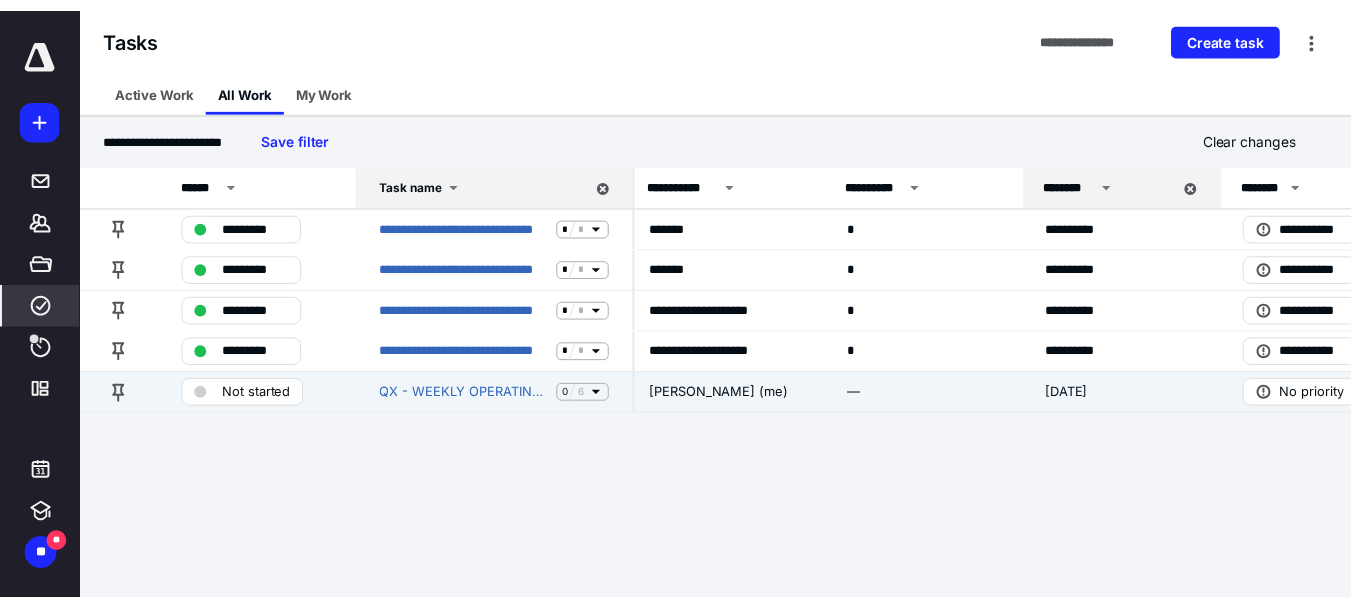 scroll, scrollTop: 0, scrollLeft: 0, axis: both 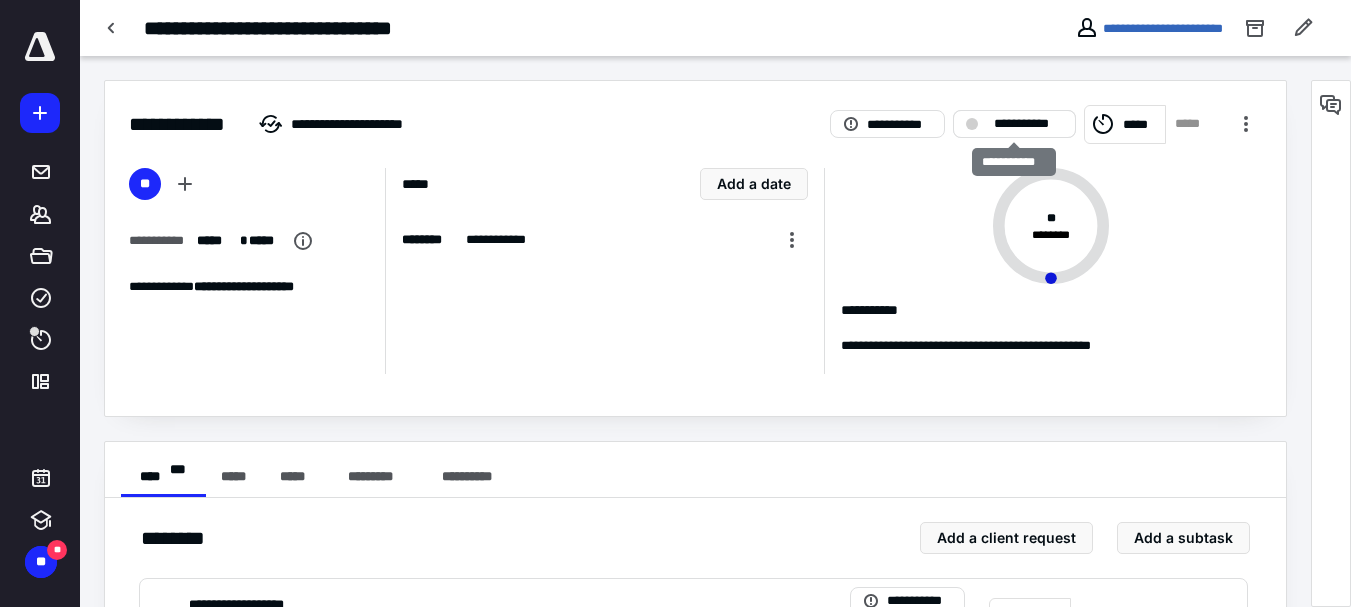 click on "**********" at bounding box center (1028, 124) 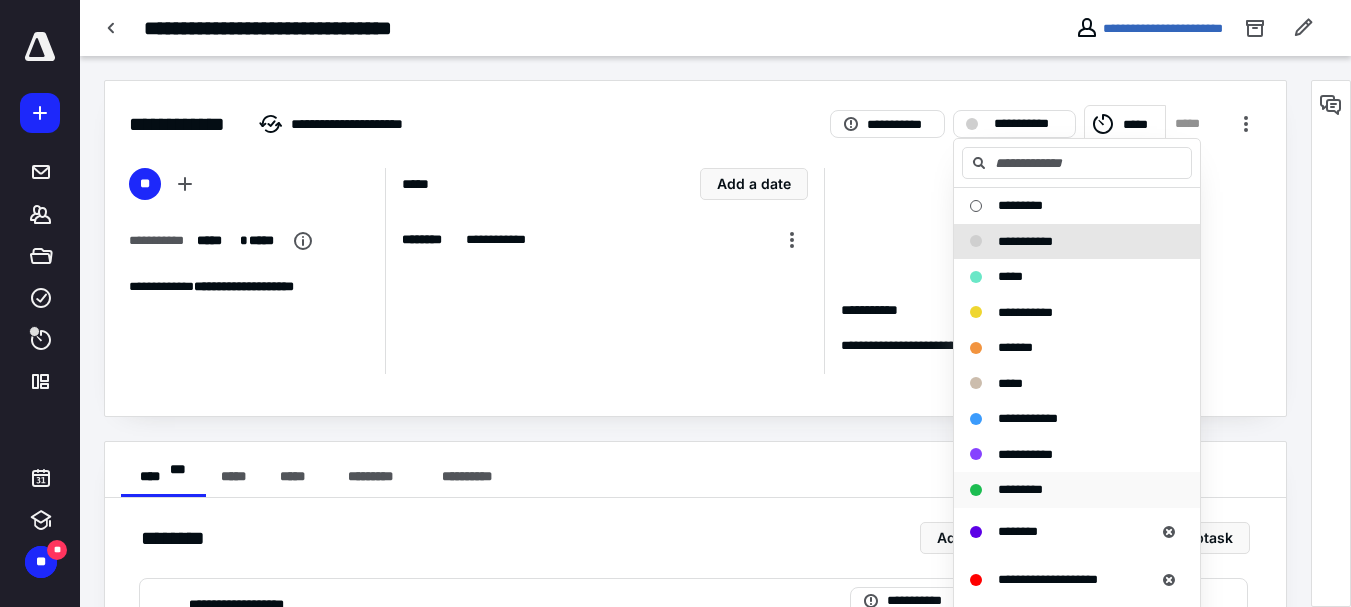 click on "*********" at bounding box center [1020, 489] 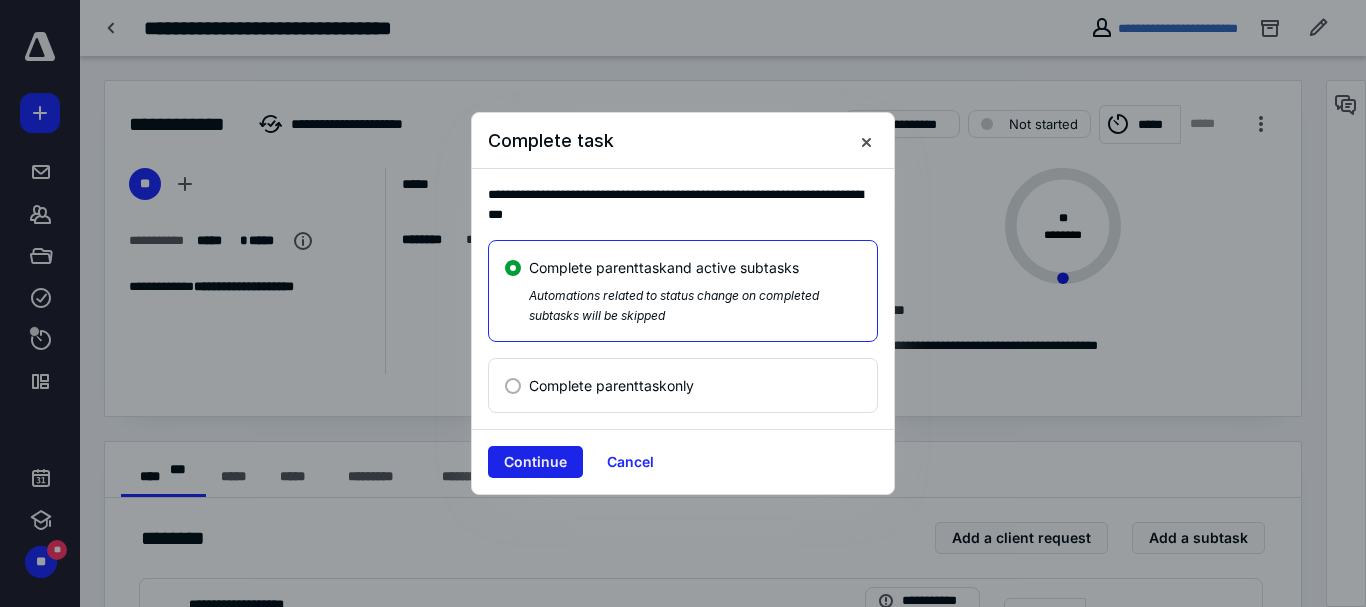 click on "Continue" at bounding box center [535, 462] 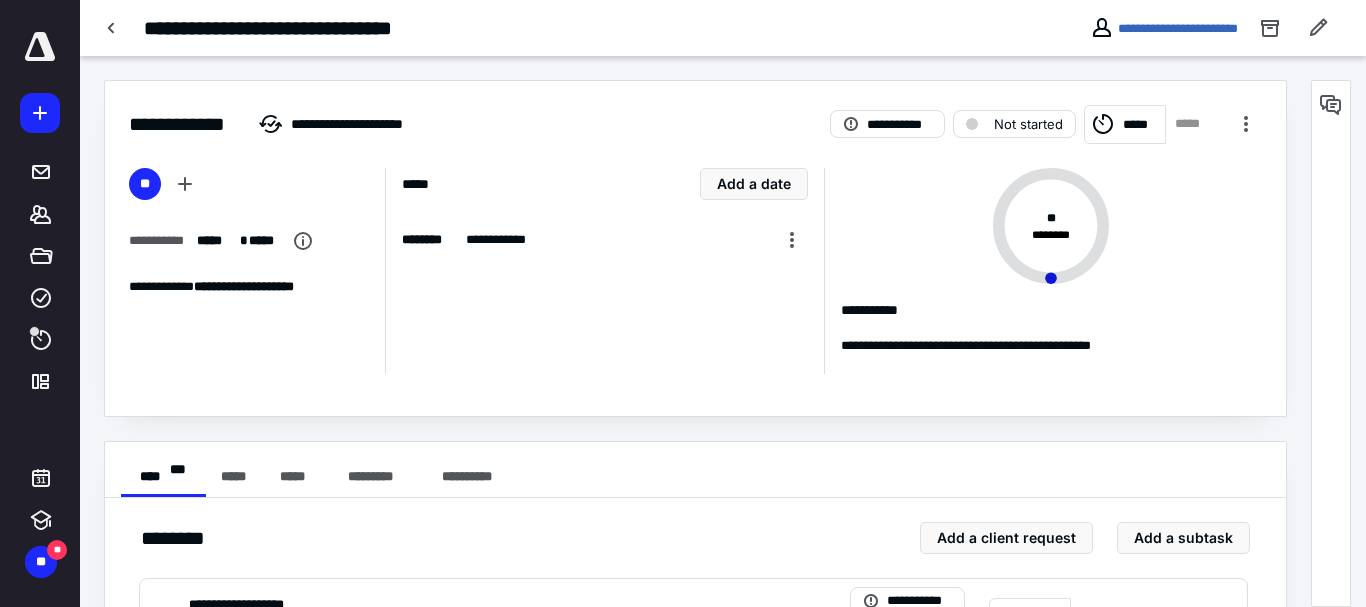 checkbox on "true" 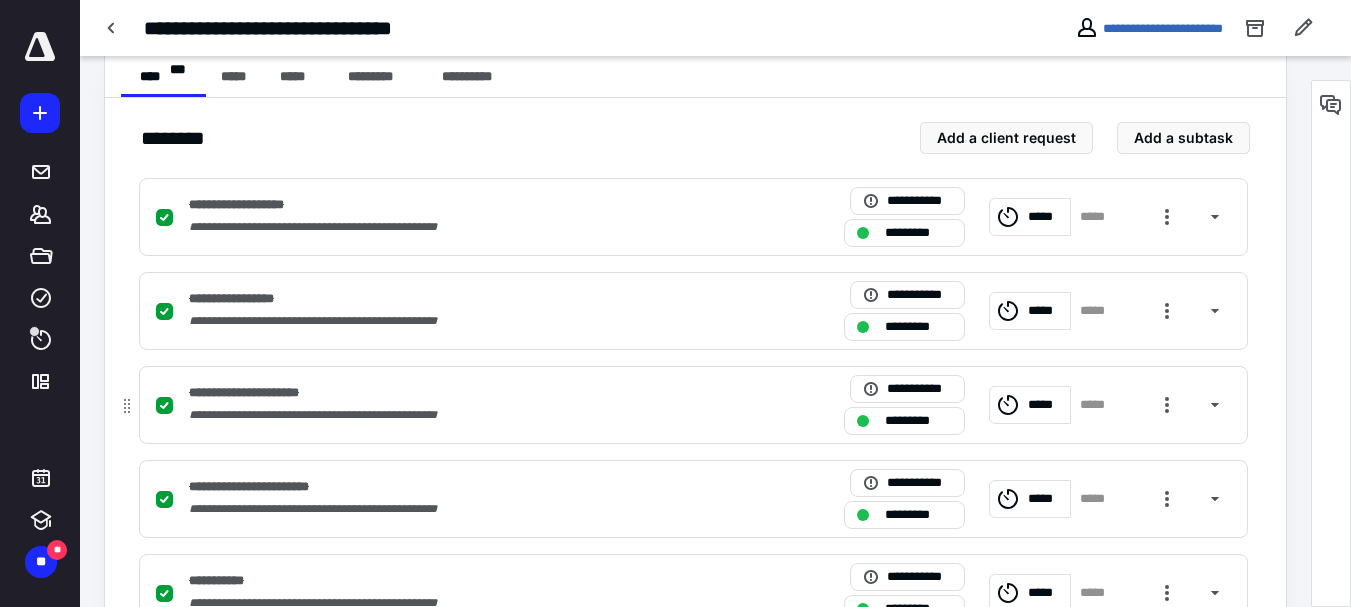 scroll, scrollTop: 500, scrollLeft: 0, axis: vertical 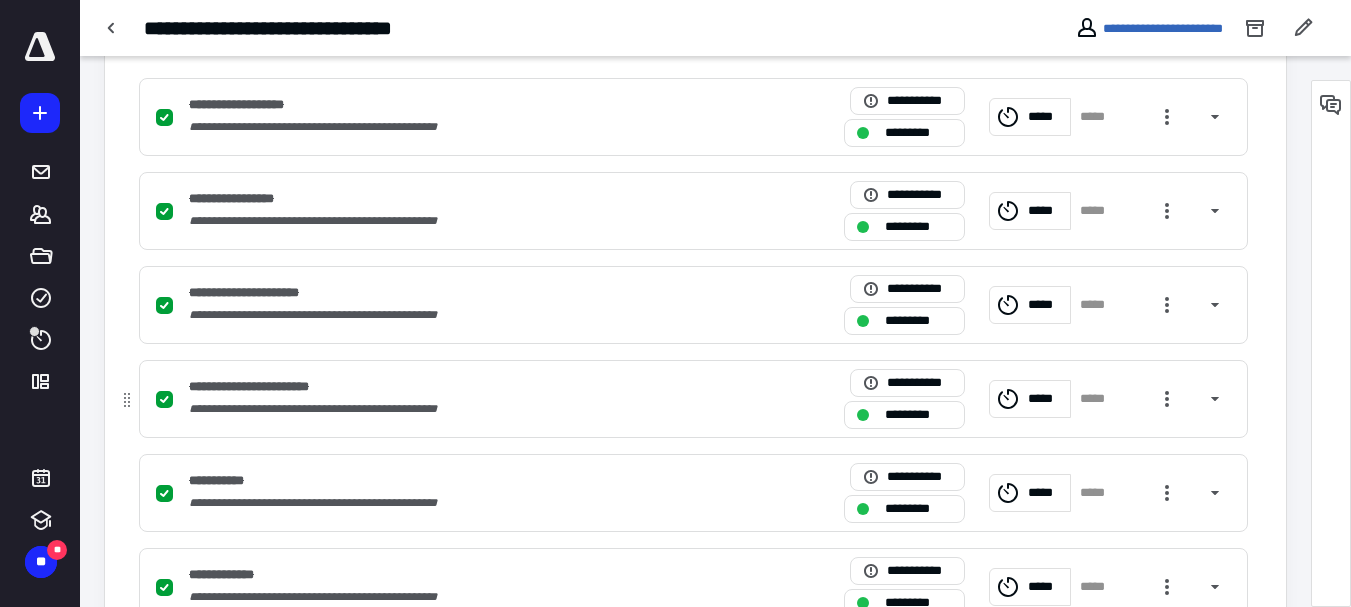 click on "*********" at bounding box center (904, 415) 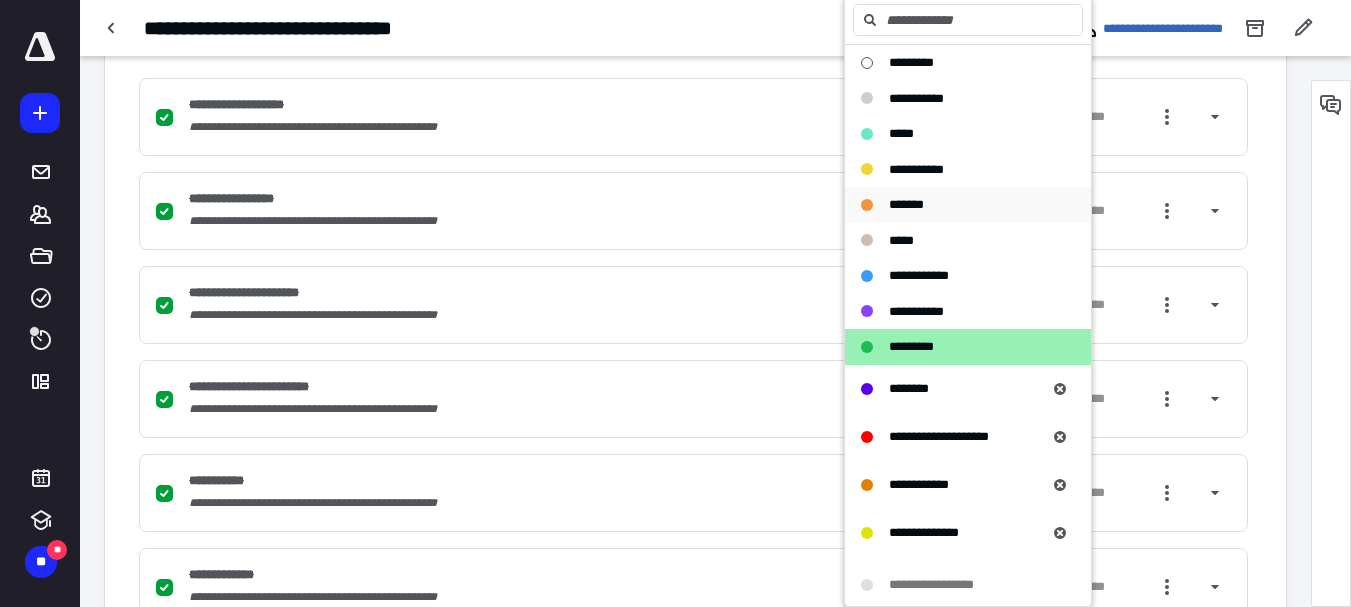 drag, startPoint x: 902, startPoint y: 207, endPoint x: 889, endPoint y: 211, distance: 13.601471 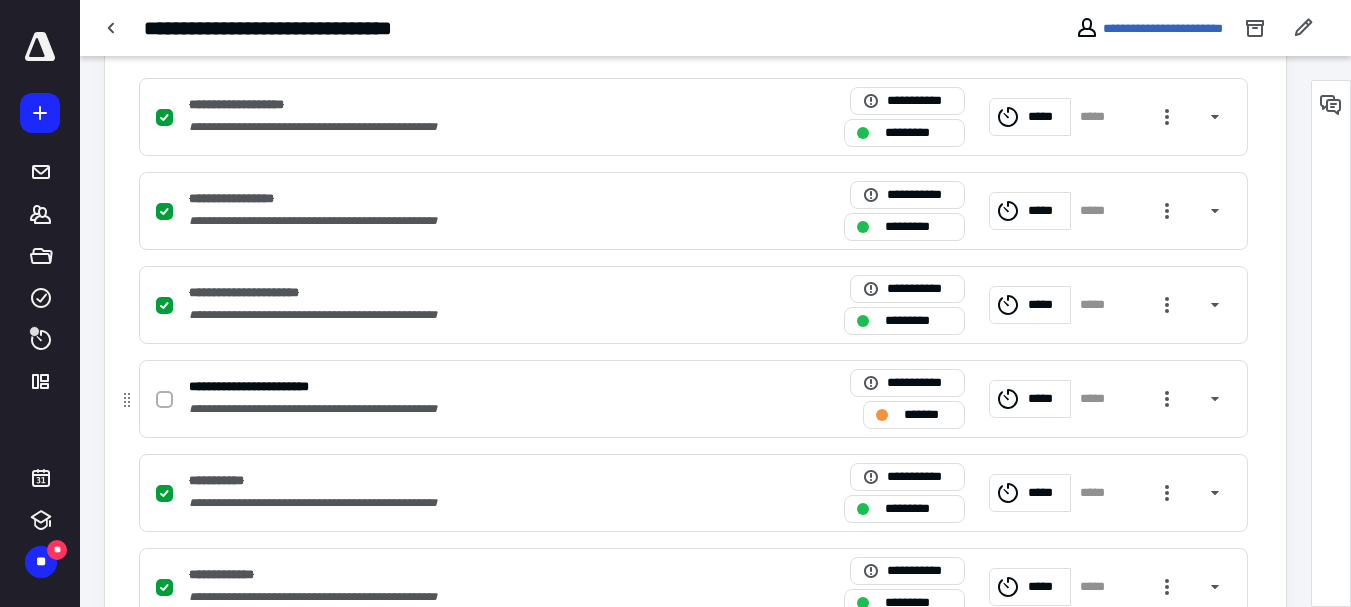 click on "**********" at bounding box center (340, 409) 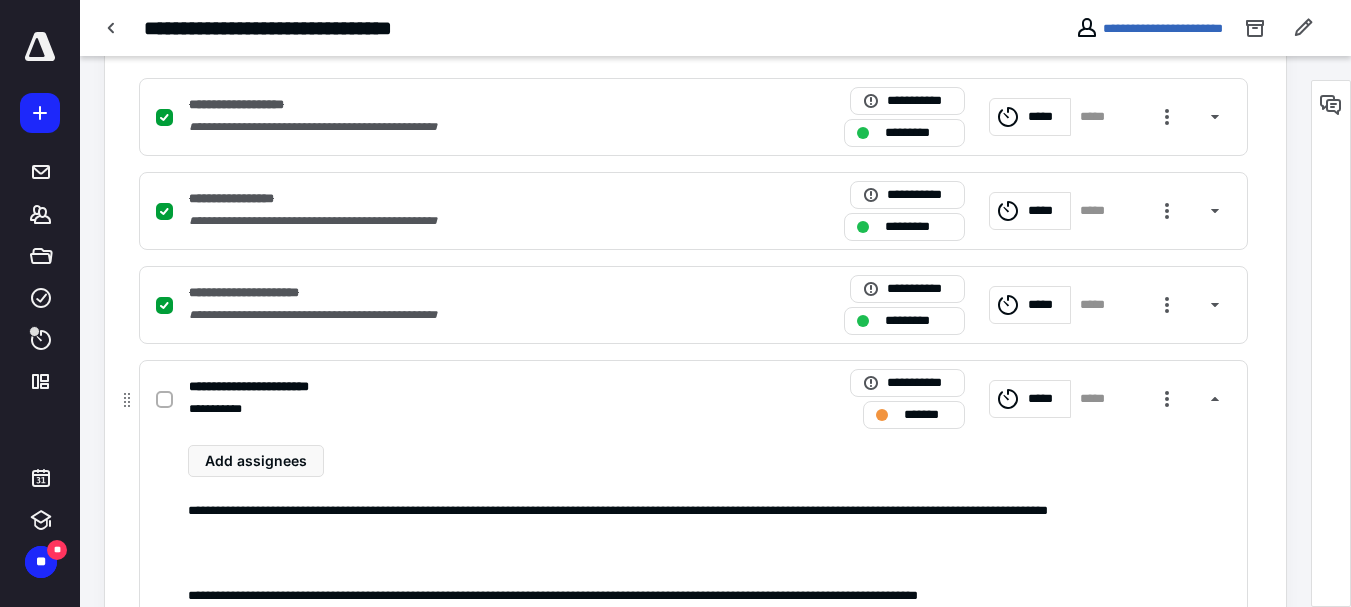 scroll, scrollTop: 600, scrollLeft: 0, axis: vertical 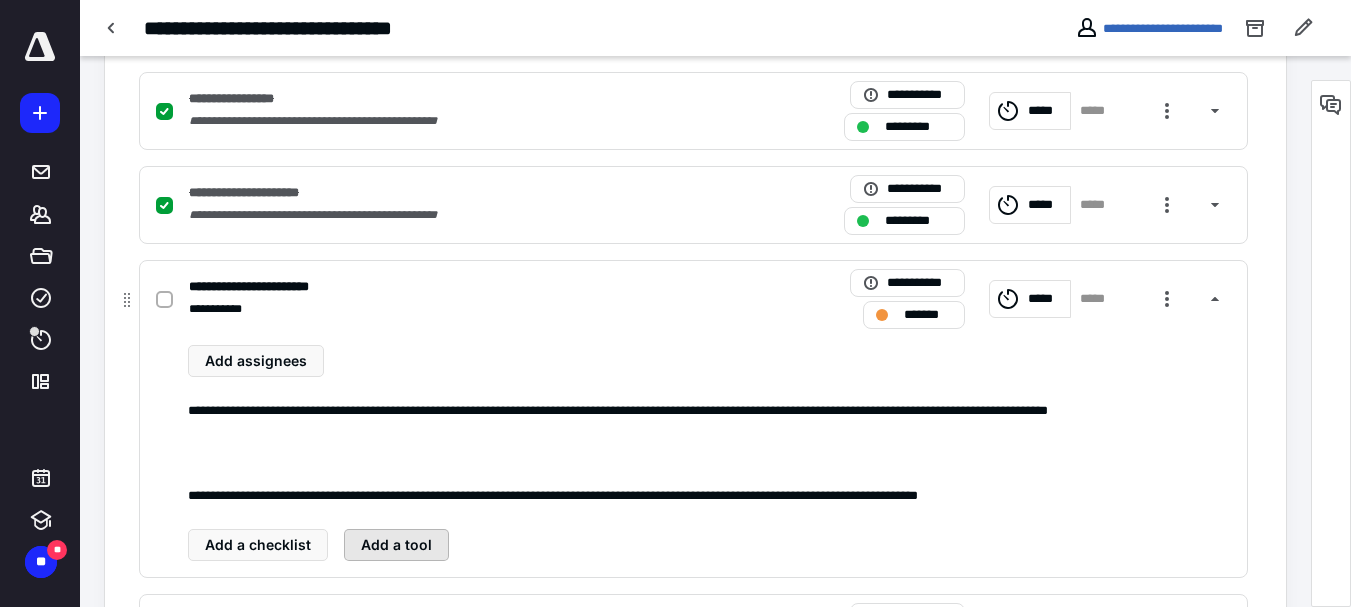 click on "Add a tool" at bounding box center [396, 545] 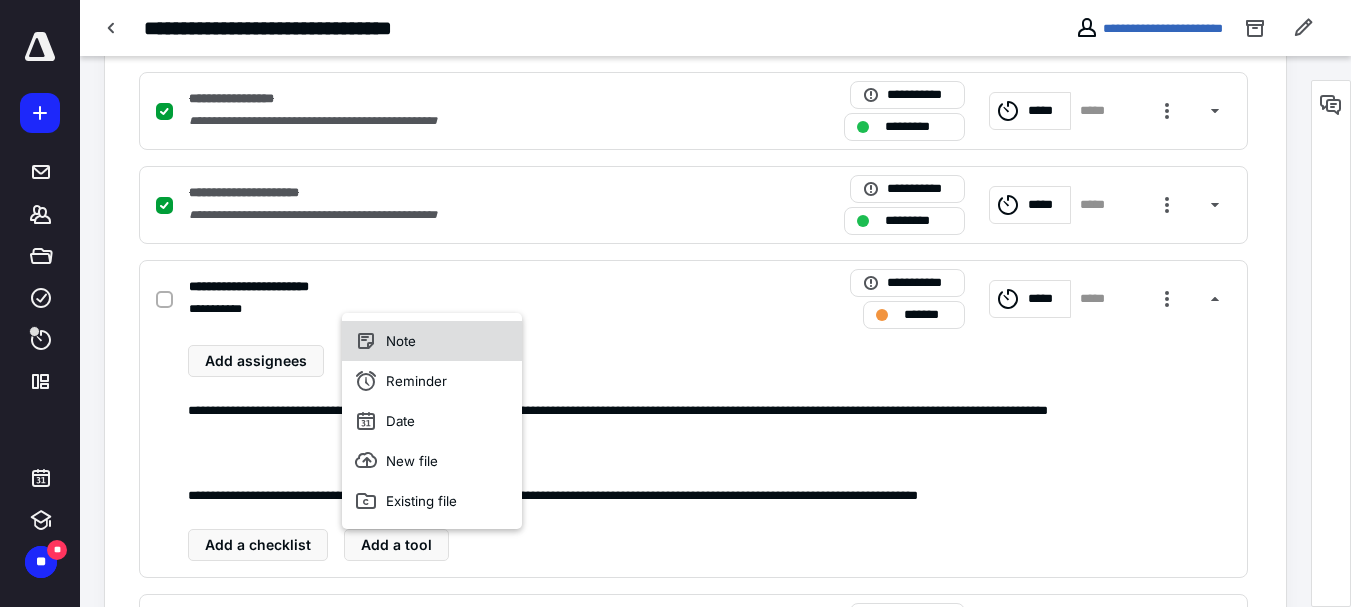 click on "Note" at bounding box center [432, 341] 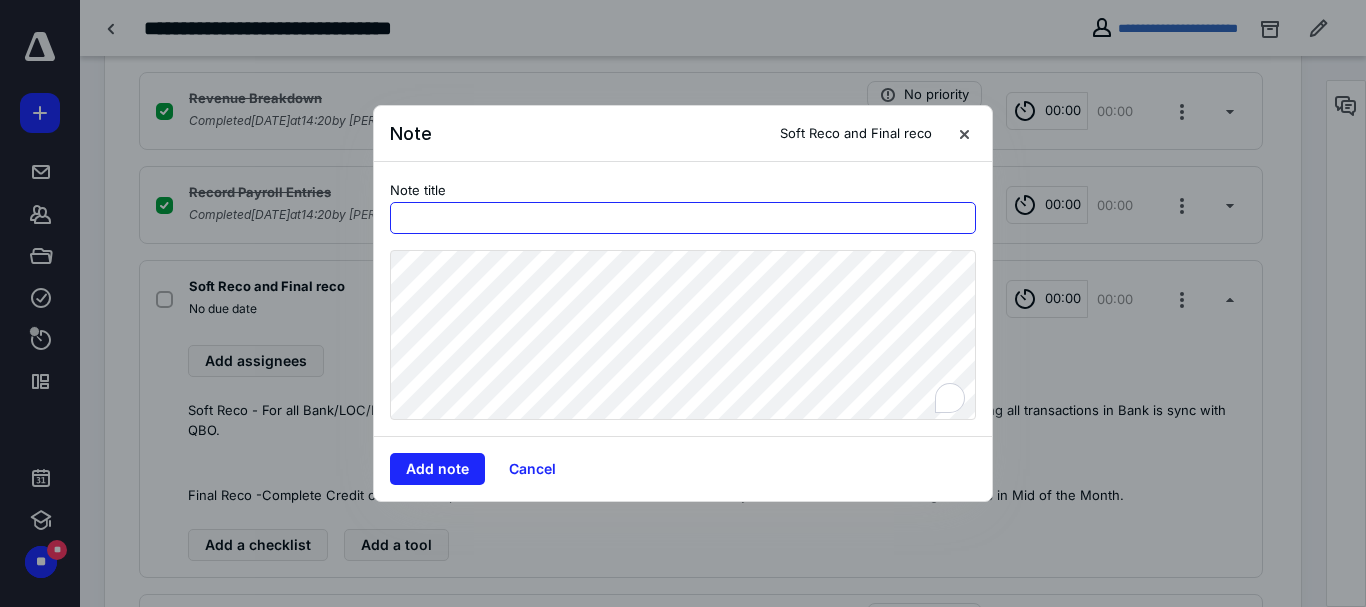 click at bounding box center (683, 218) 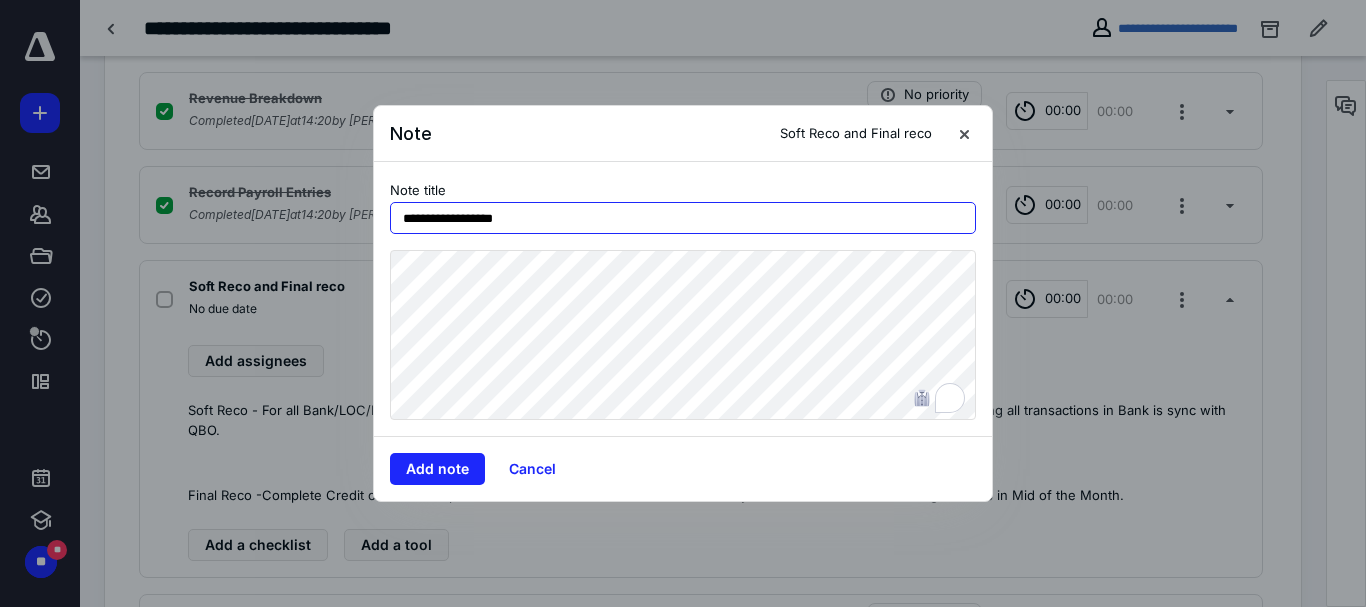 type on "**********" 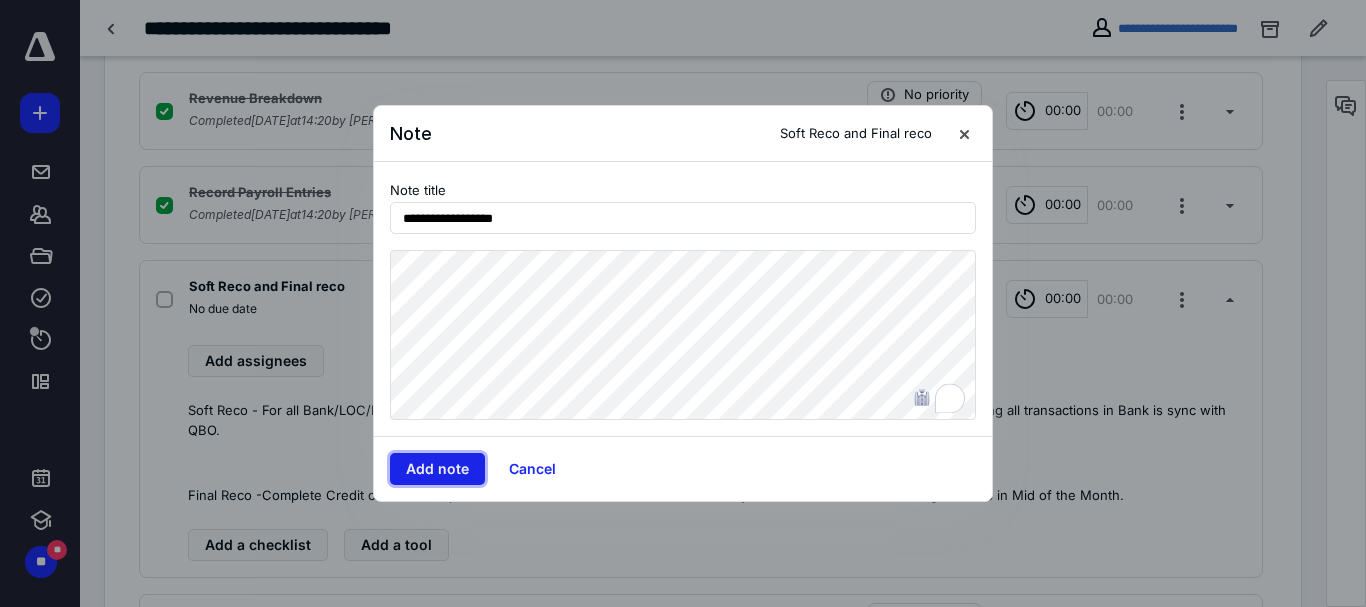 click on "Add note" at bounding box center [437, 469] 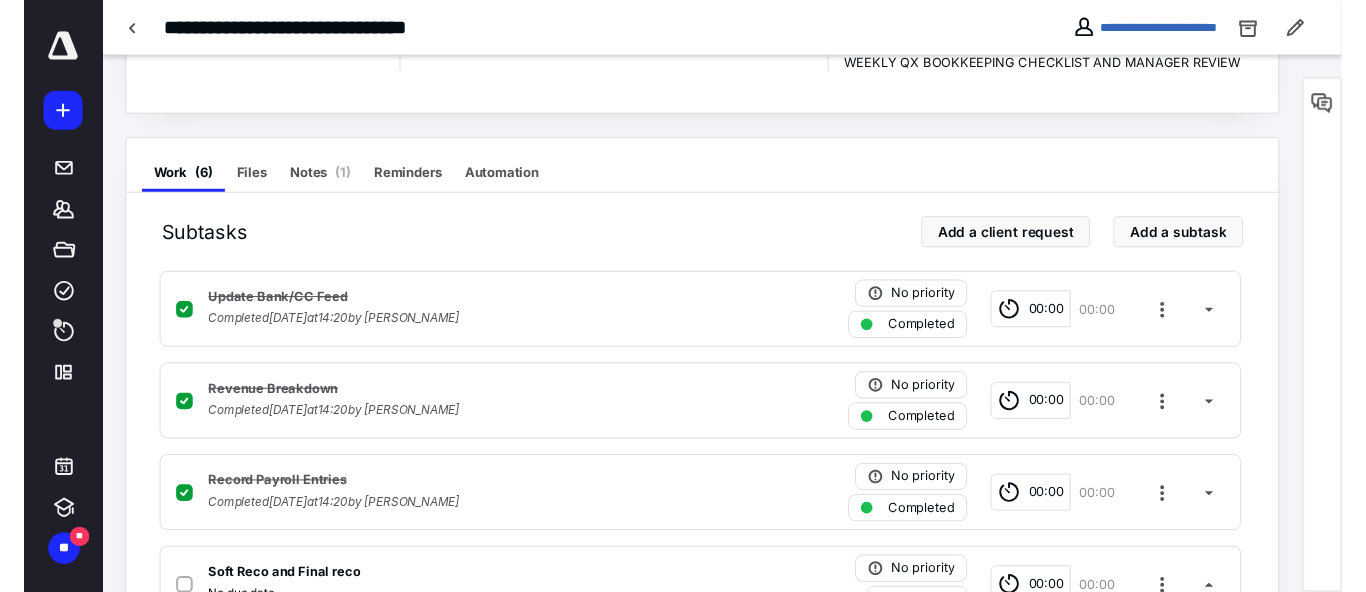 scroll, scrollTop: 0, scrollLeft: 0, axis: both 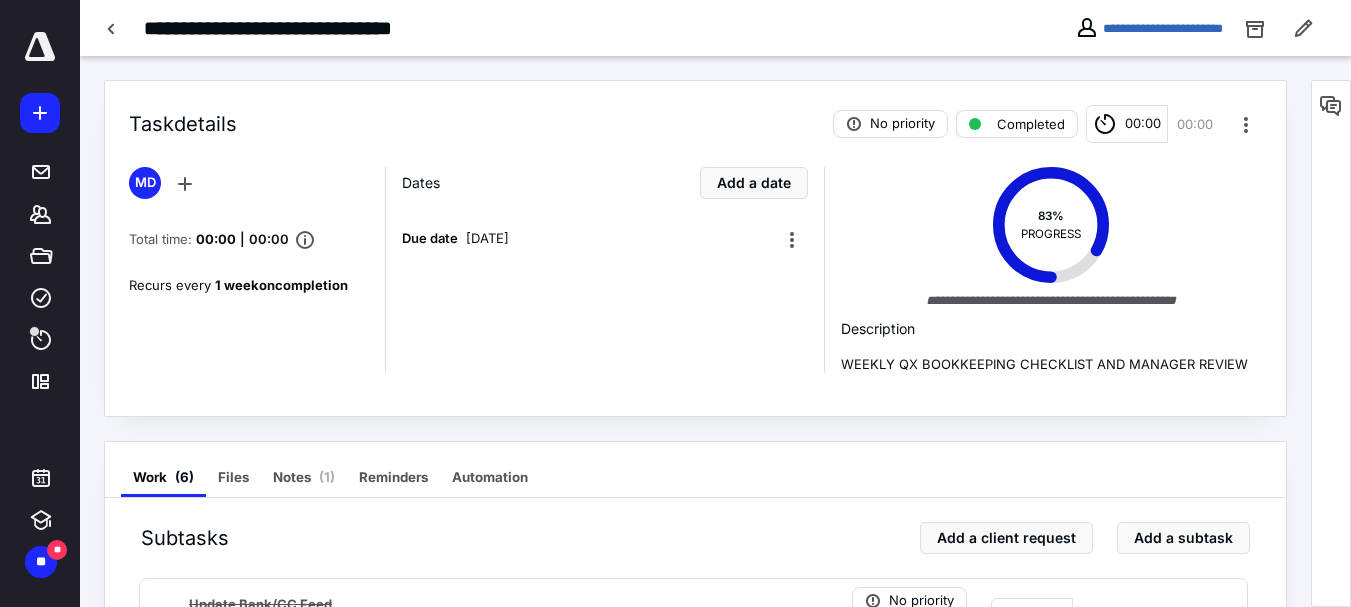 click on "Completed" at bounding box center [1031, 124] 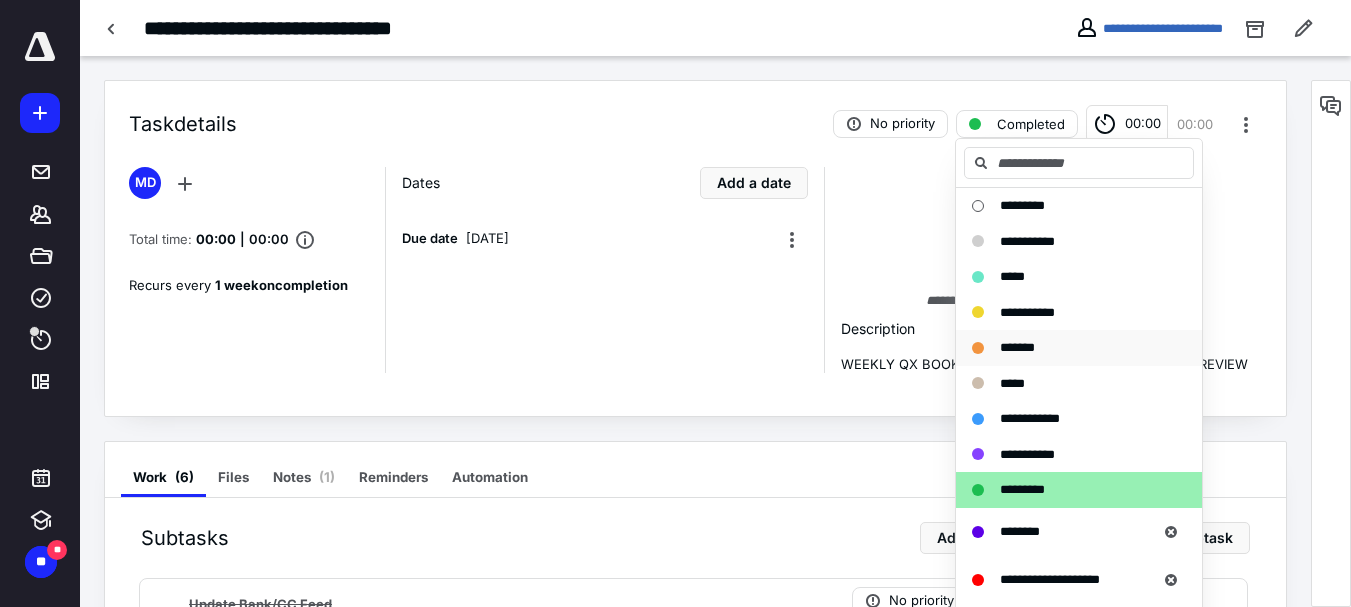 click on "*******" at bounding box center (1017, 347) 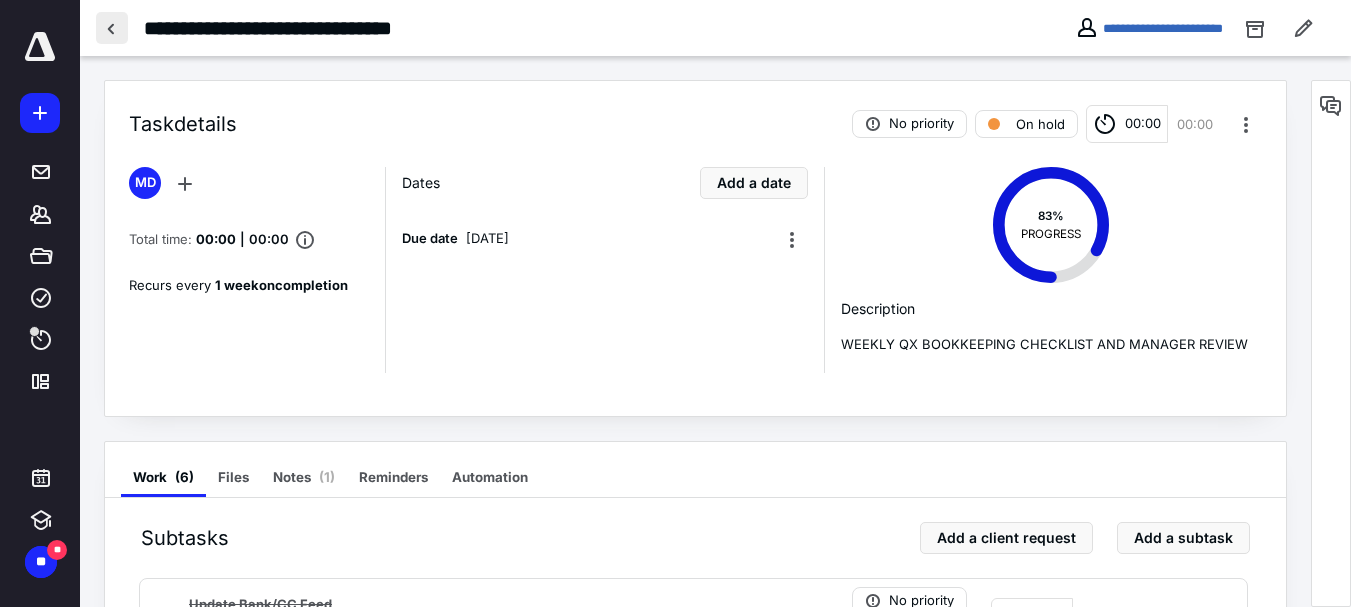 click at bounding box center [112, 28] 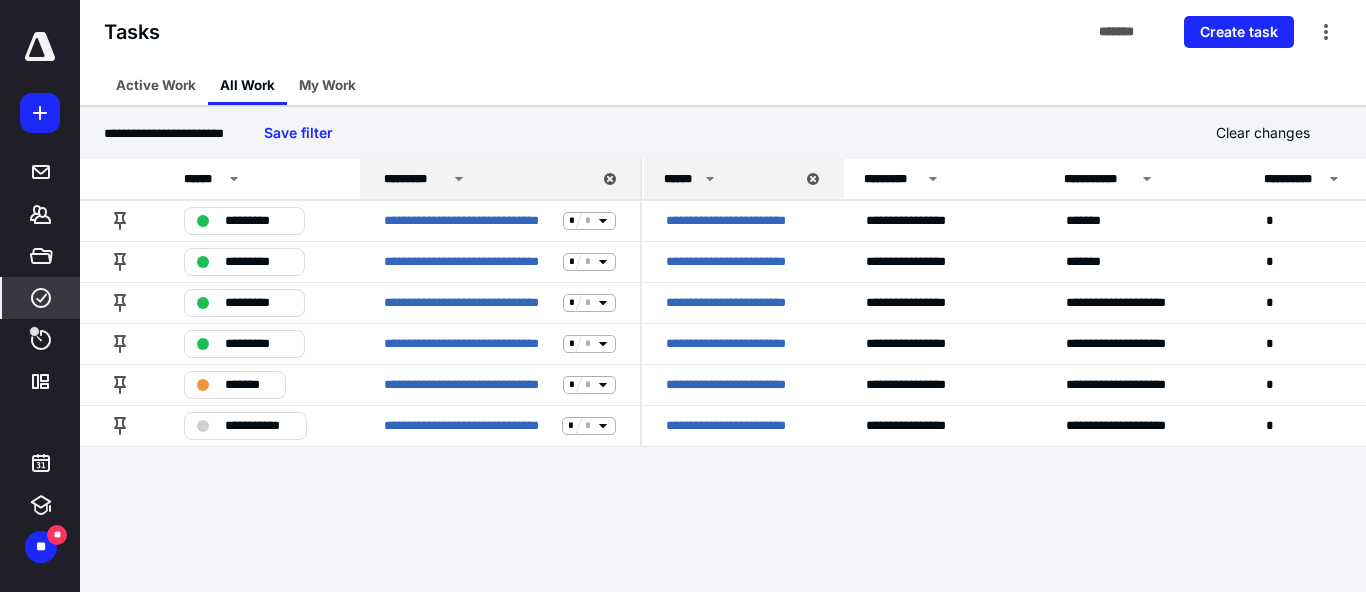 click on "******" at bounding box center [681, 179] 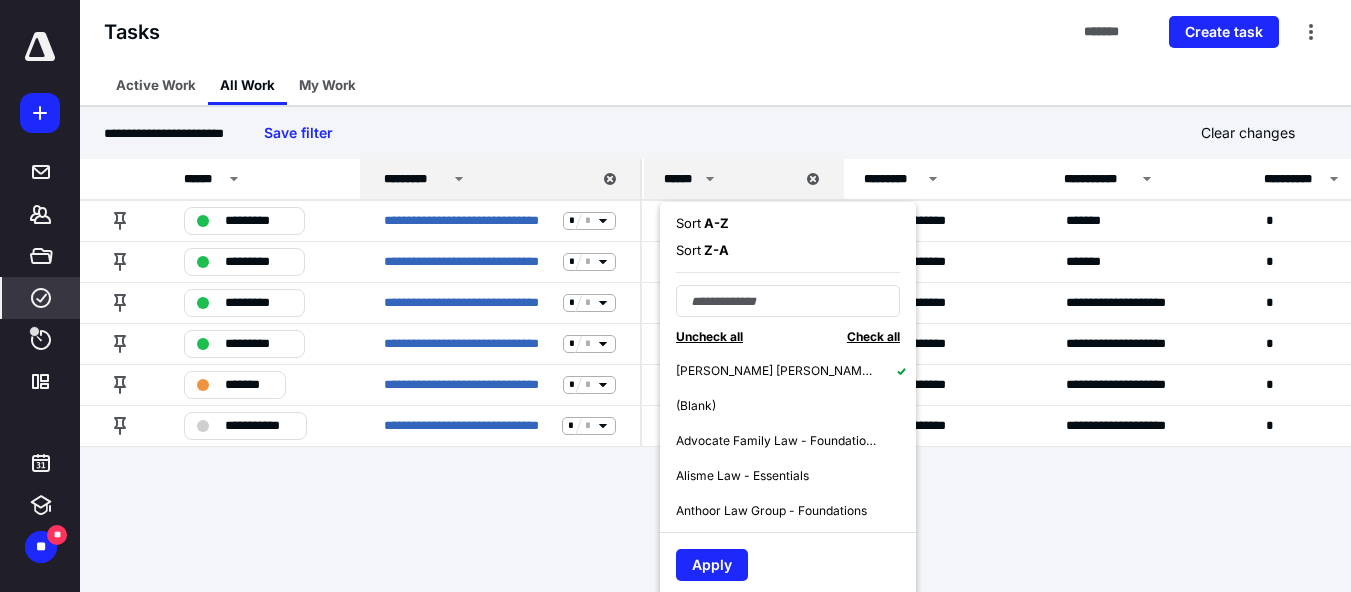 click 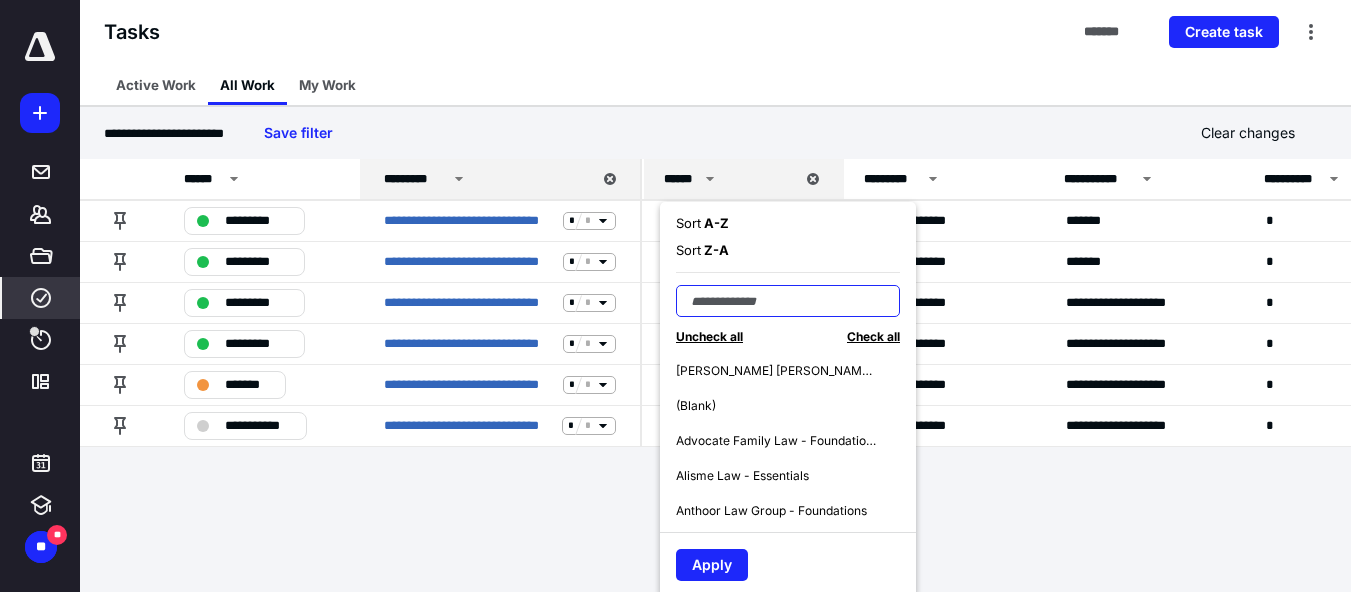 click at bounding box center [788, 301] 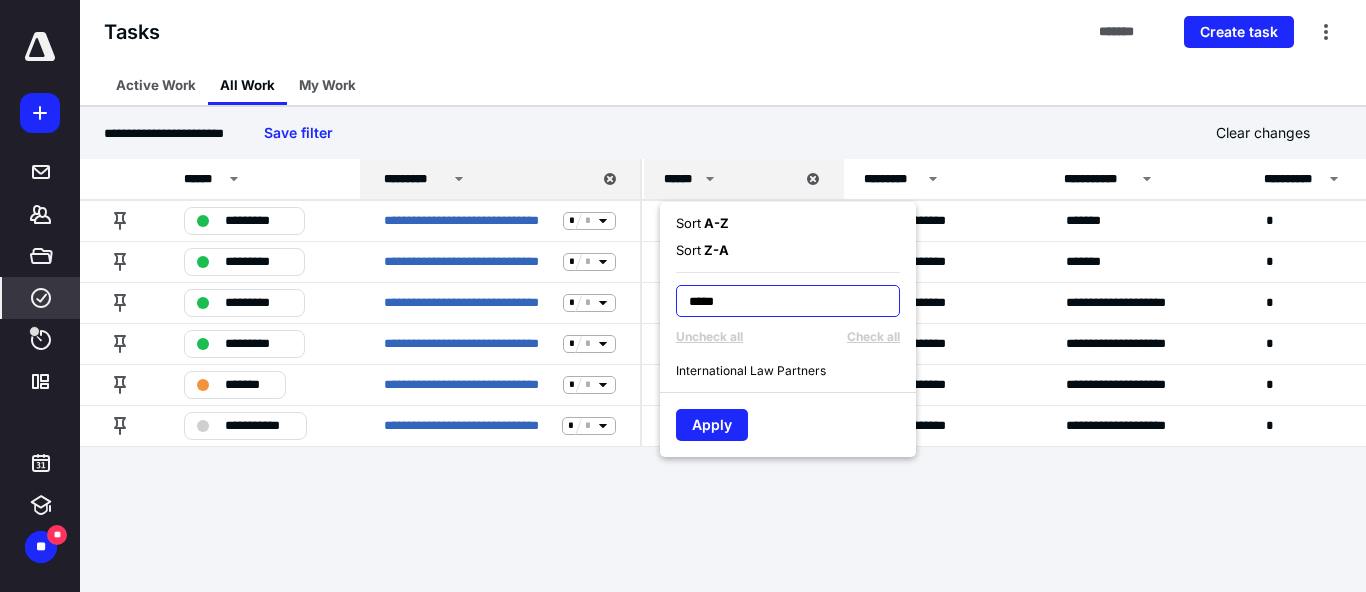 type on "*****" 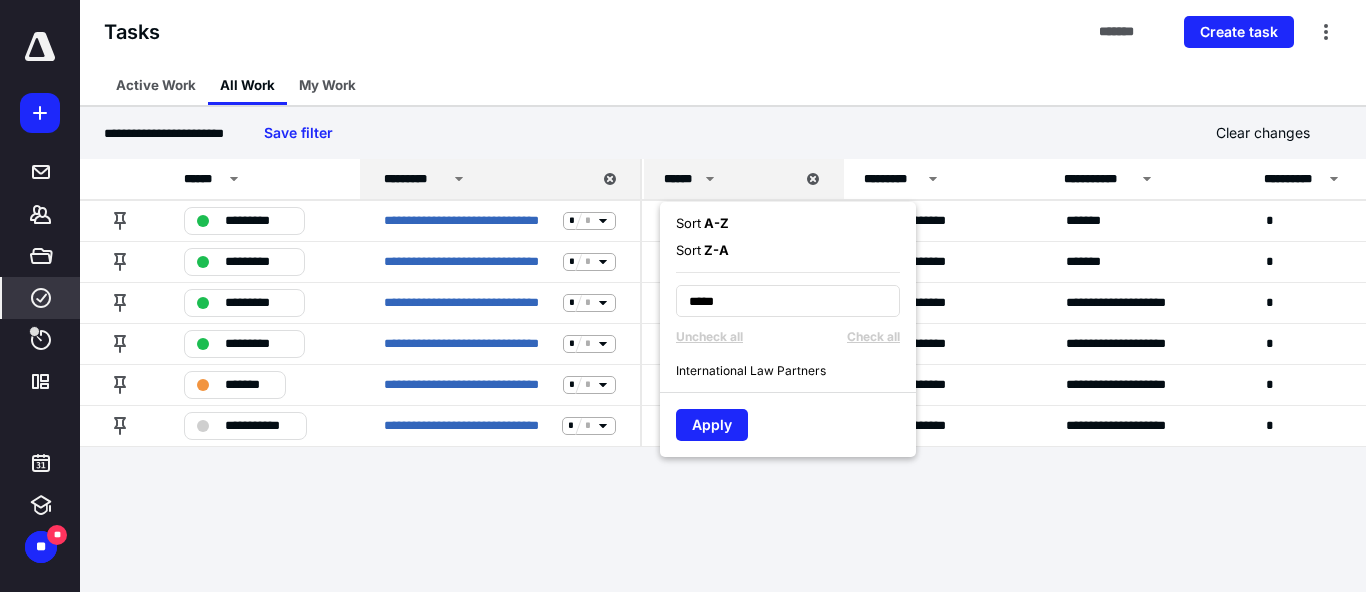 click on "International Law Partners" at bounding box center (751, 371) 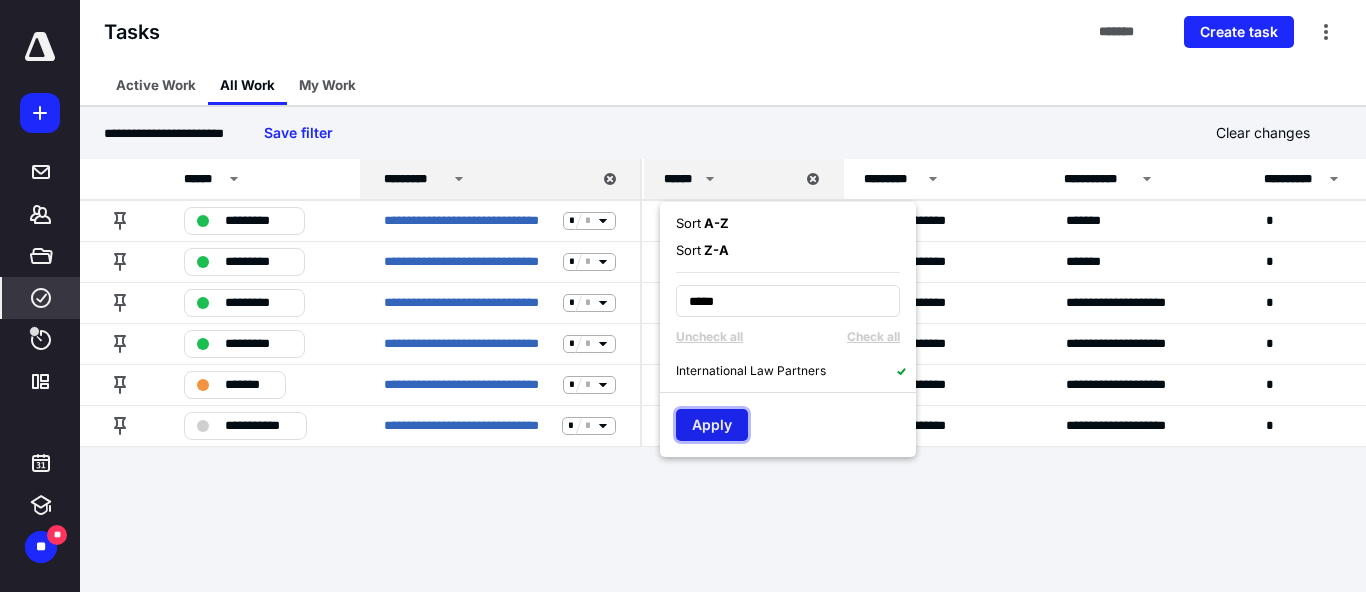 click on "Apply" at bounding box center (712, 425) 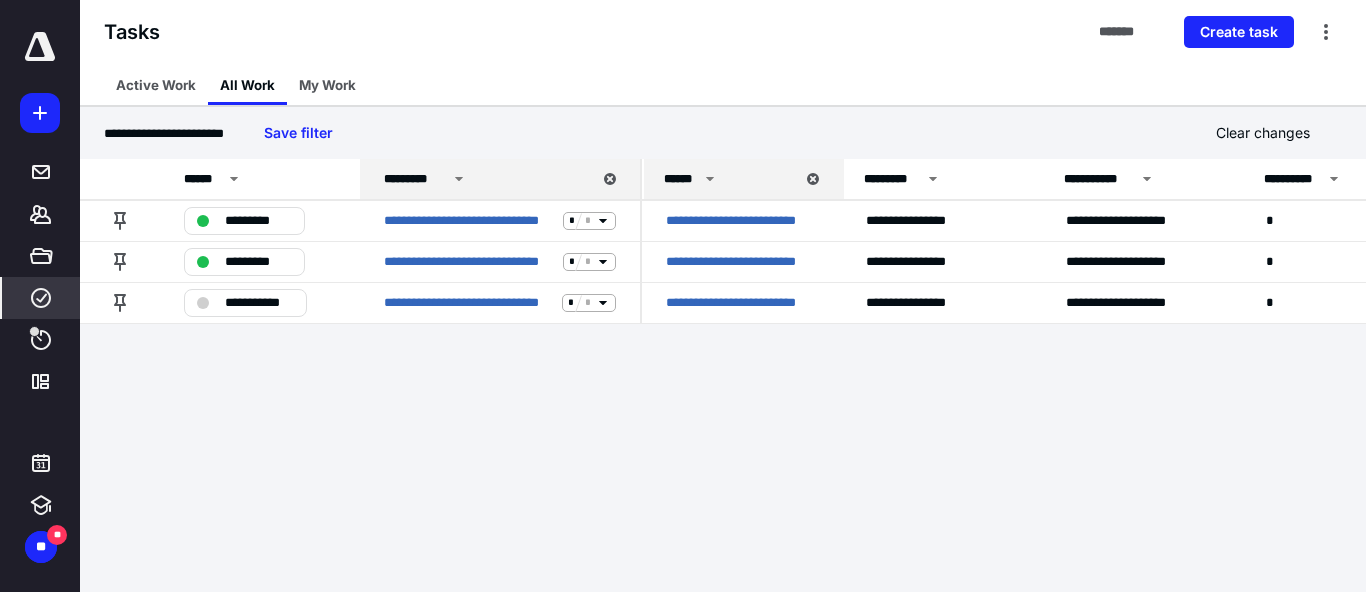 drag, startPoint x: 637, startPoint y: 590, endPoint x: 750, endPoint y: 603, distance: 113.74533 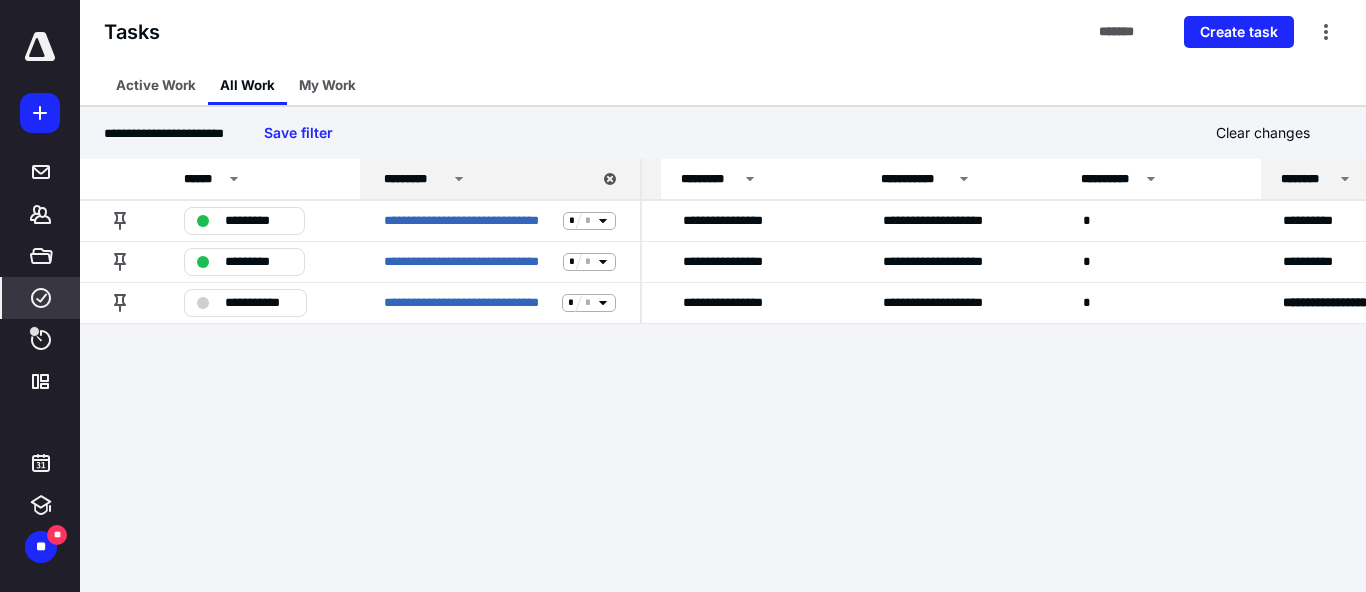 scroll, scrollTop: 0, scrollLeft: 402, axis: horizontal 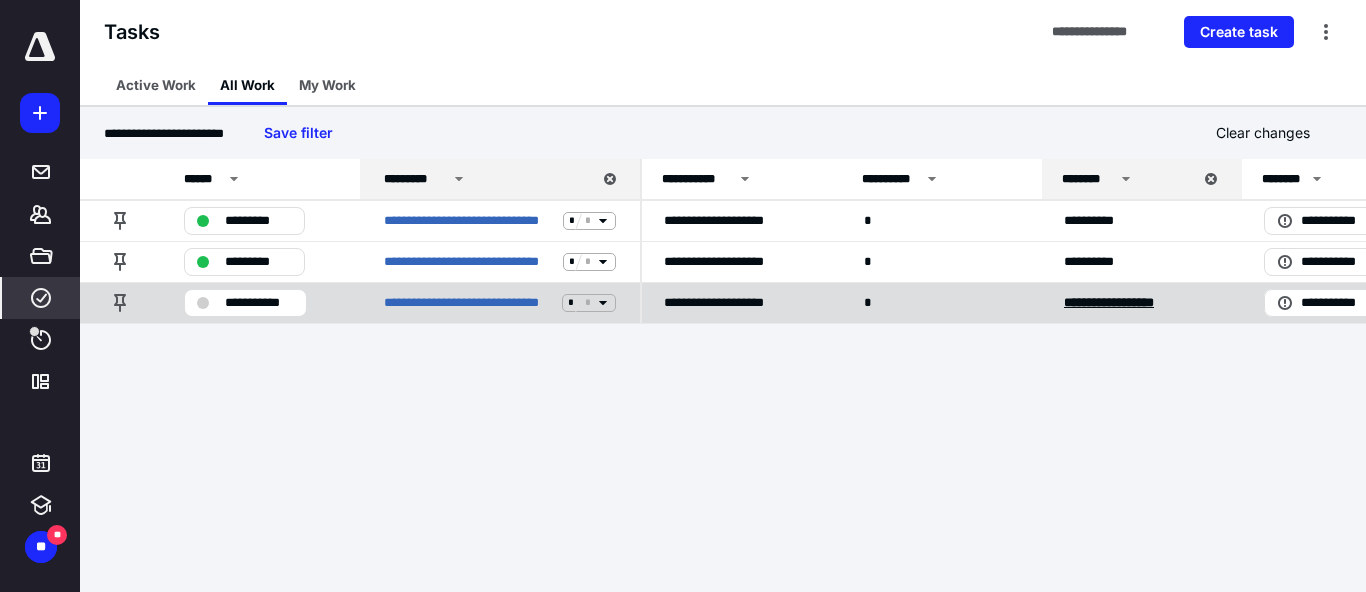 click on "**********" at bounding box center (1109, 302) 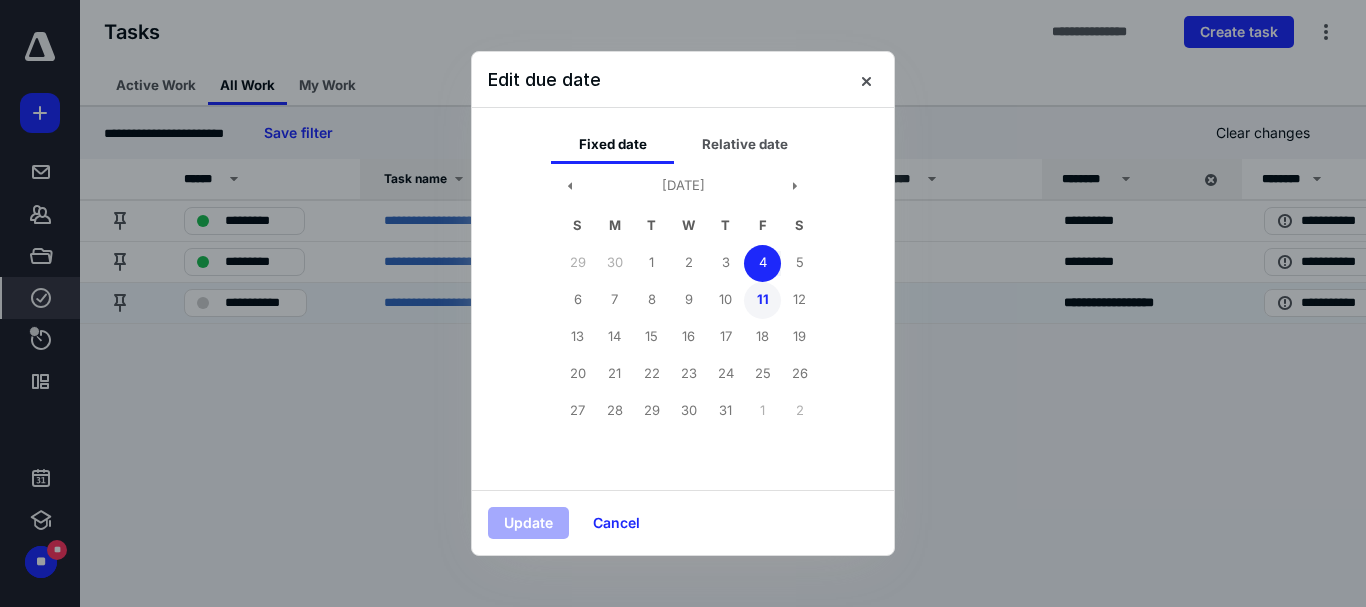click on "11" at bounding box center (762, 300) 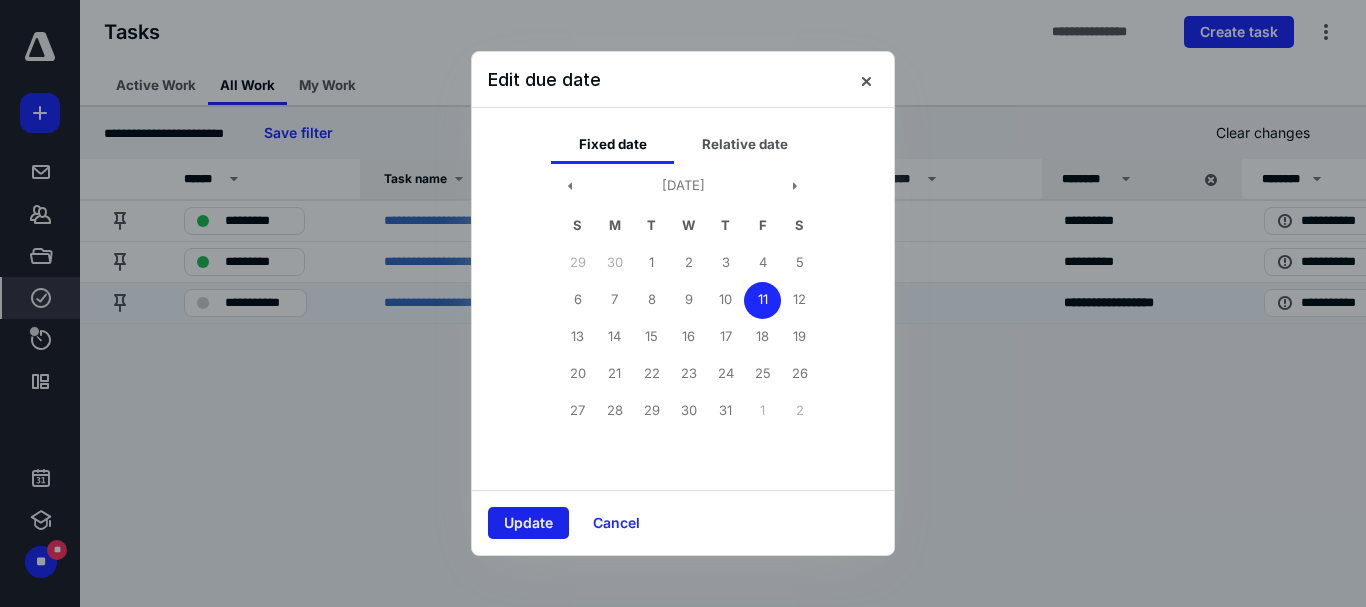 click on "Update" at bounding box center (528, 523) 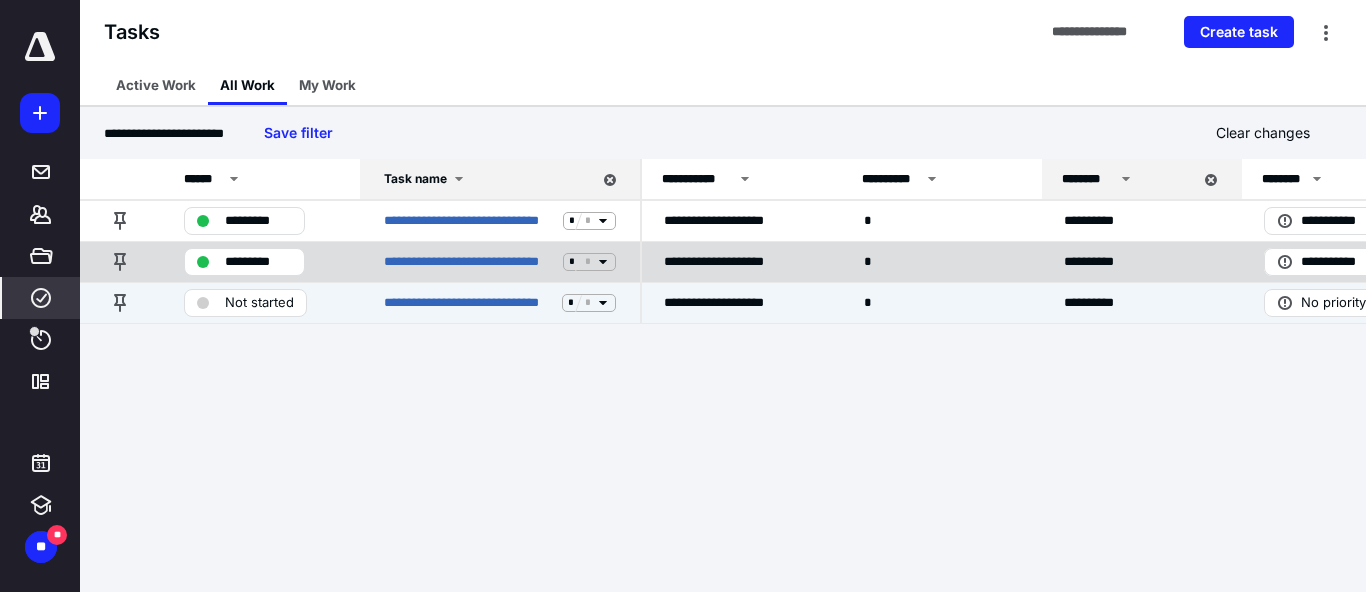 click on "**********" at bounding box center (500, 261) 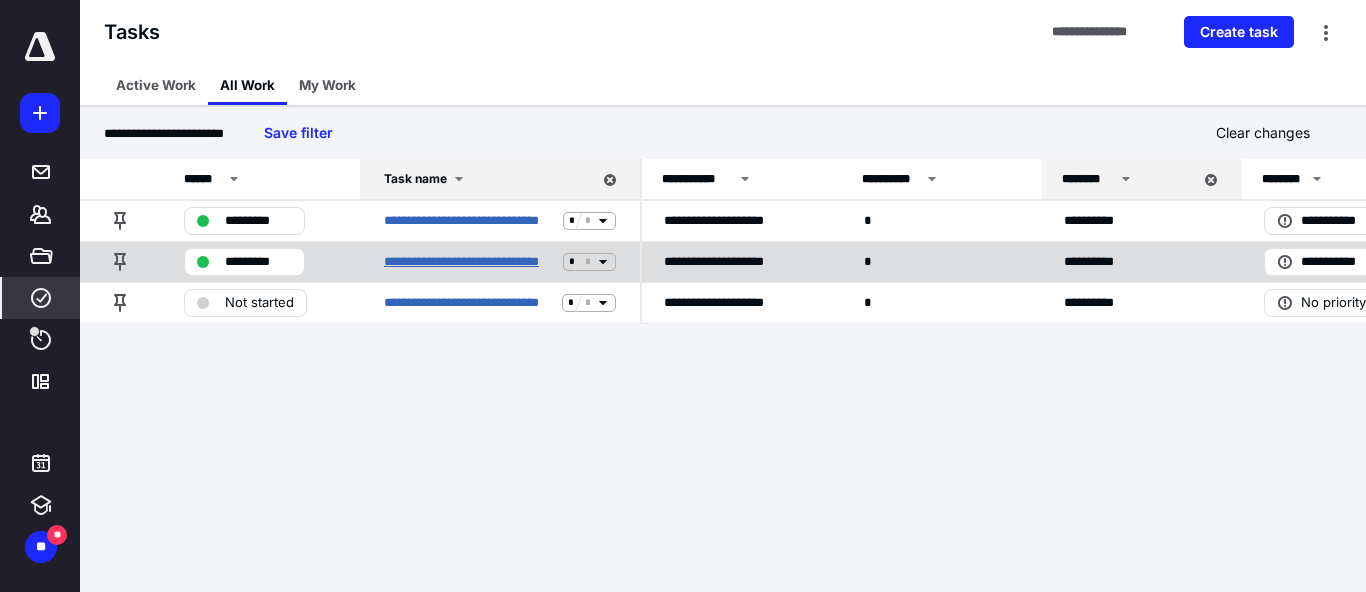 click on "**********" at bounding box center [469, 262] 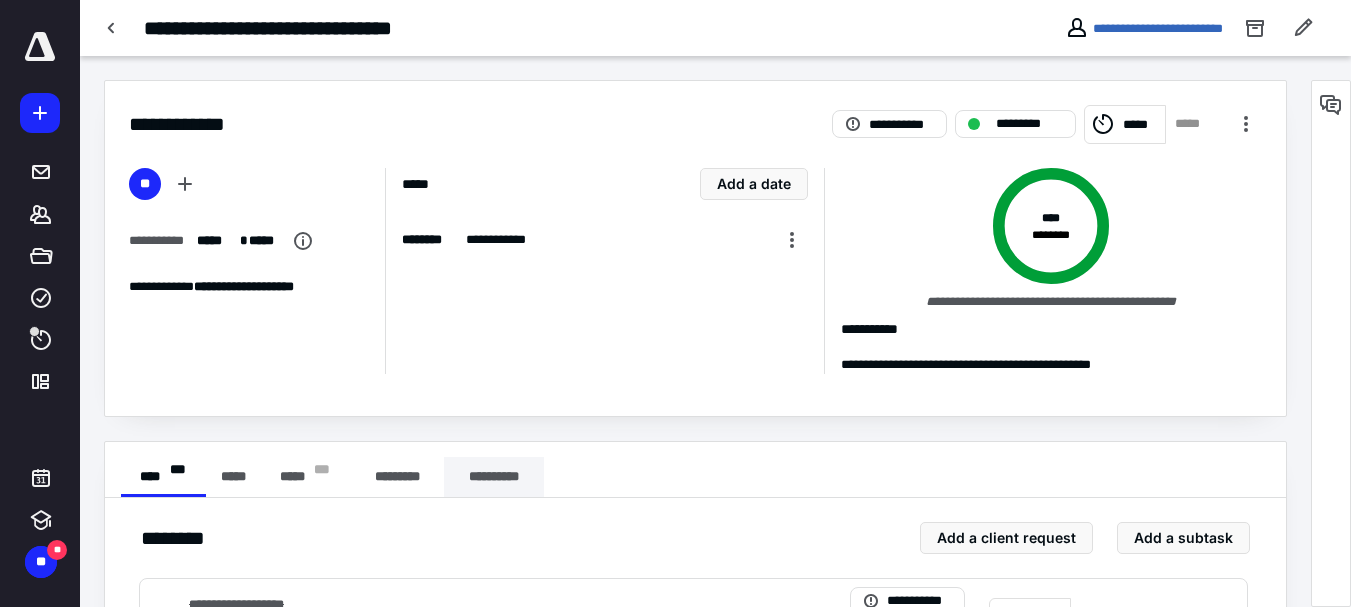scroll, scrollTop: 100, scrollLeft: 0, axis: vertical 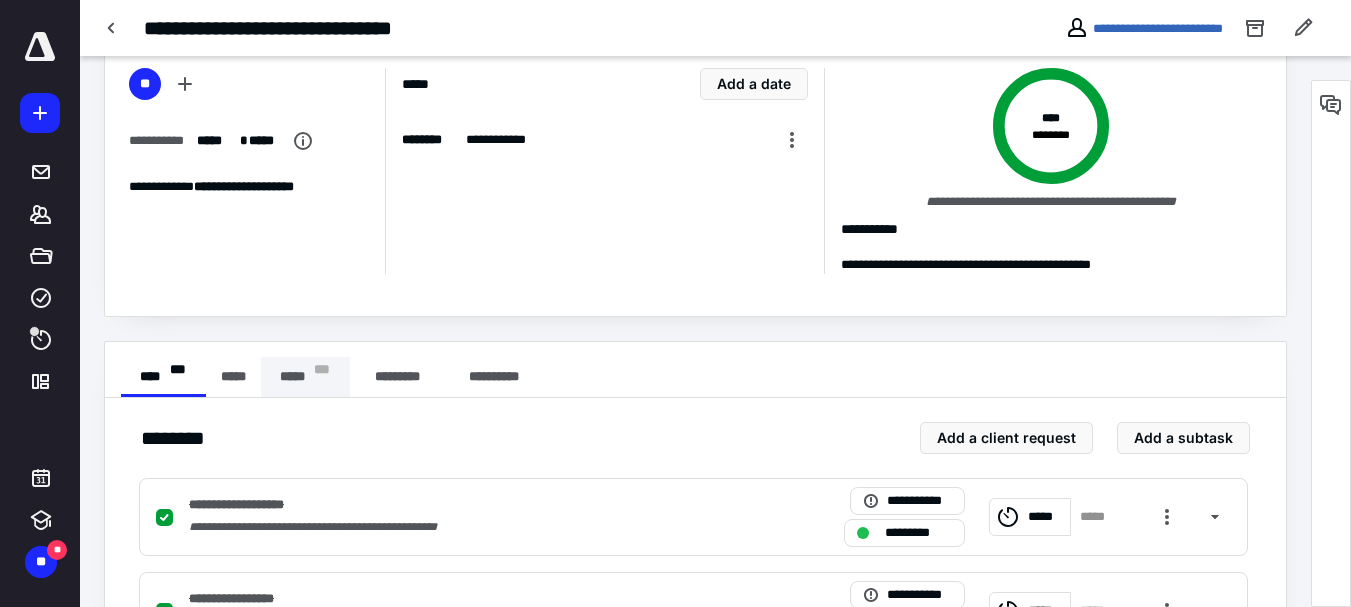 click on "***** * * *" at bounding box center [305, 377] 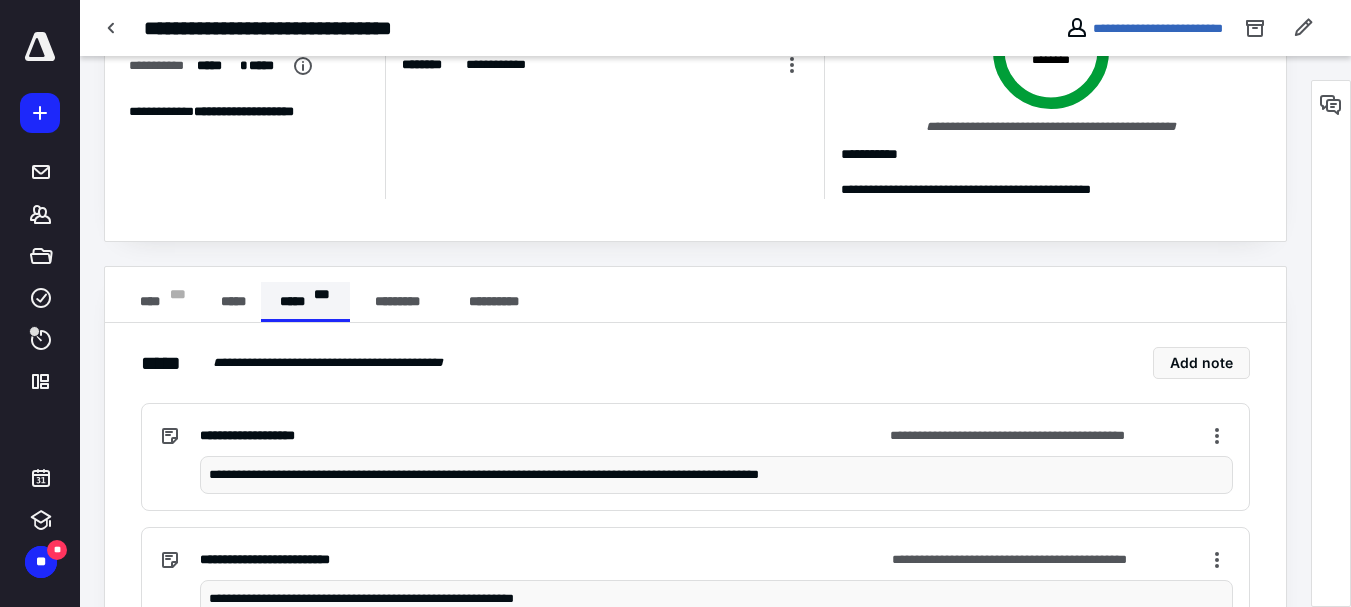 scroll, scrollTop: 75, scrollLeft: 0, axis: vertical 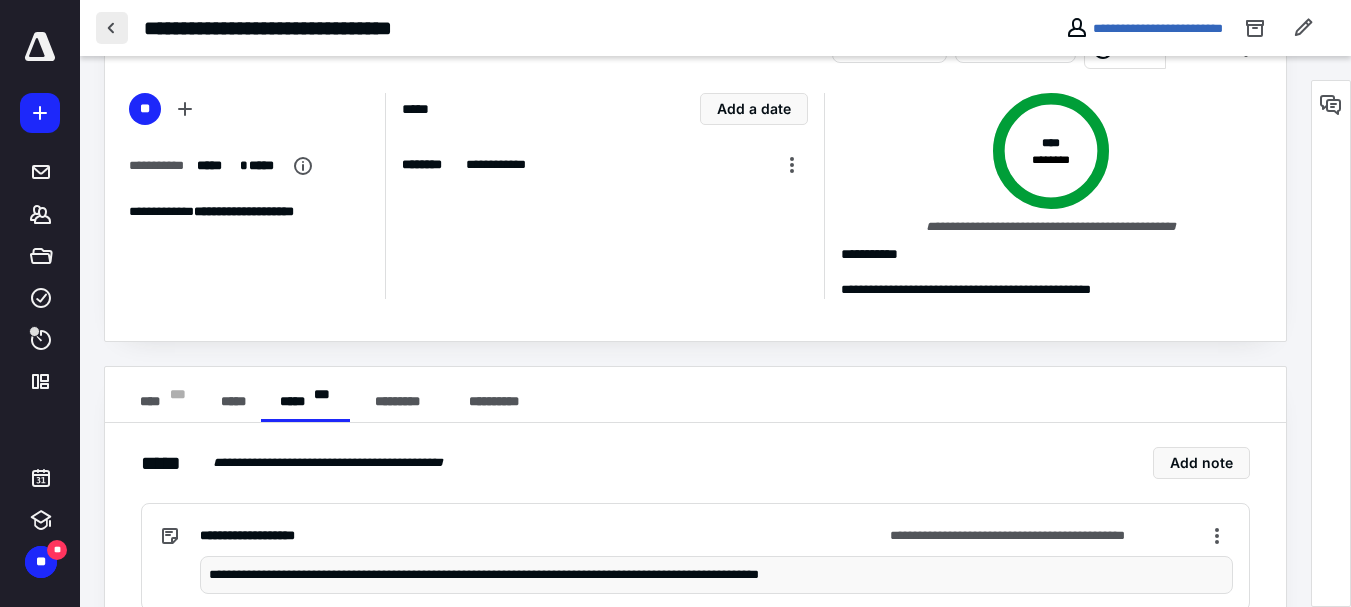 click at bounding box center (112, 28) 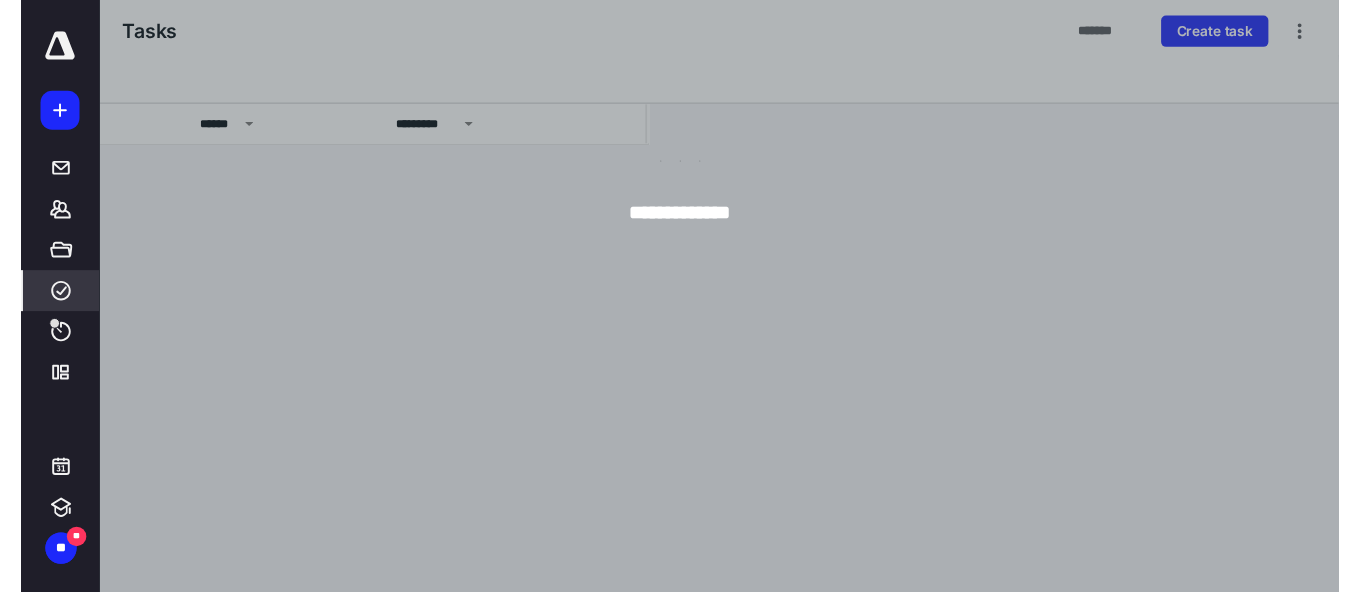 scroll, scrollTop: 0, scrollLeft: 0, axis: both 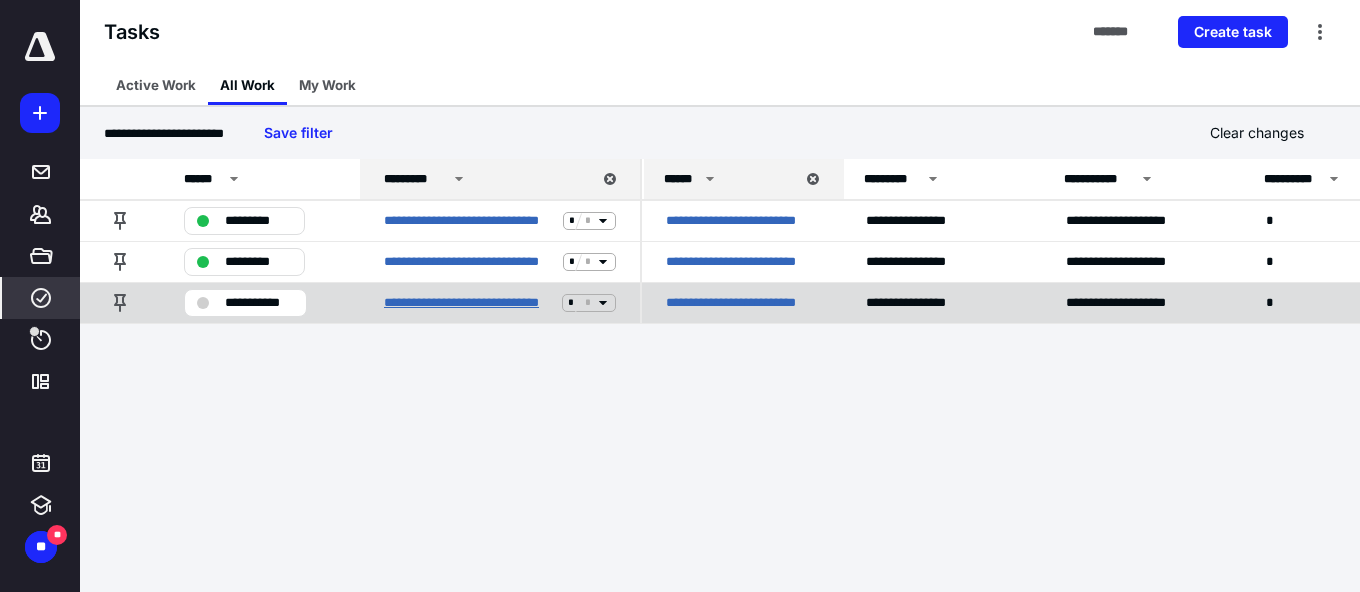 click on "**********" at bounding box center [469, 303] 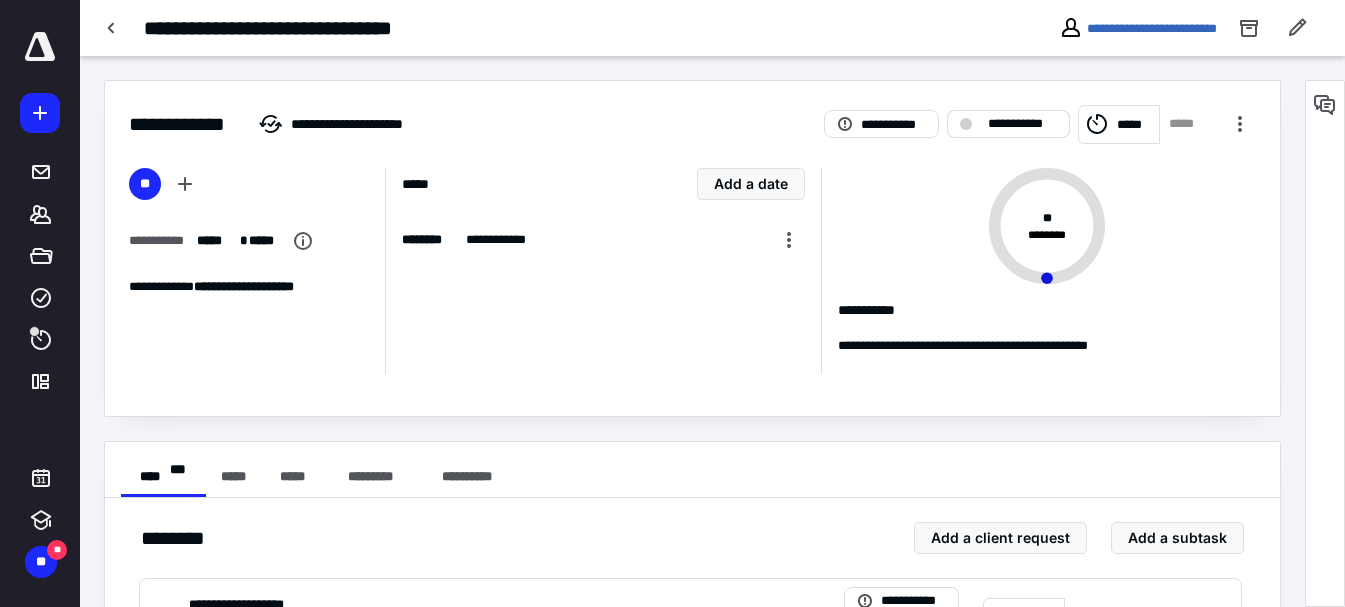 click on "**********" at bounding box center [1008, 124] 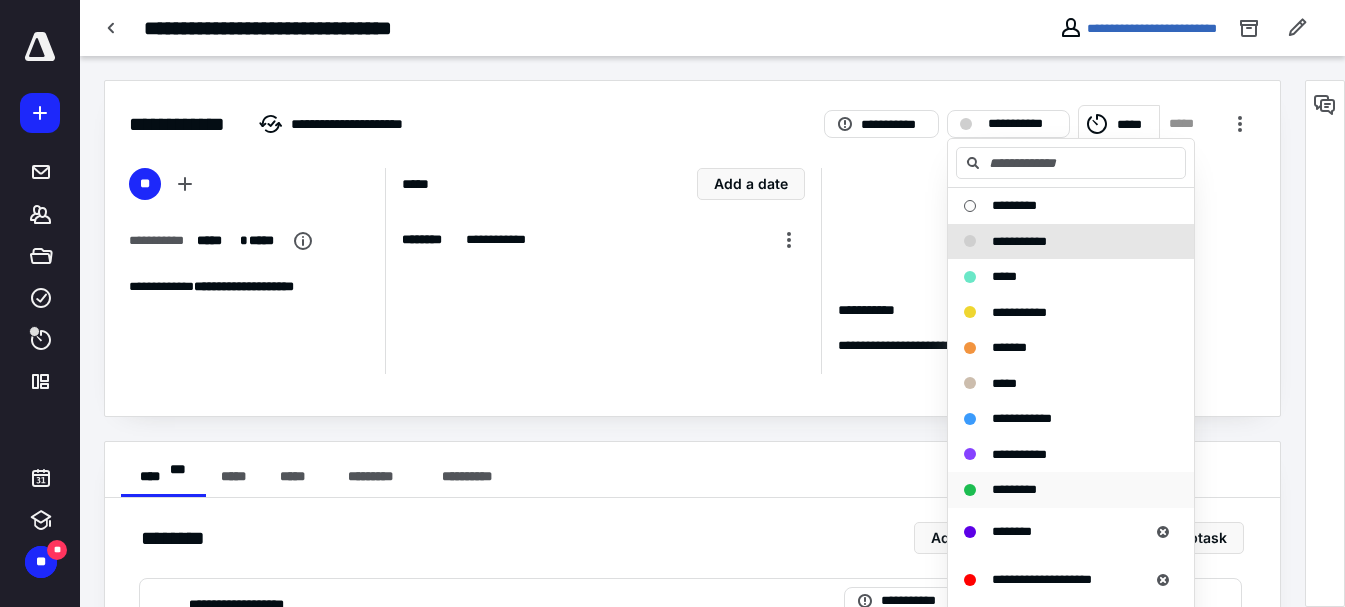 click on "*********" at bounding box center [1014, 490] 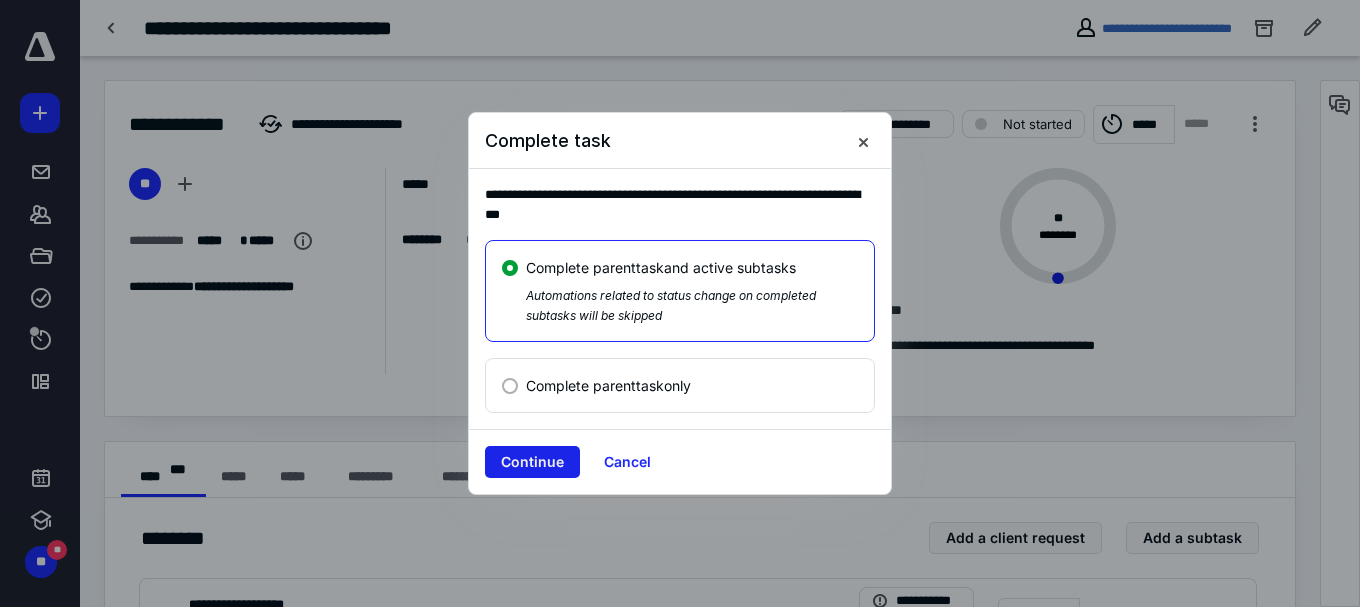 click on "Continue" at bounding box center (532, 462) 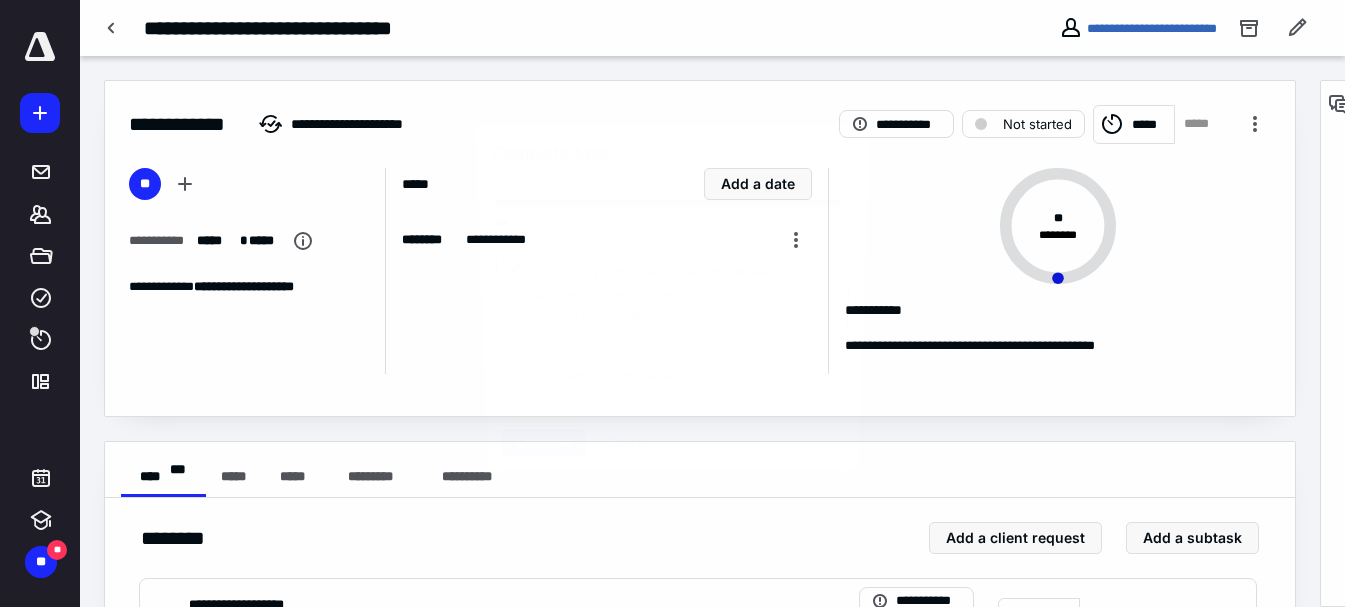 checkbox on "true" 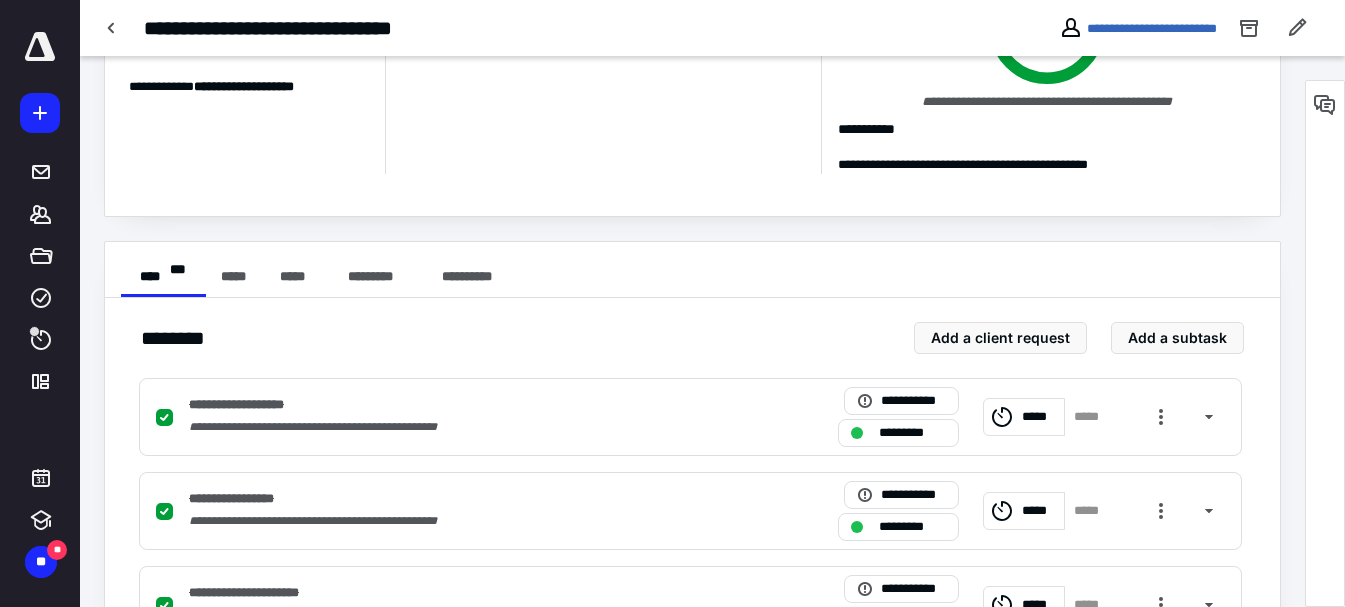 scroll, scrollTop: 300, scrollLeft: 0, axis: vertical 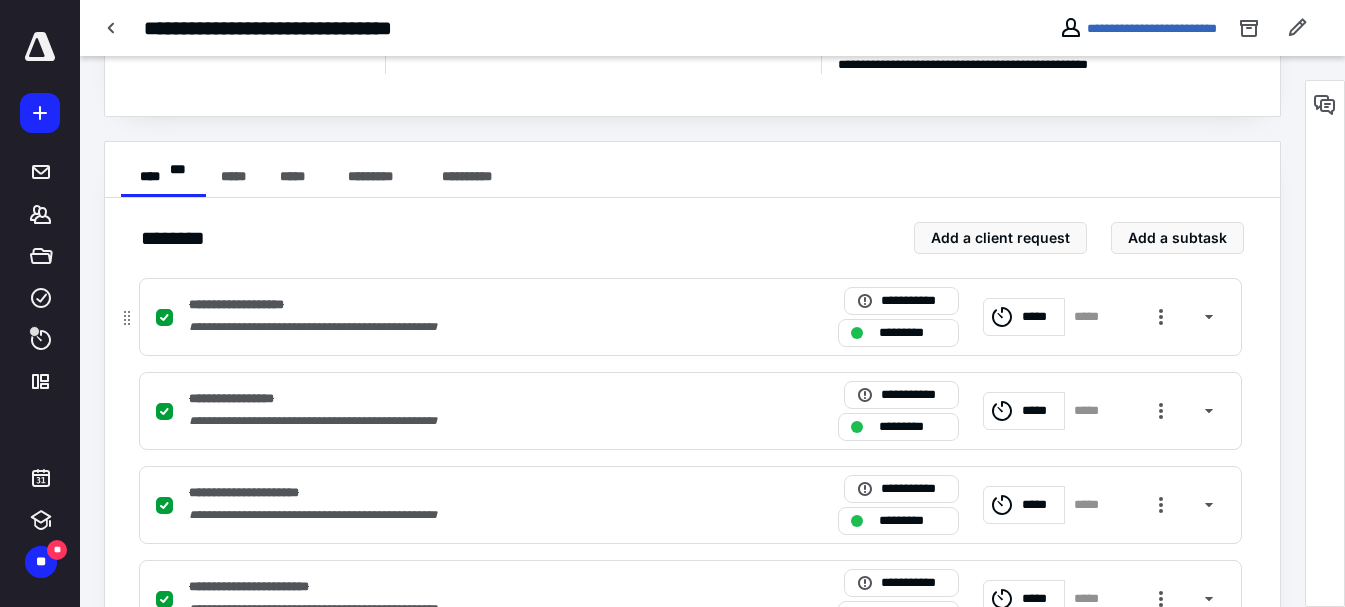 click on "*********" at bounding box center [912, 333] 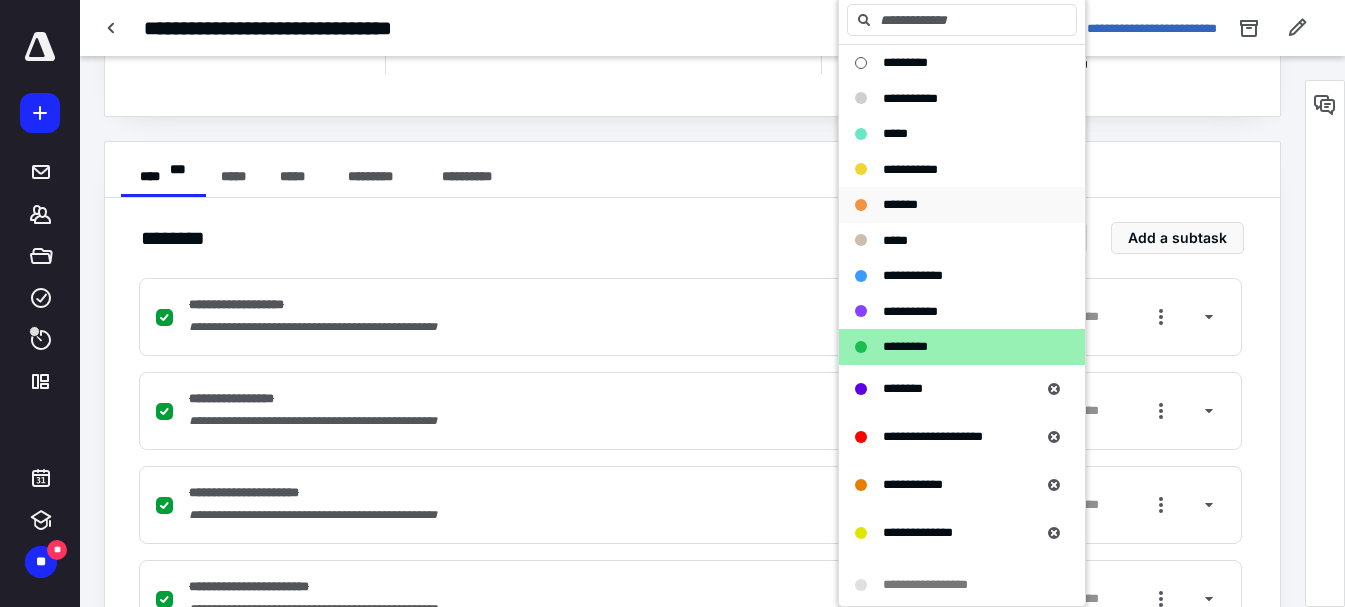 click on "*******" at bounding box center (900, 204) 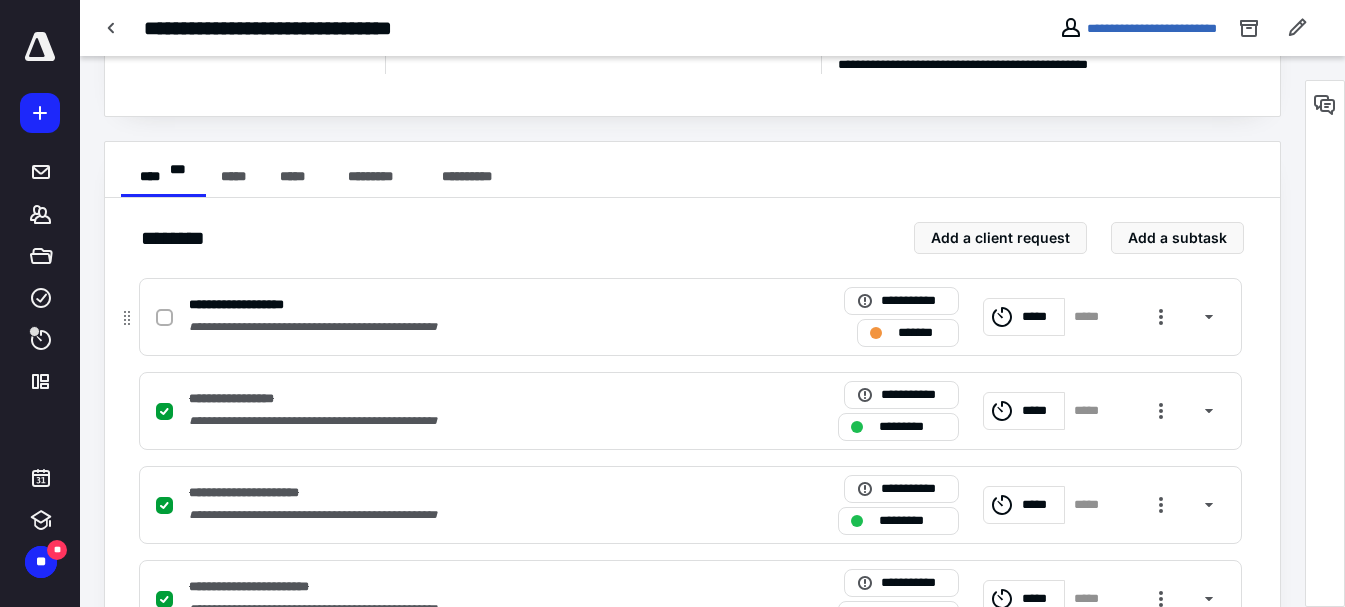 click on "**********" at bounding box center [428, 327] 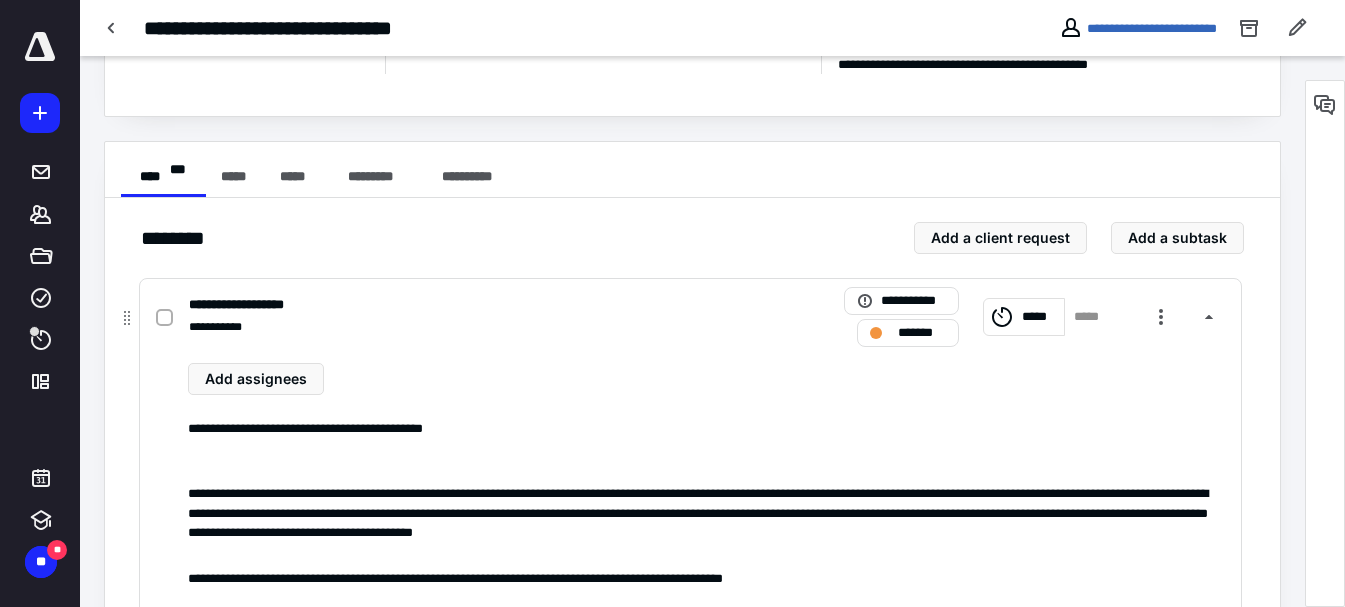 scroll, scrollTop: 400, scrollLeft: 0, axis: vertical 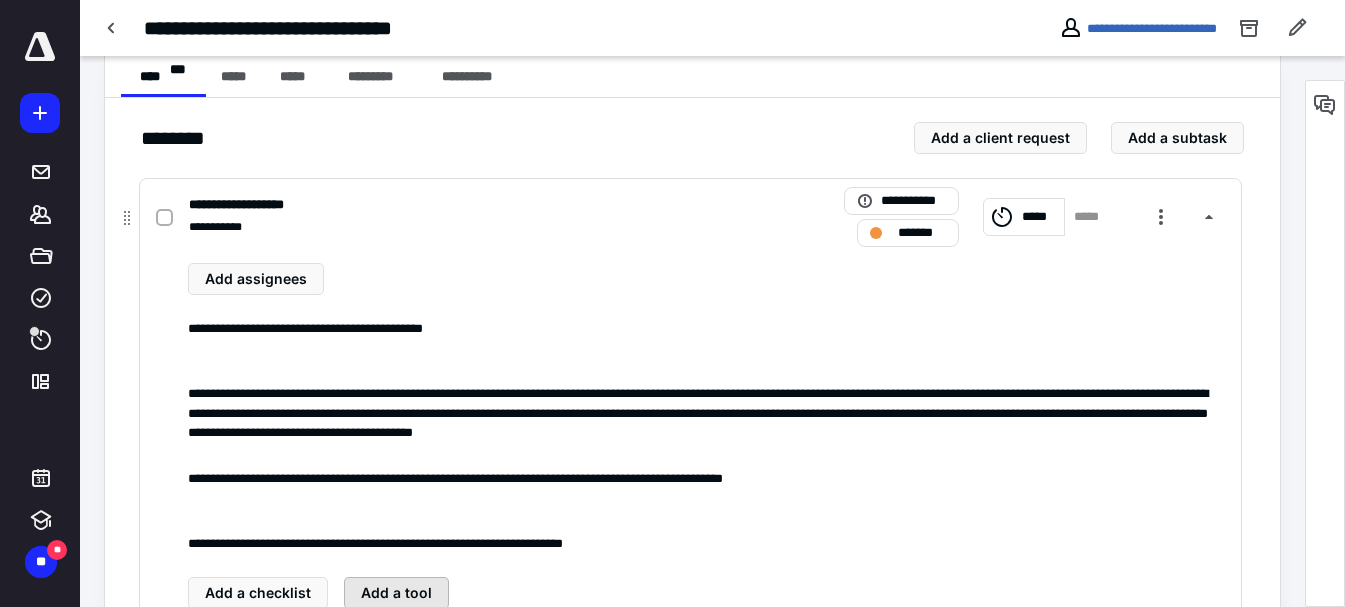 click on "Add a tool" at bounding box center [396, 593] 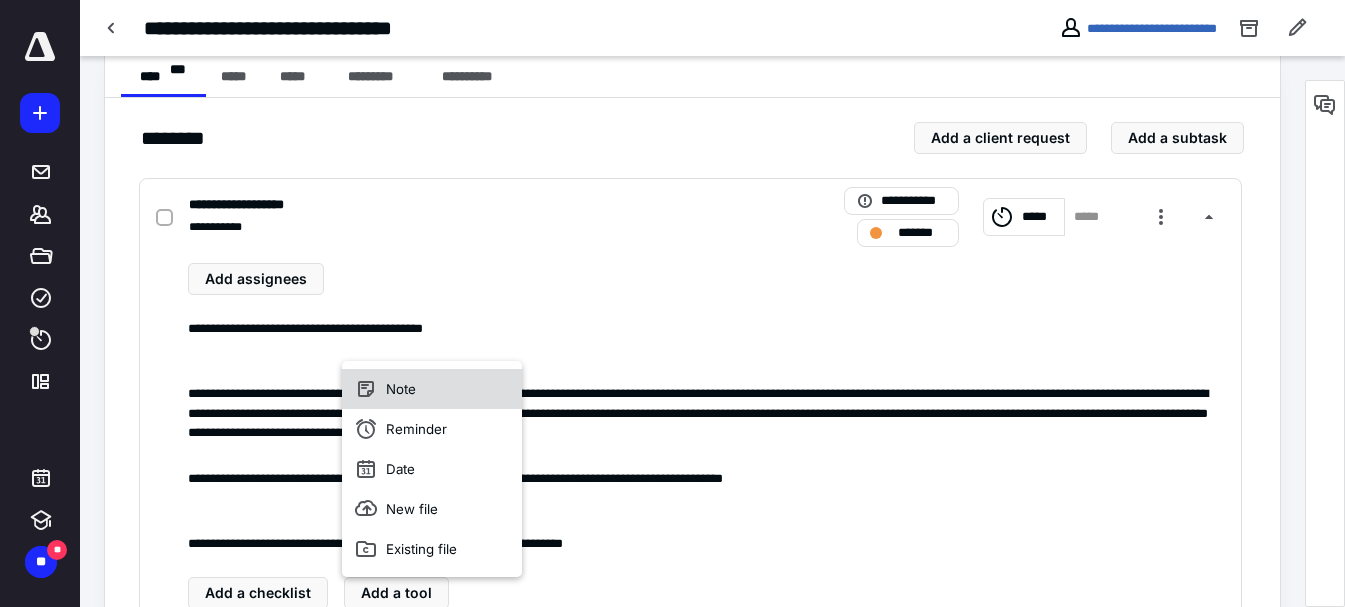 click on "Note" at bounding box center (432, 389) 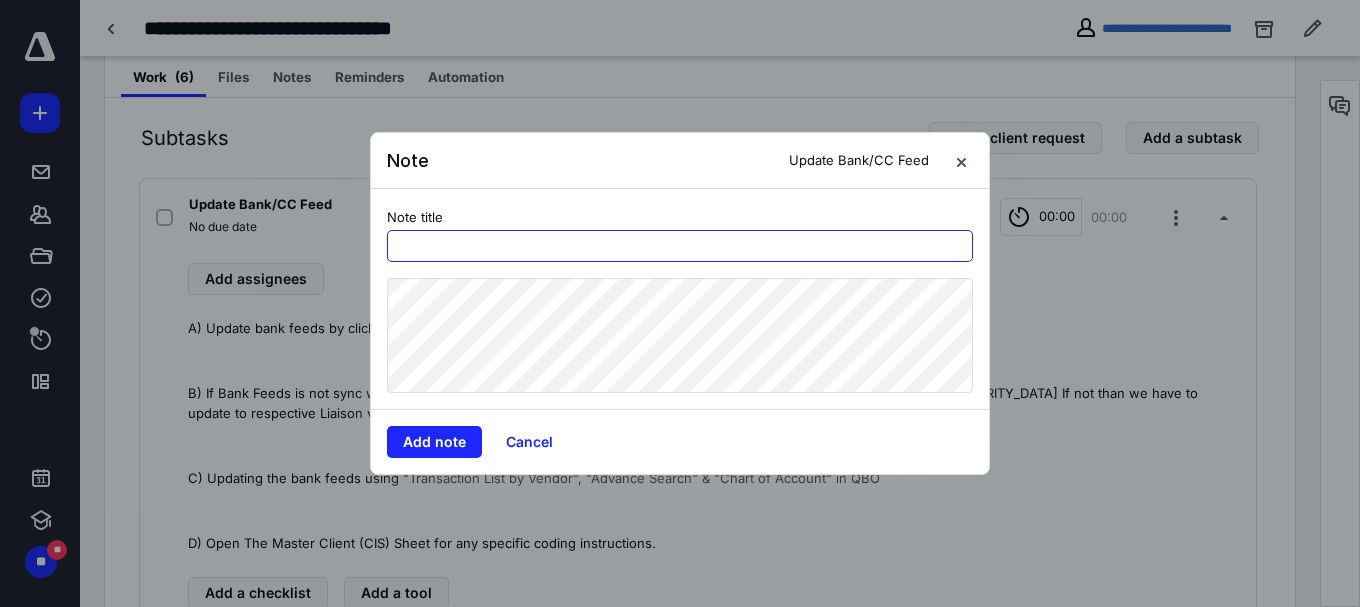 click at bounding box center [680, 246] 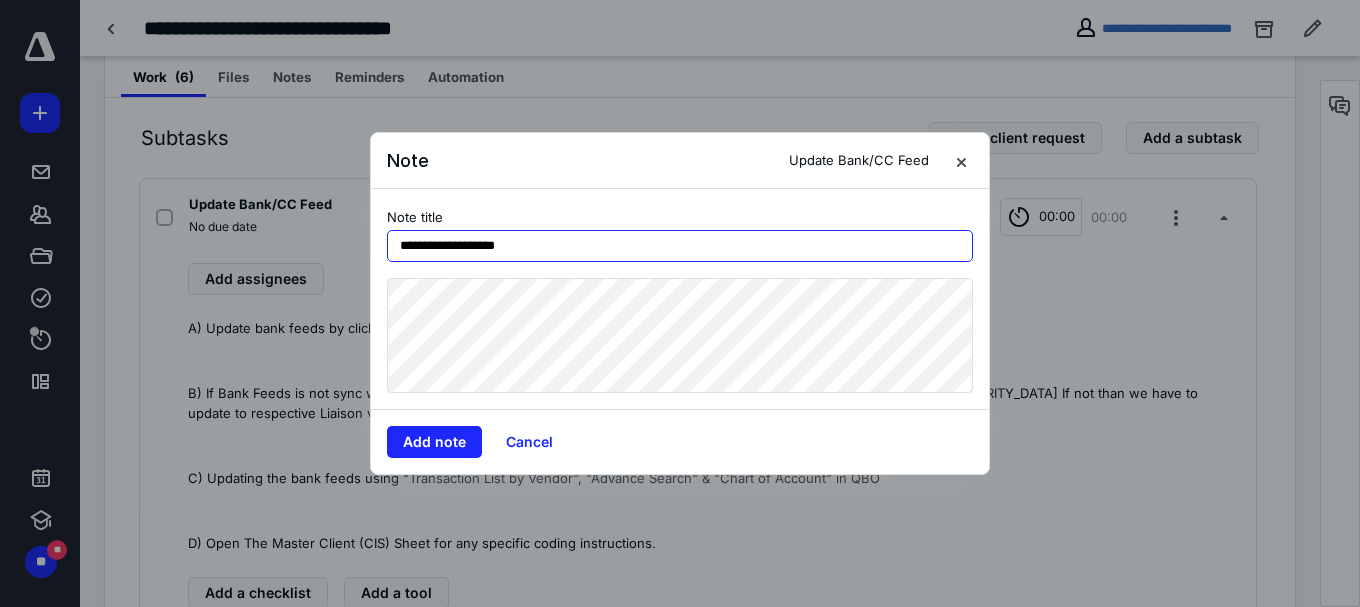 type on "**********" 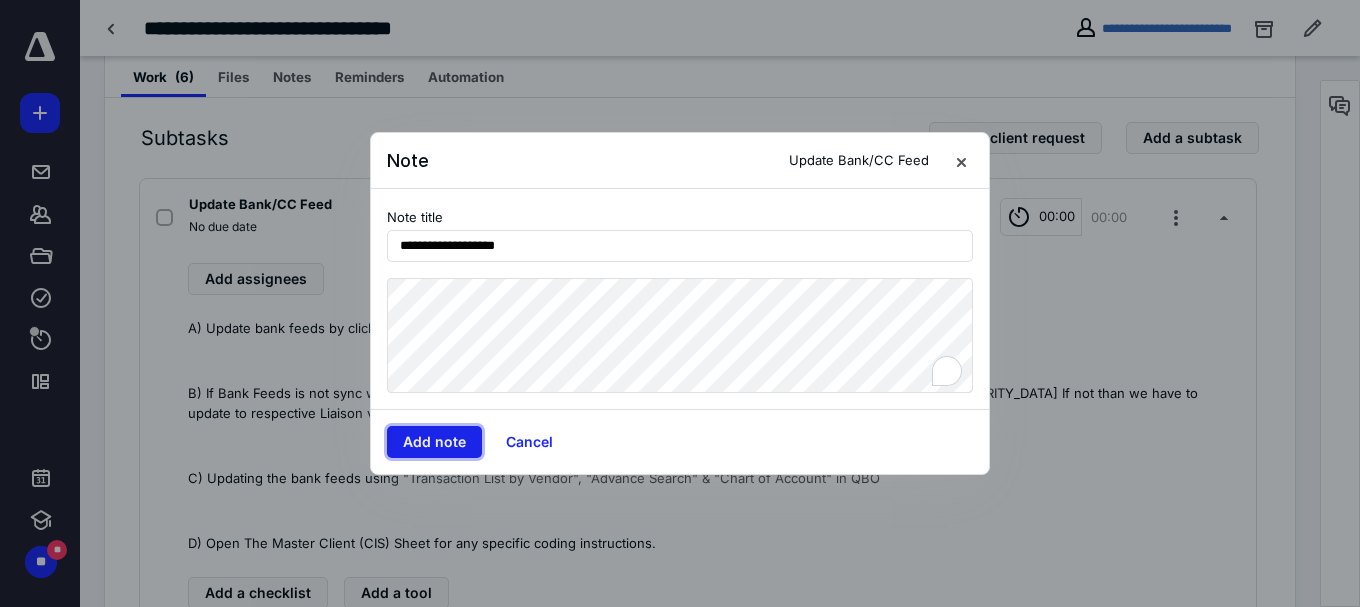 click on "Add note" at bounding box center (434, 442) 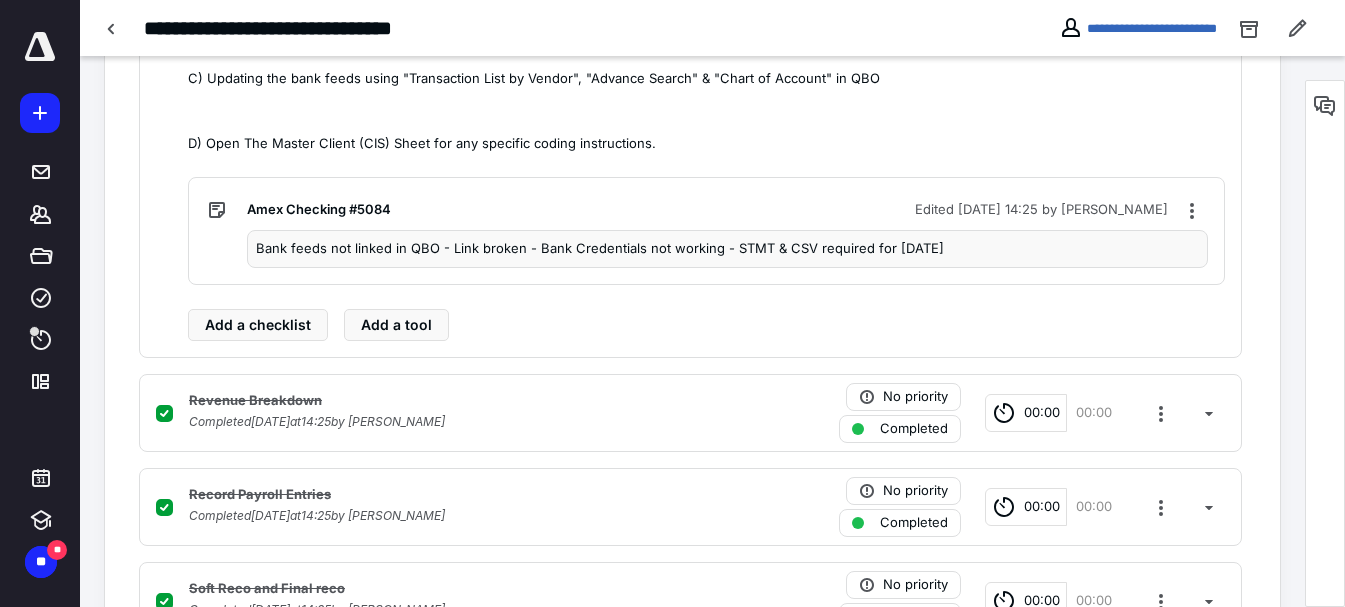scroll, scrollTop: 900, scrollLeft: 0, axis: vertical 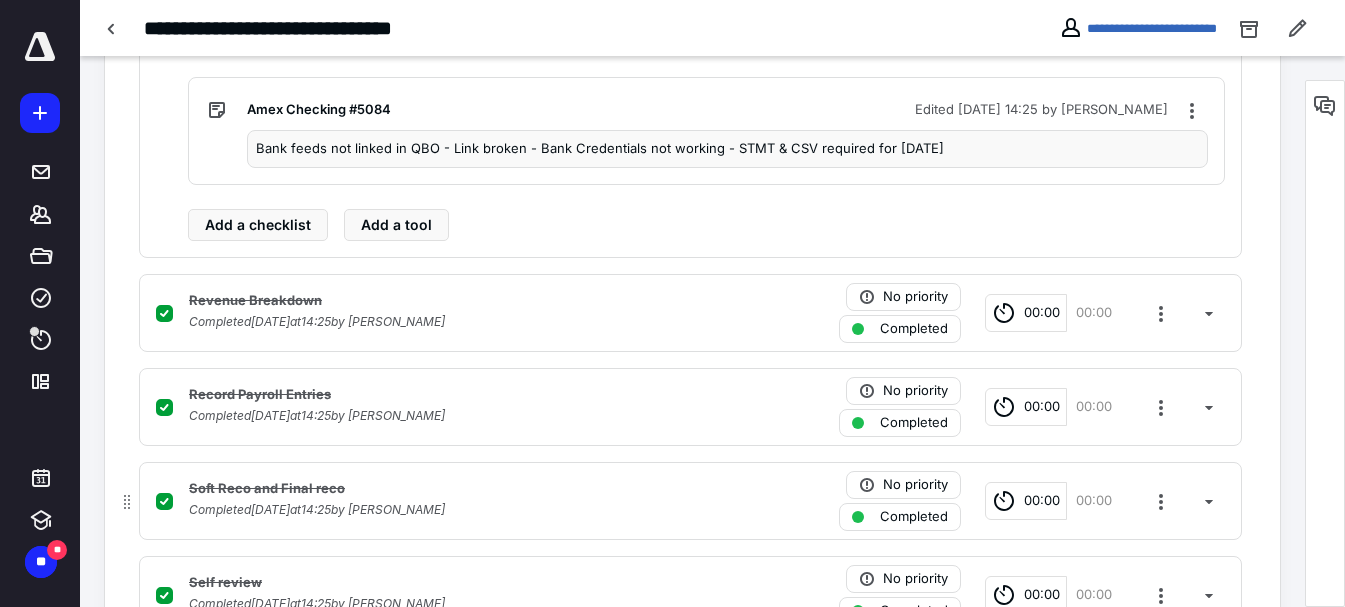 click on "Completed" at bounding box center [914, 517] 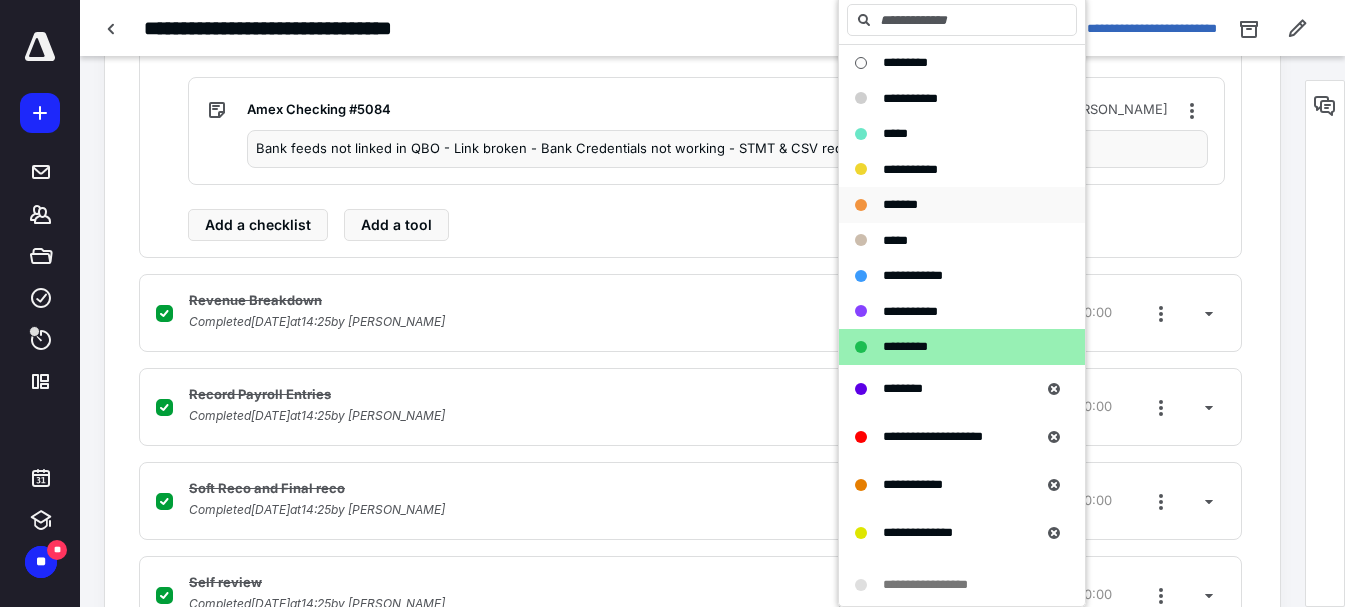 click on "*******" at bounding box center (900, 204) 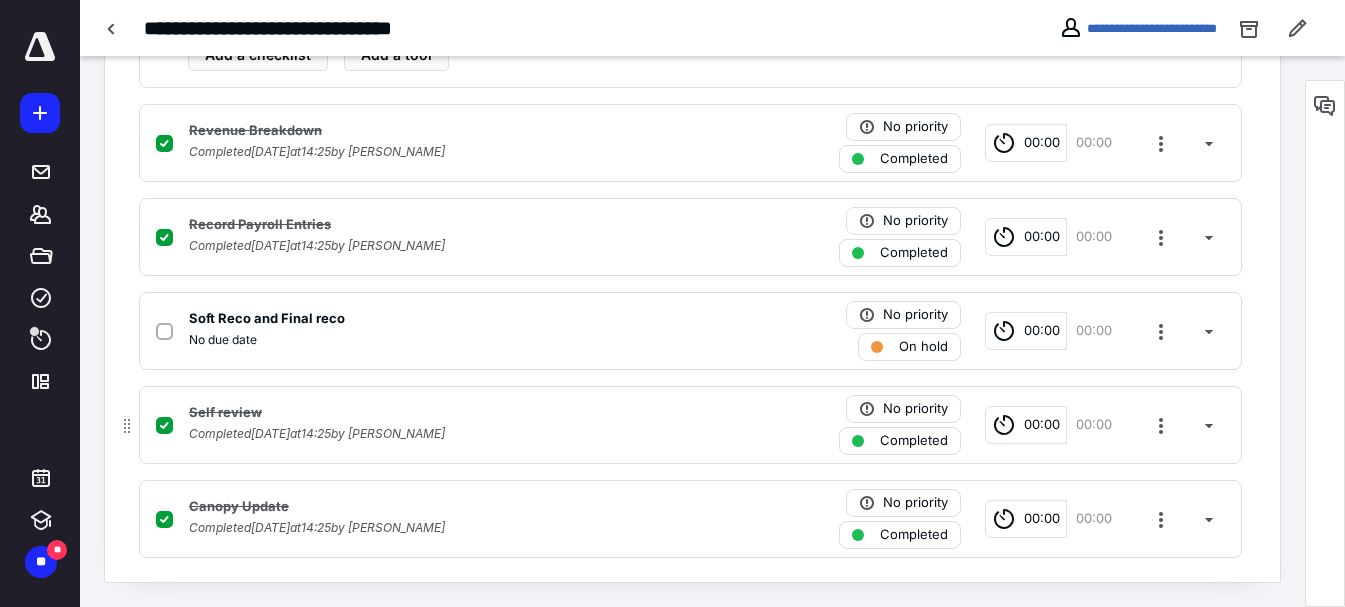 click on "Update Bank/CC Feed No due date No priority On hold 00:00 00:00 Add assignees
A) Update bank feeds by clicking Update button.  B) If Bank Feeds is not sync with qbo -                                                                                                                                                                             We will download & Import transaction using CSV file from bank, if credentials are [SECURITY_DATA]                                                                     If not than we have to update to respective Liaison via MS Teams & update it on MCT C) Updating the bank feeds using "Transaction List by Vendor", "Advance Search" & "Chart of Account" in QBO D) Open The Master Client (CIS) Sheet for any specific coding instructions.
Amex Checking #5084 Edited [DATE] 14:25 by [PERSON_NAME] Bank feeds not linked in QBO - Link broken - Bank Credentials not working - STMT  & CSV required for [DATE]   Add a checklist Add a tool Revenue Breakdown Completed   at   at" at bounding box center [692, 33] 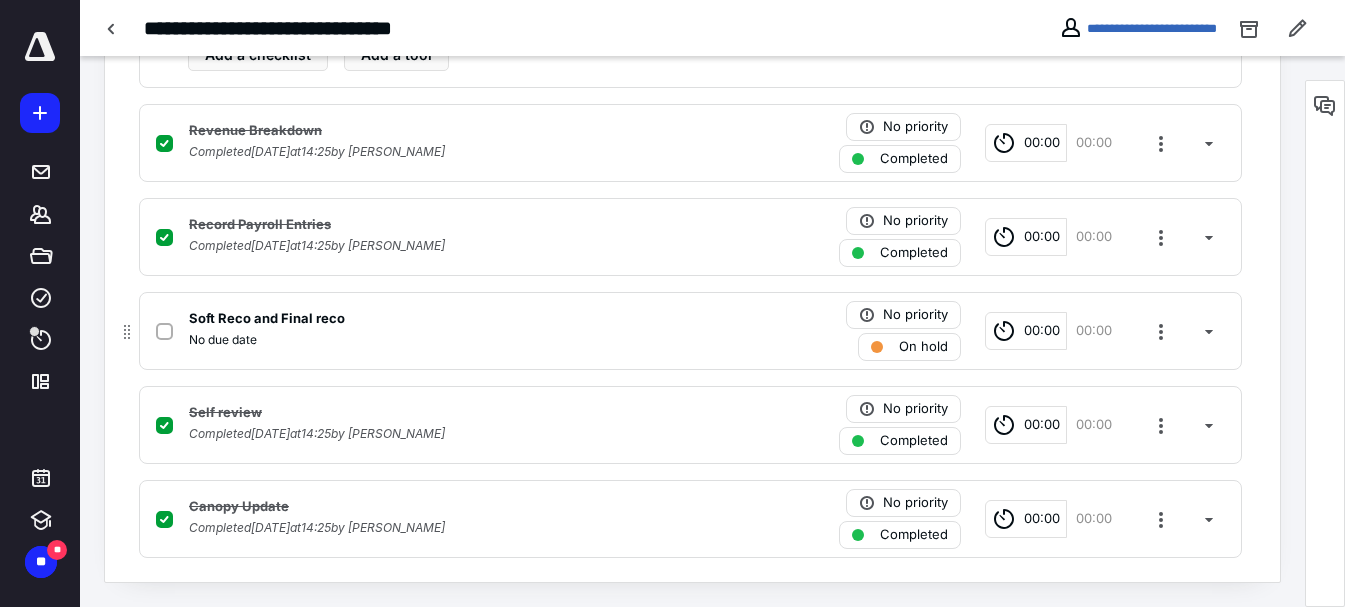 click on "No due date" at bounding box center (223, 340) 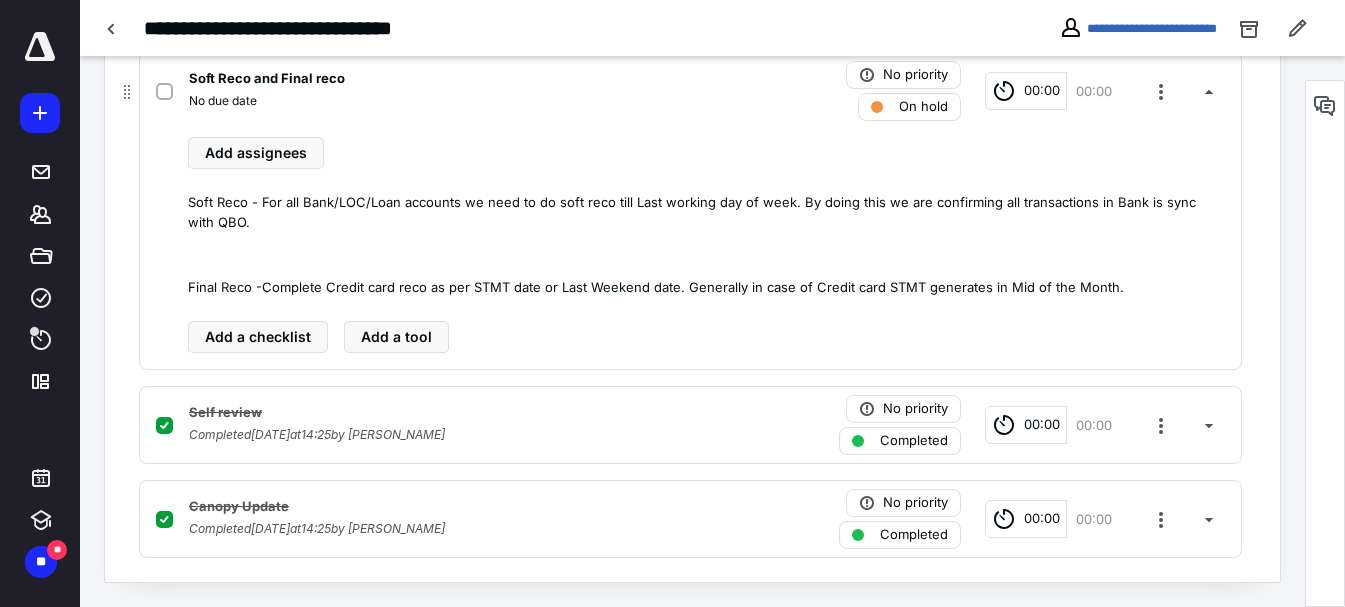 scroll, scrollTop: 808, scrollLeft: 0, axis: vertical 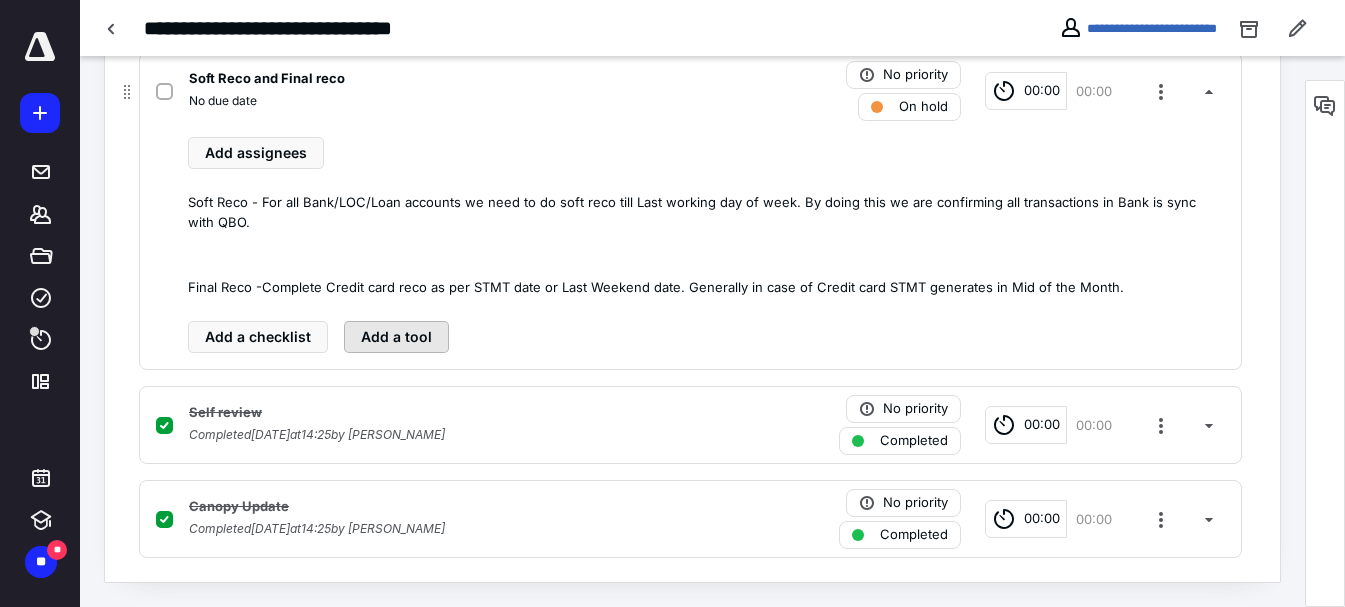 click on "Add a tool" at bounding box center [396, 337] 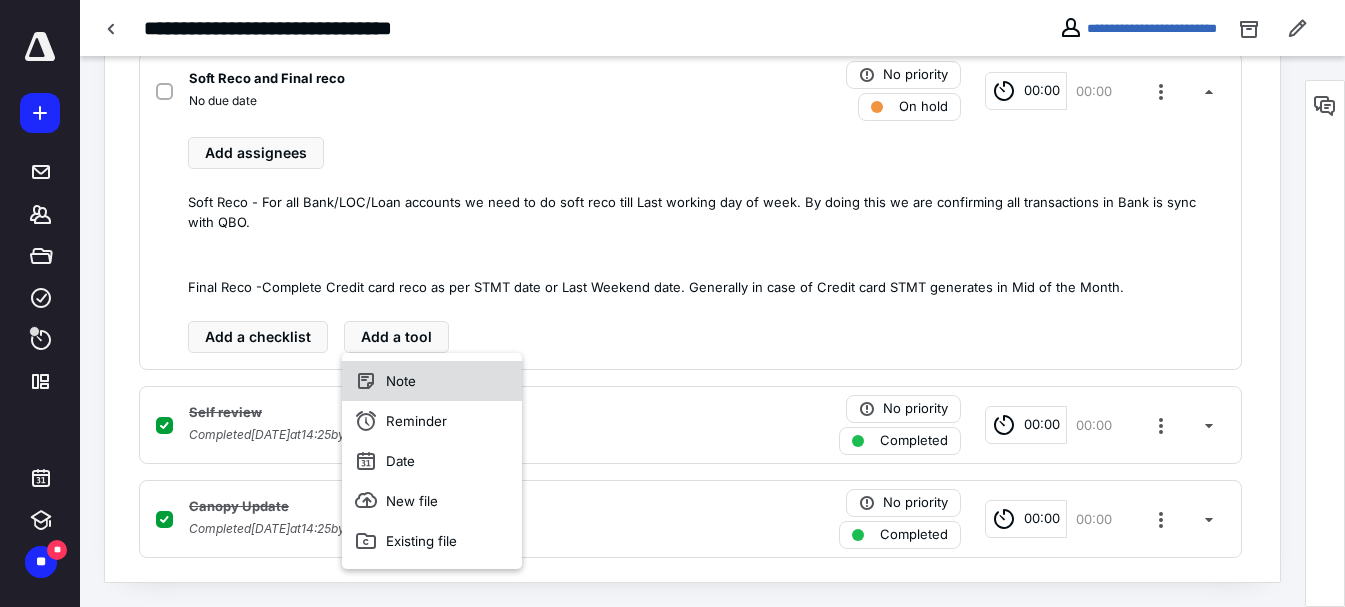 click on "Note" at bounding box center [432, 381] 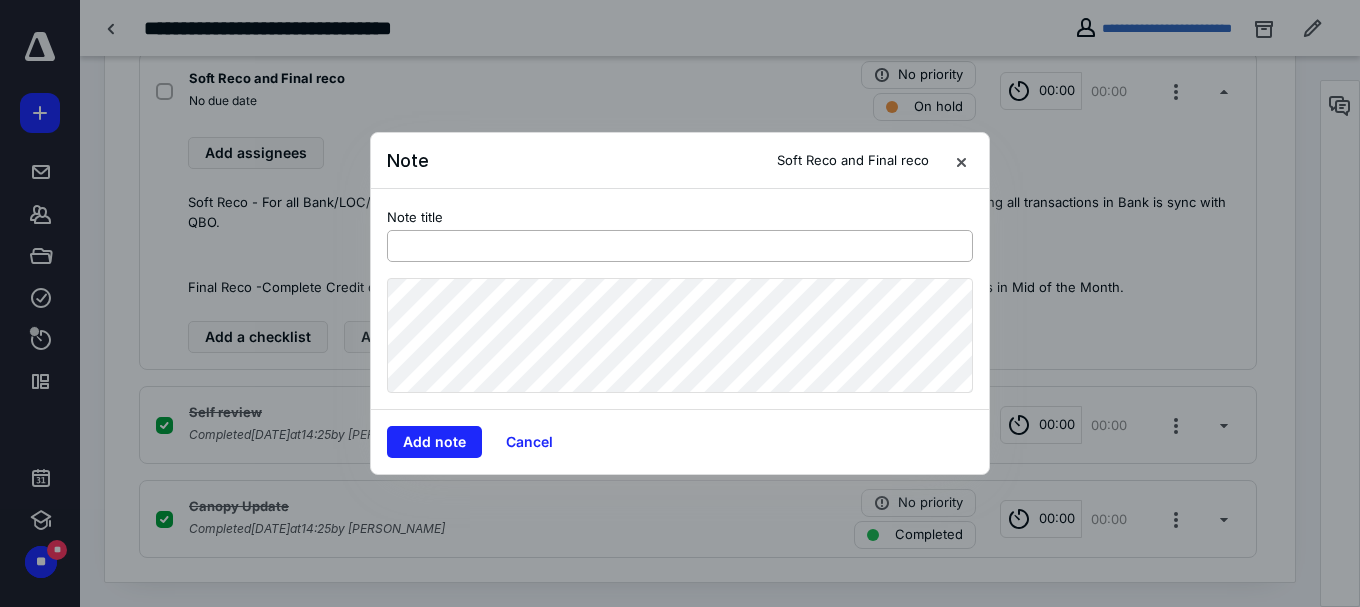 click at bounding box center (680, 246) 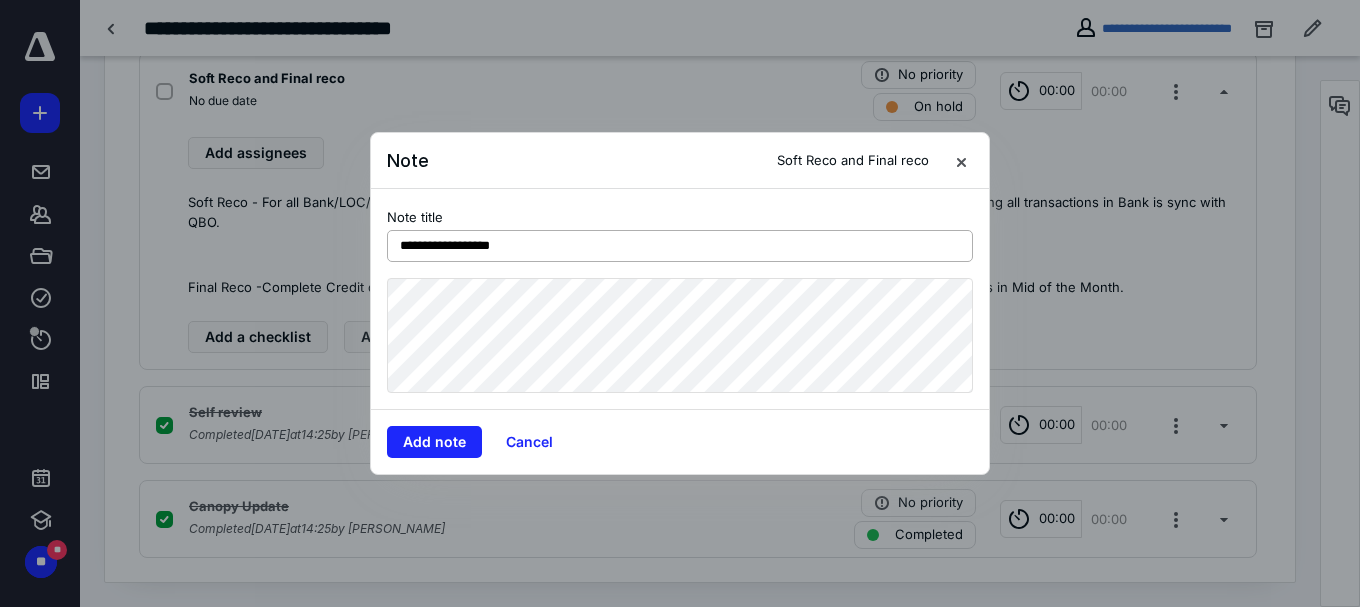 type on "**********" 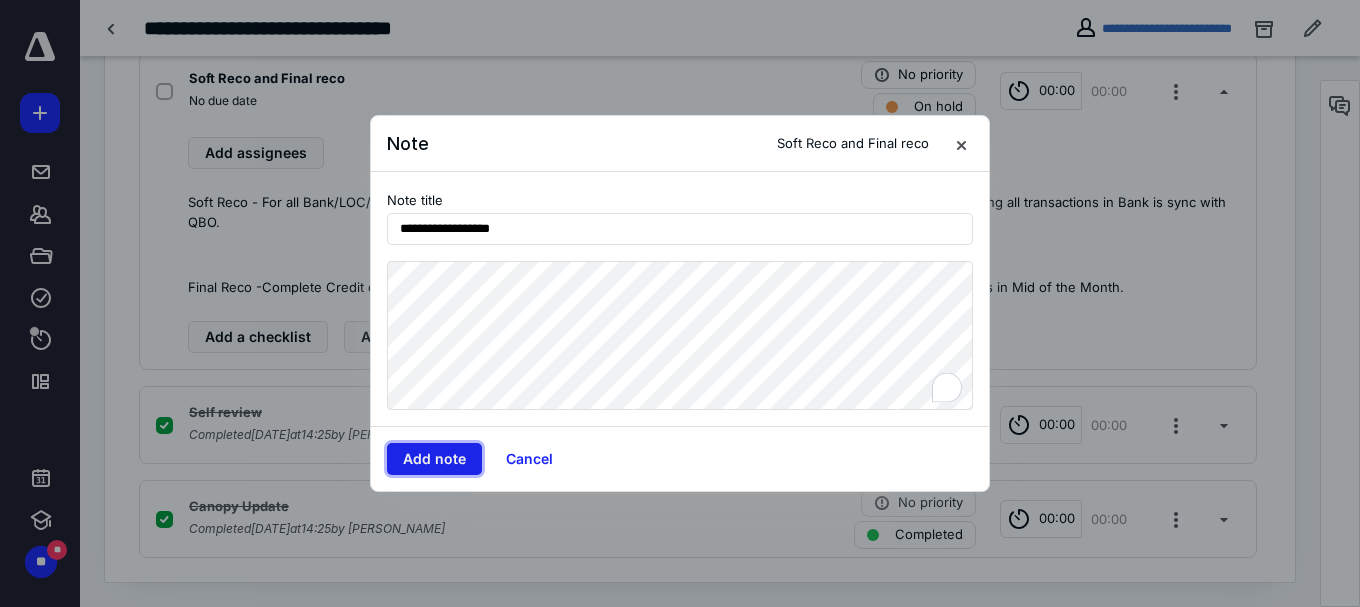 click on "Add note" at bounding box center (434, 459) 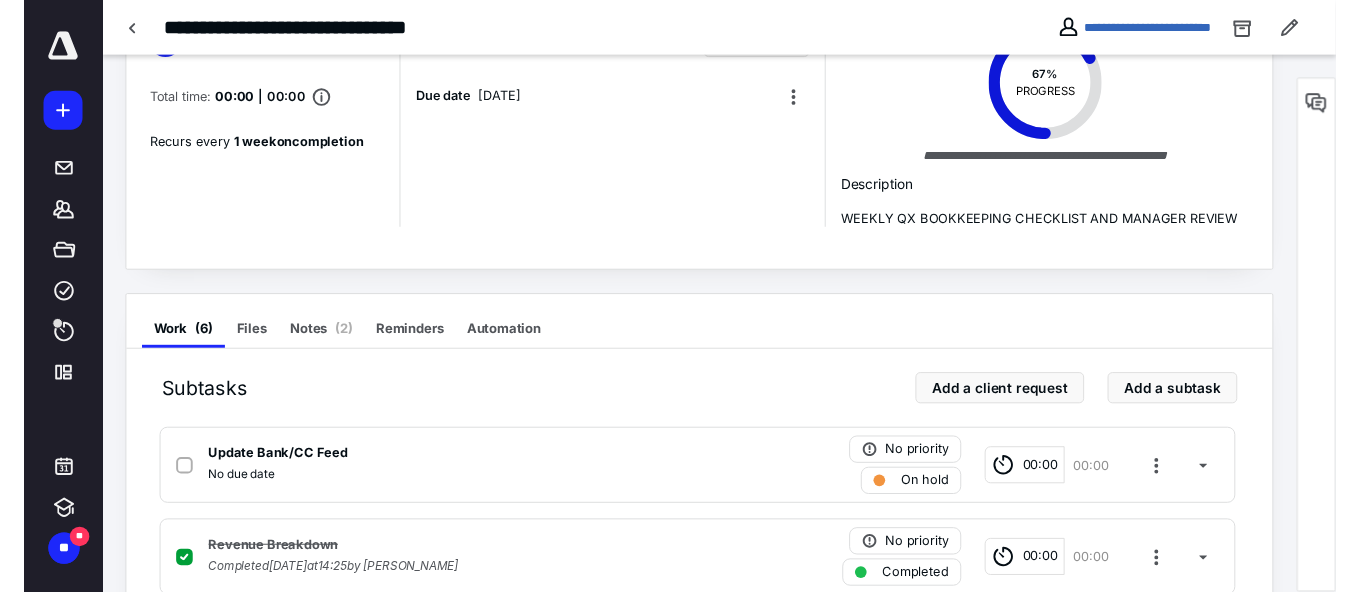 scroll, scrollTop: 0, scrollLeft: 0, axis: both 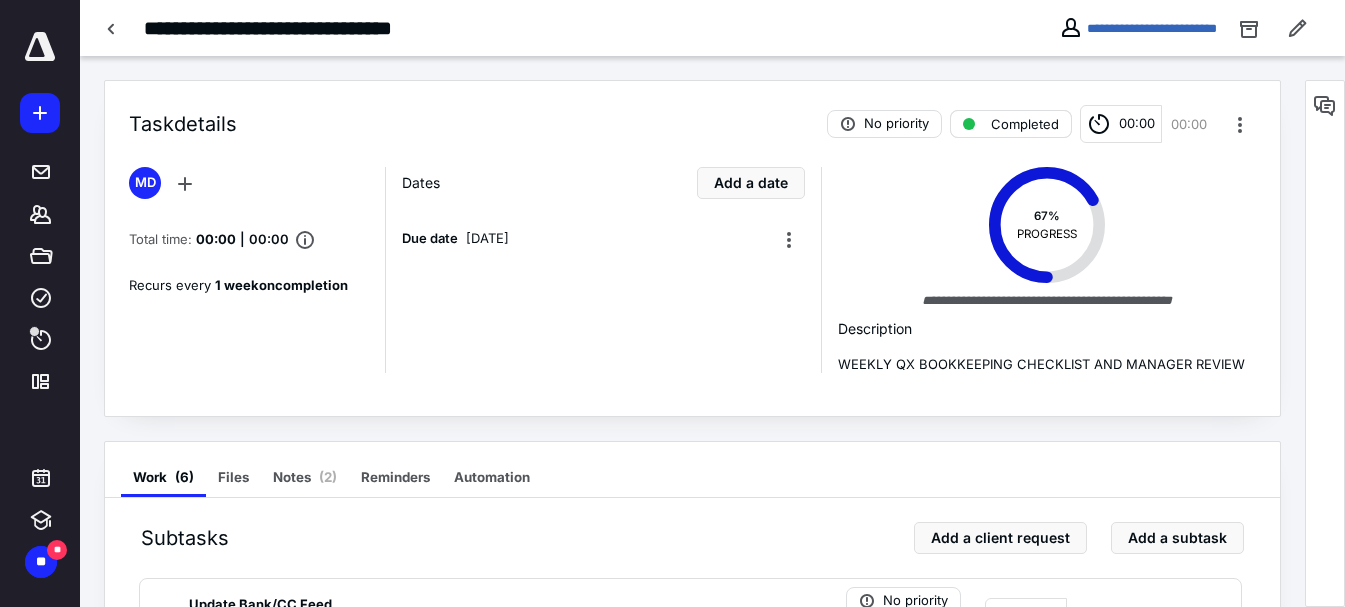 click on "Completed" at bounding box center (1025, 124) 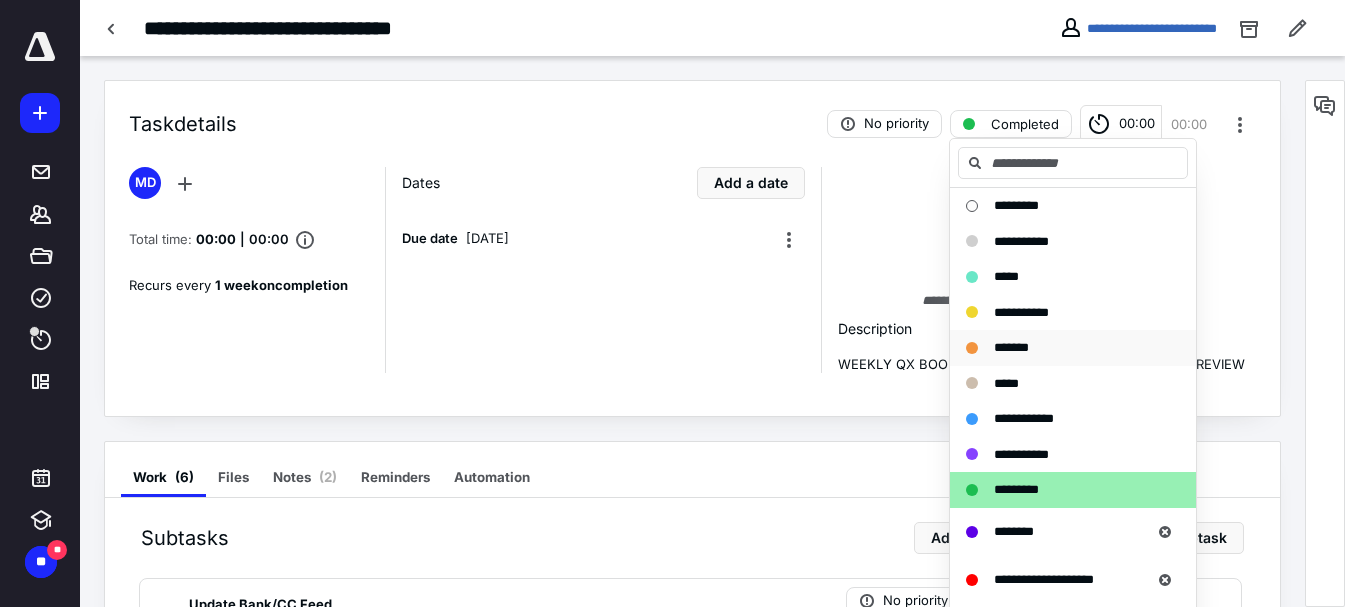 click on "*******" at bounding box center (1011, 347) 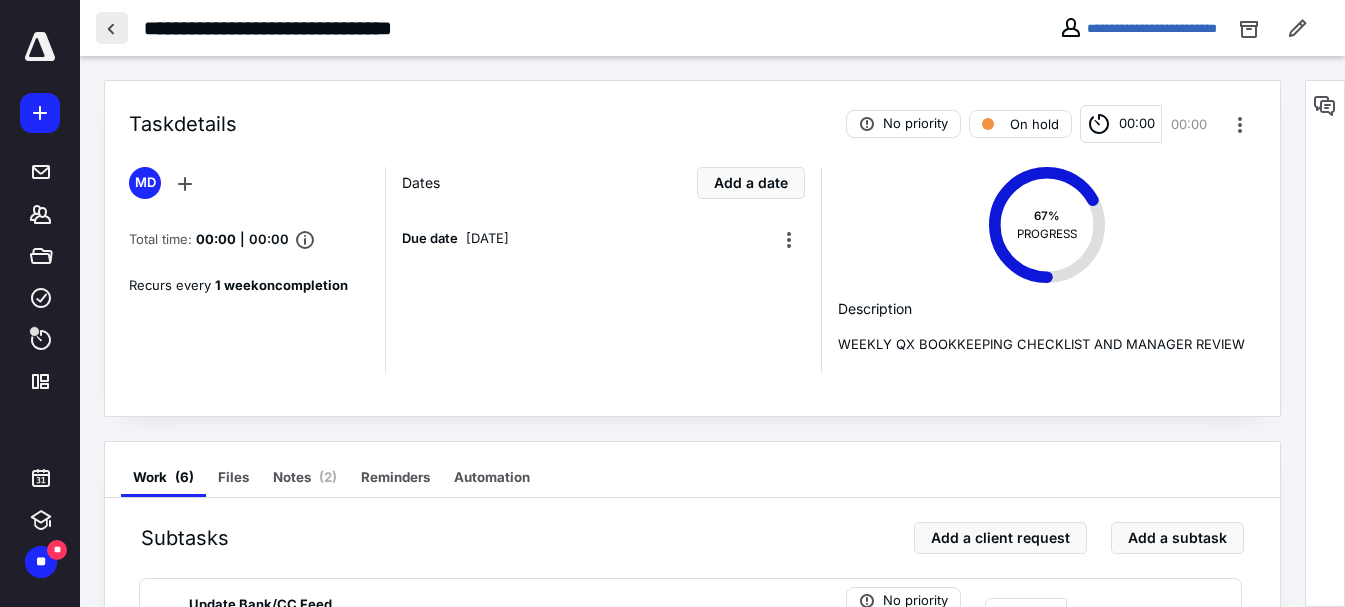 click at bounding box center (112, 28) 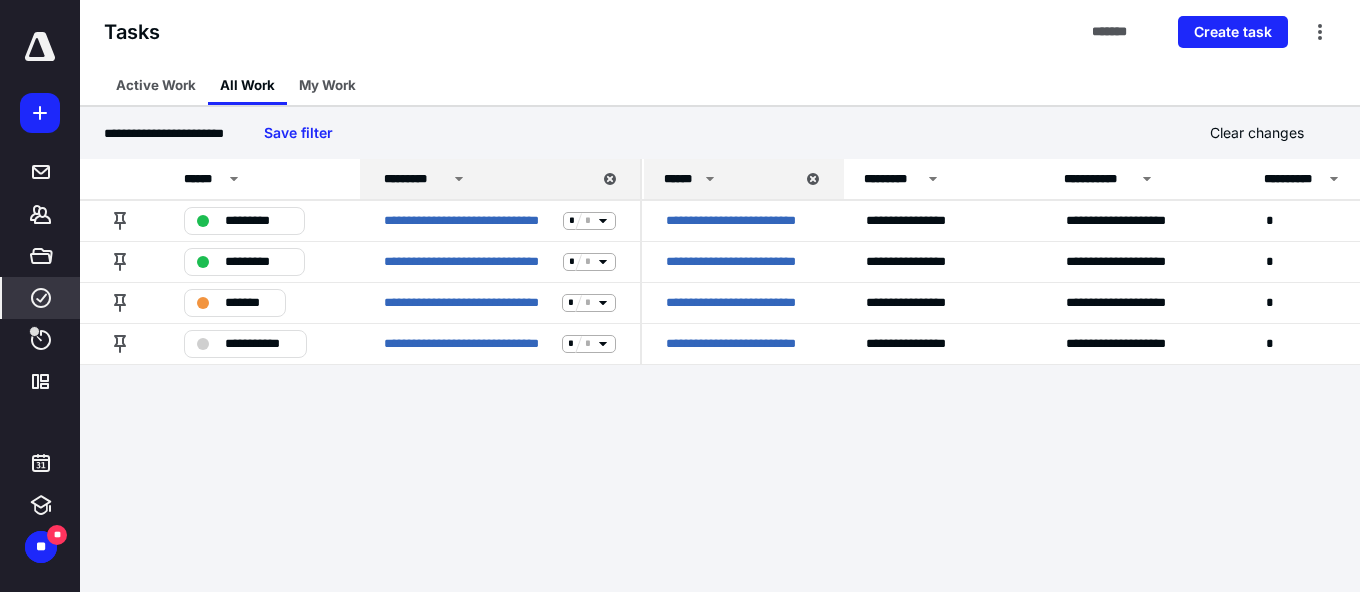click at bounding box center (720, 377) 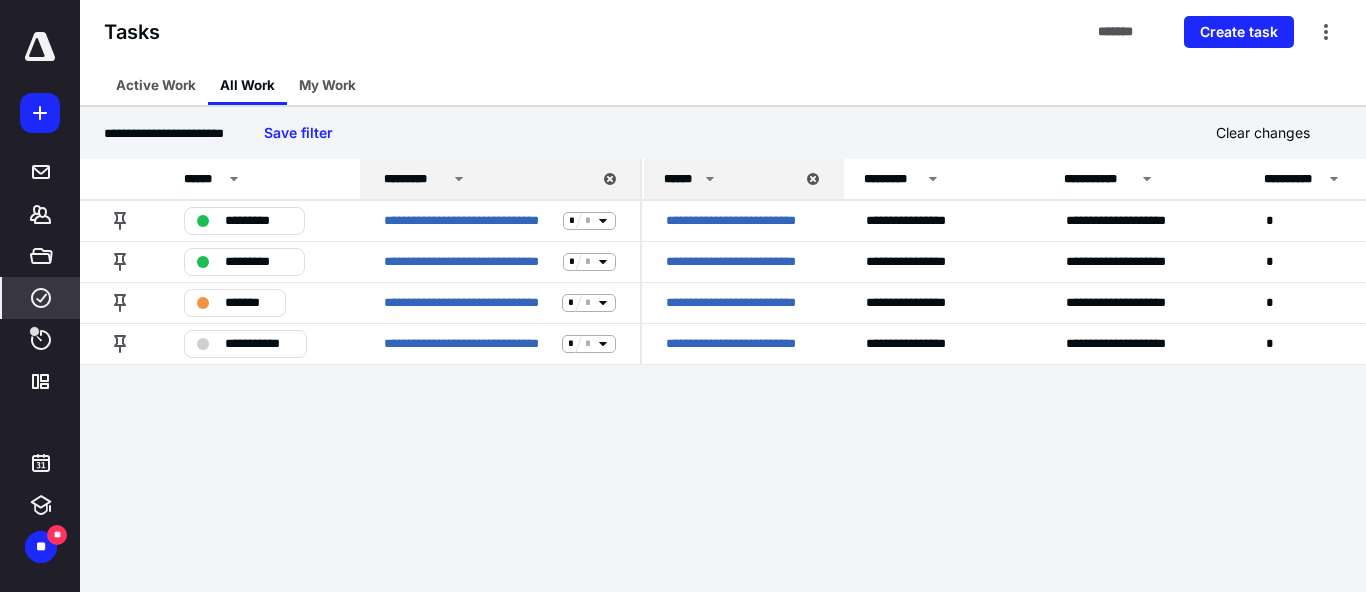 click on "**********" at bounding box center (683, 296) 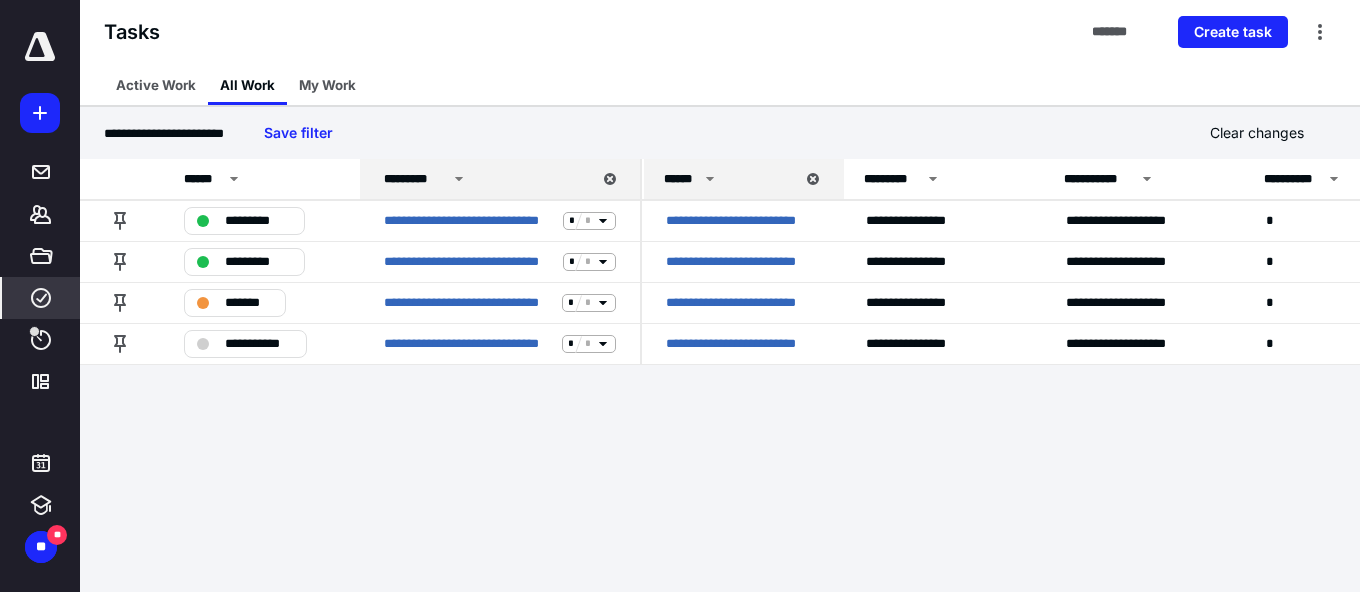 click on "******" at bounding box center [681, 179] 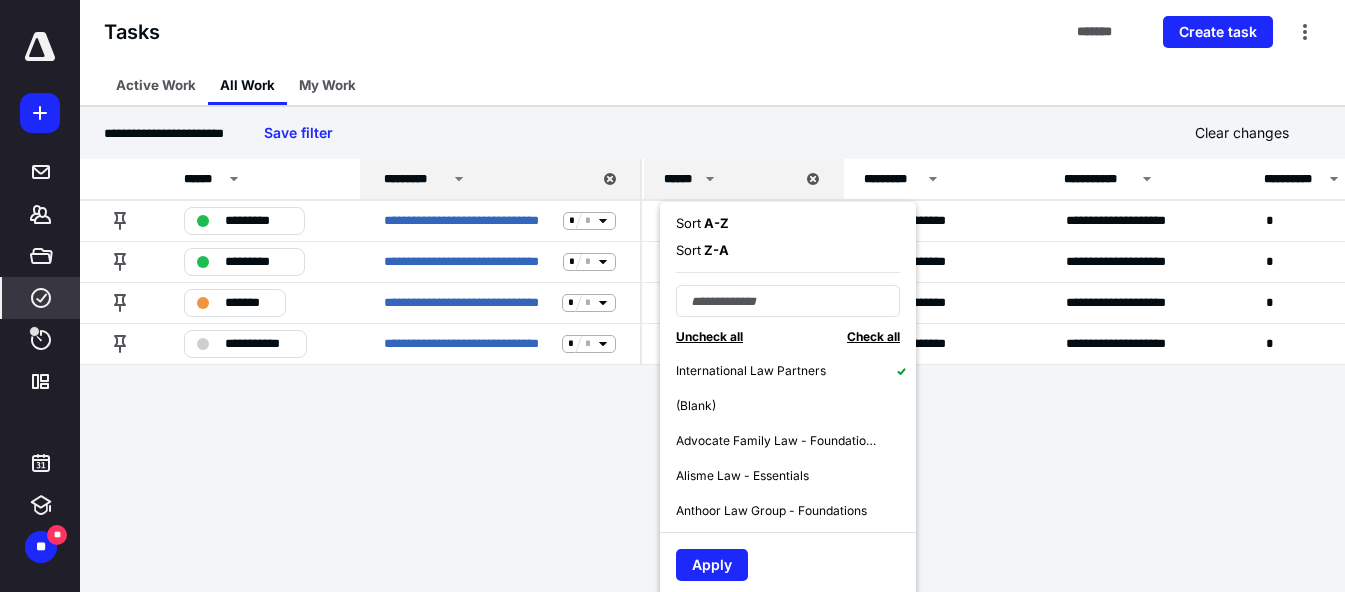 click 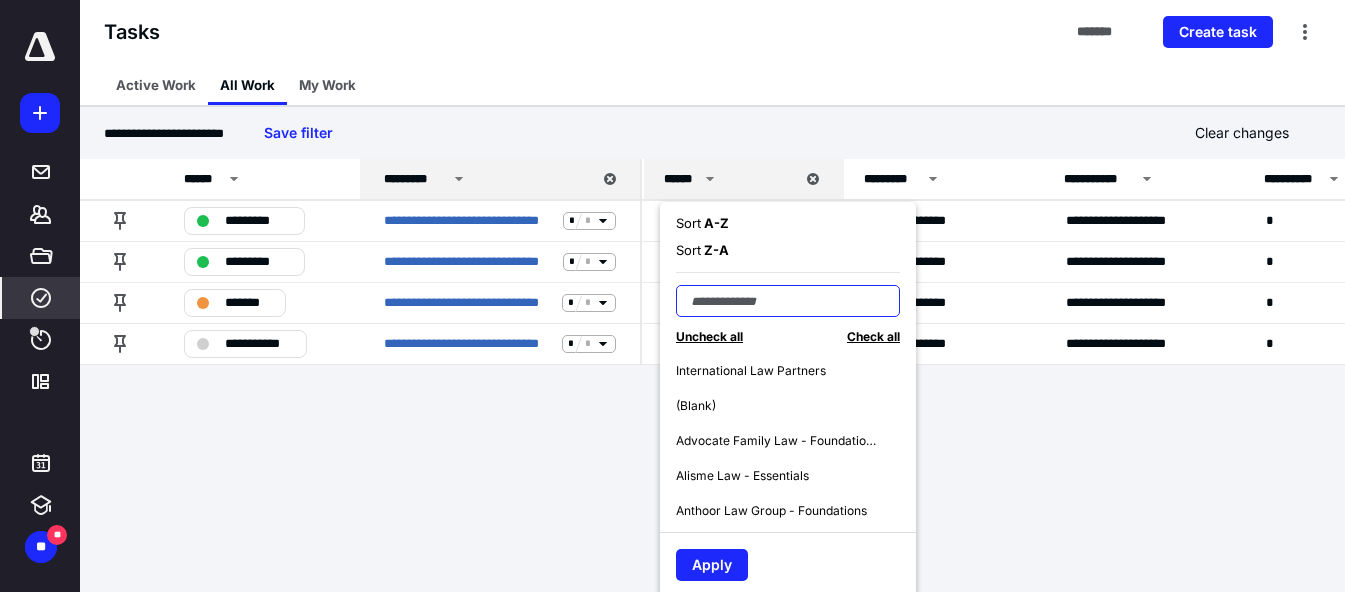 click at bounding box center [788, 301] 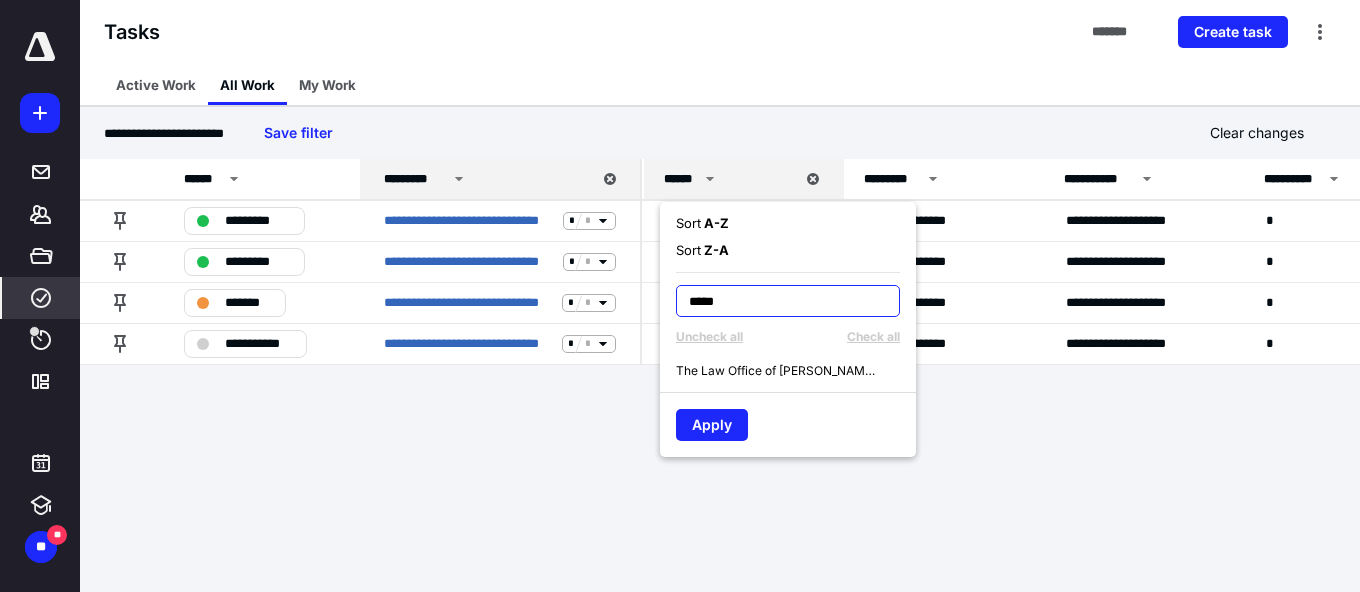 type on "*****" 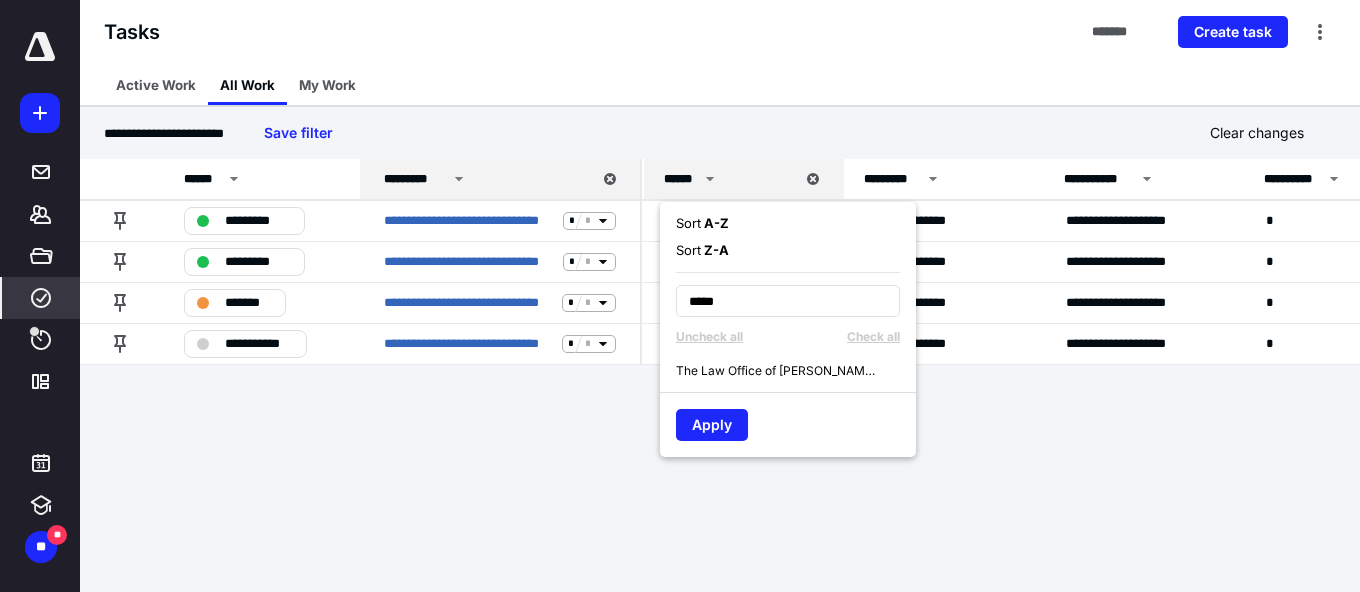 click on "The Law Office of [PERSON_NAME], LLC" at bounding box center (776, 371) 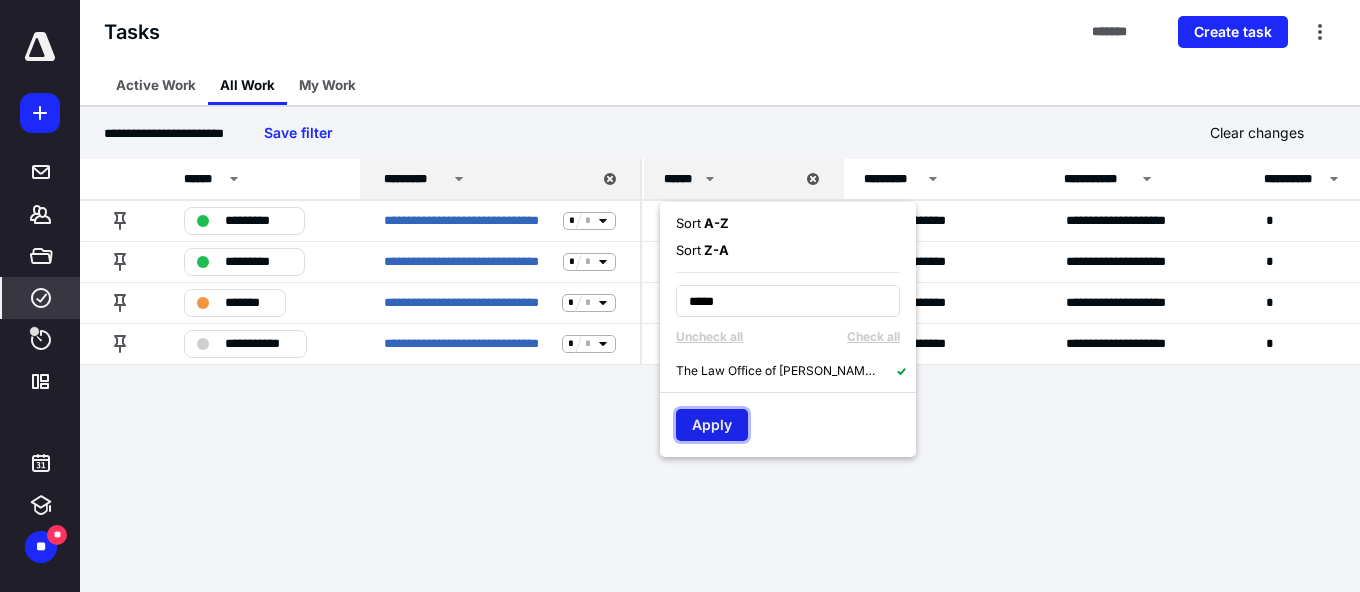 click on "Apply" at bounding box center [712, 425] 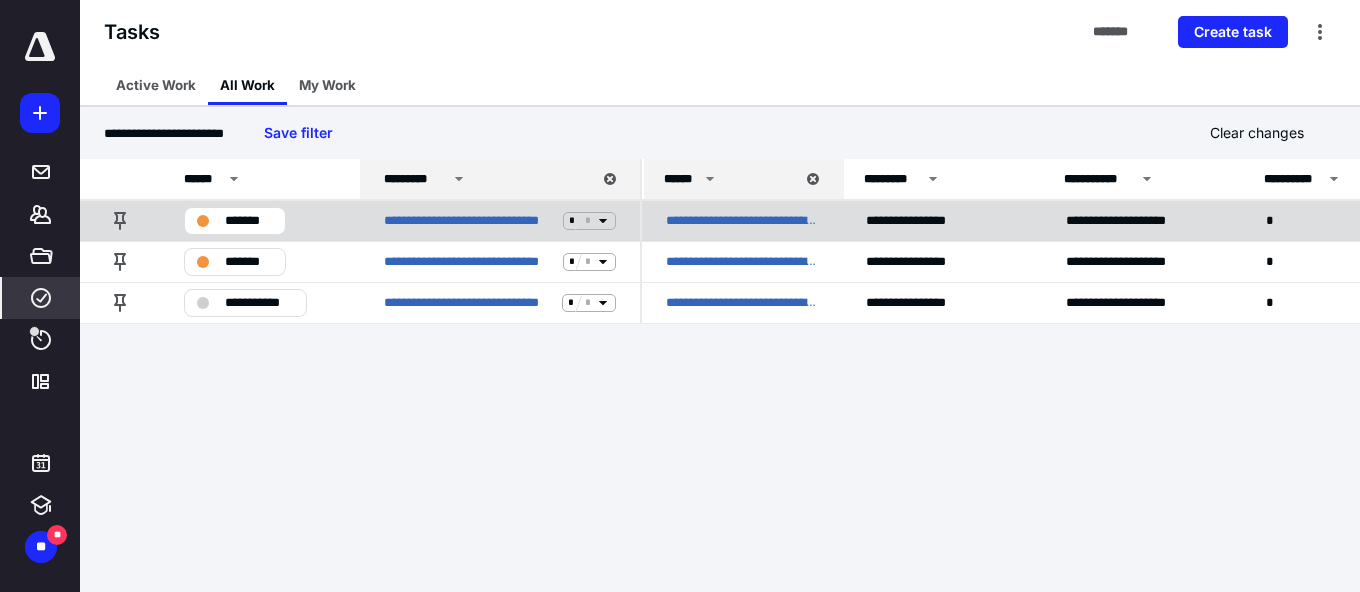 click on "*******" at bounding box center (249, 221) 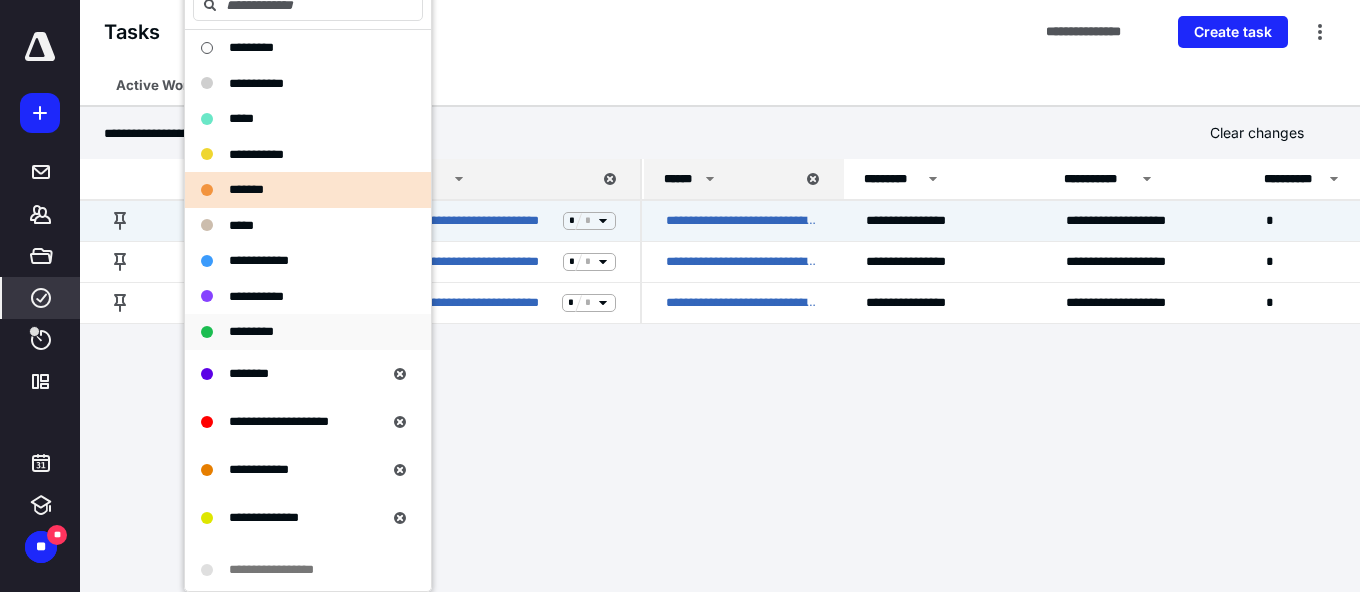 click on "*********" at bounding box center (251, 331) 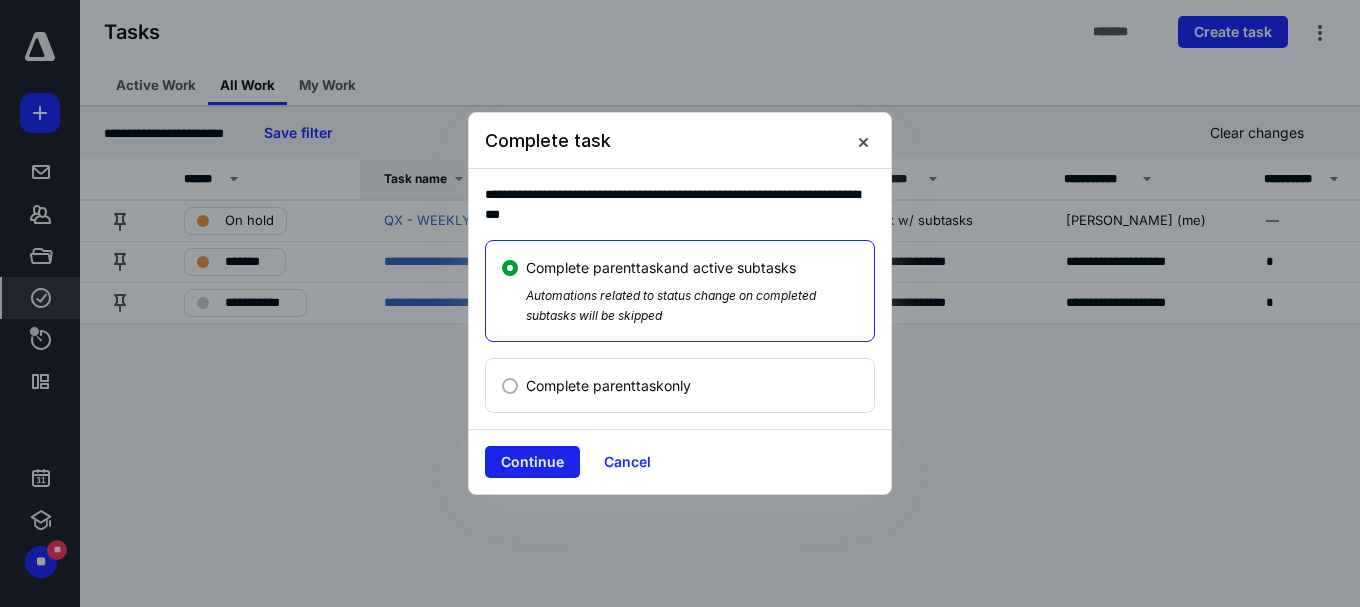 click on "Continue" at bounding box center (532, 462) 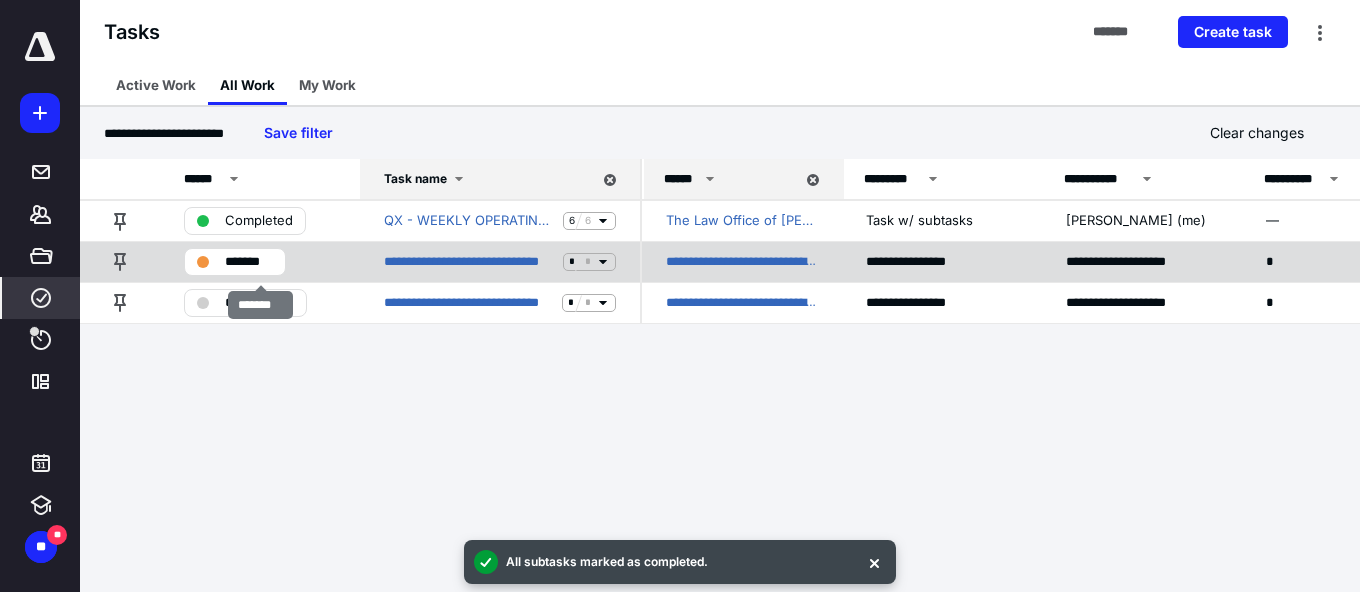 click on "*******" at bounding box center (249, 262) 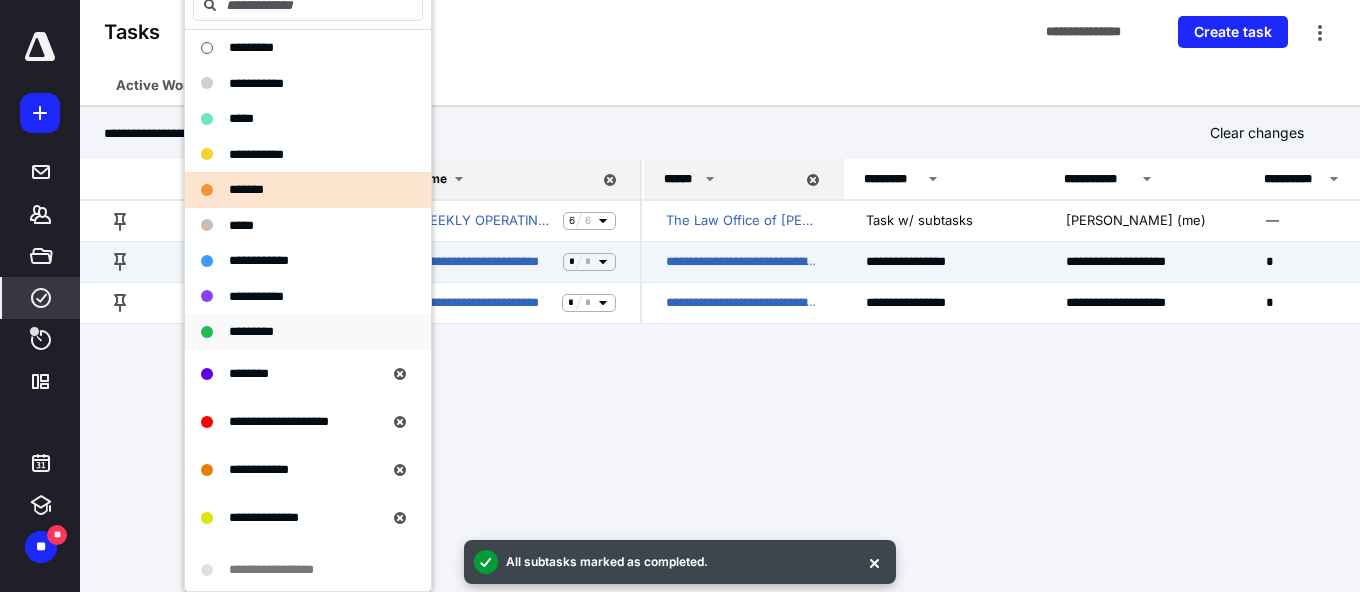 click on "*********" at bounding box center [251, 331] 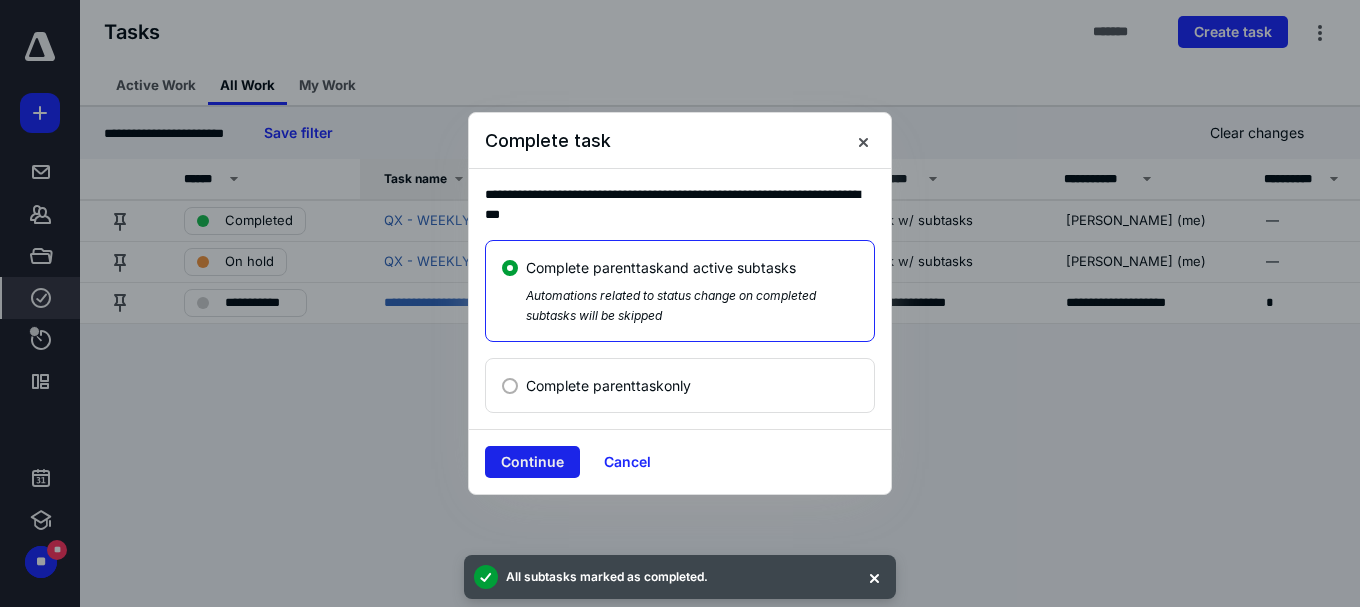 click on "Continue" at bounding box center (532, 462) 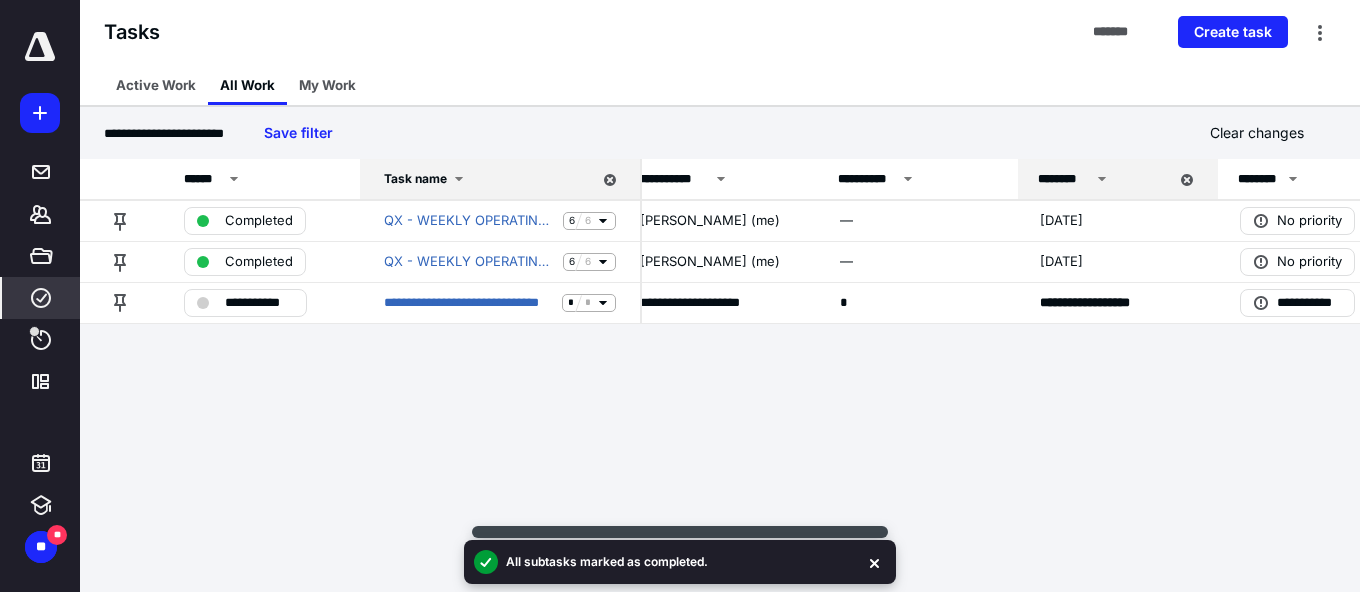 scroll, scrollTop: 0, scrollLeft: 428, axis: horizontal 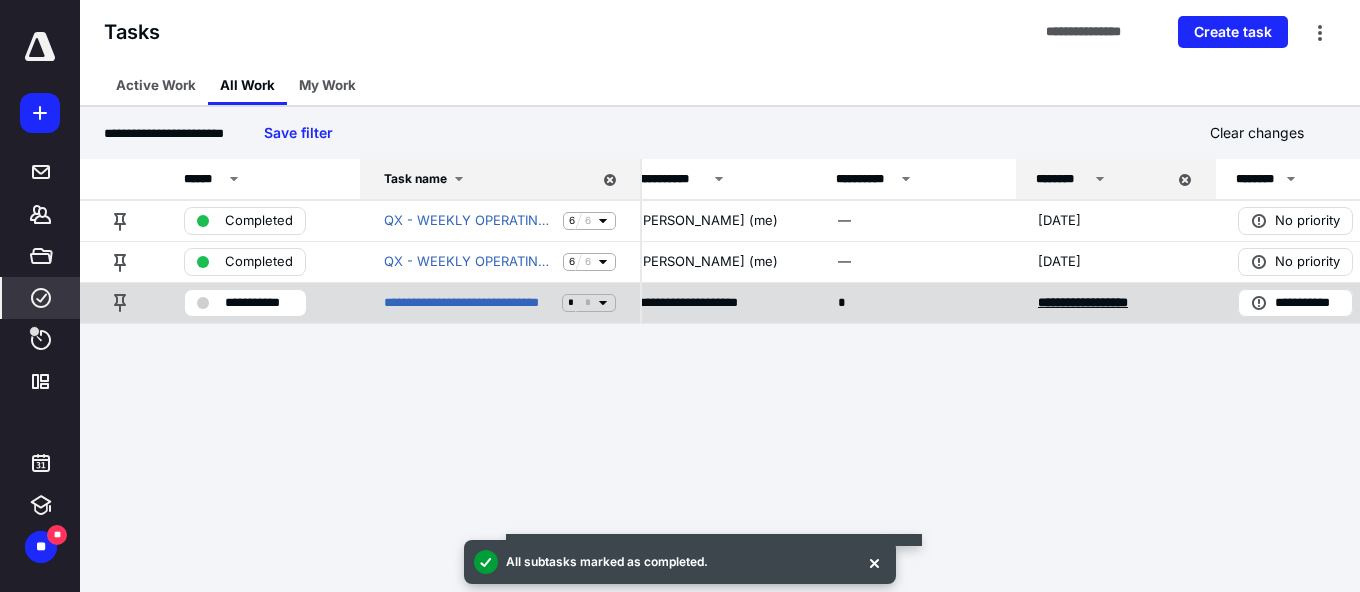 click on "**********" at bounding box center [1083, 302] 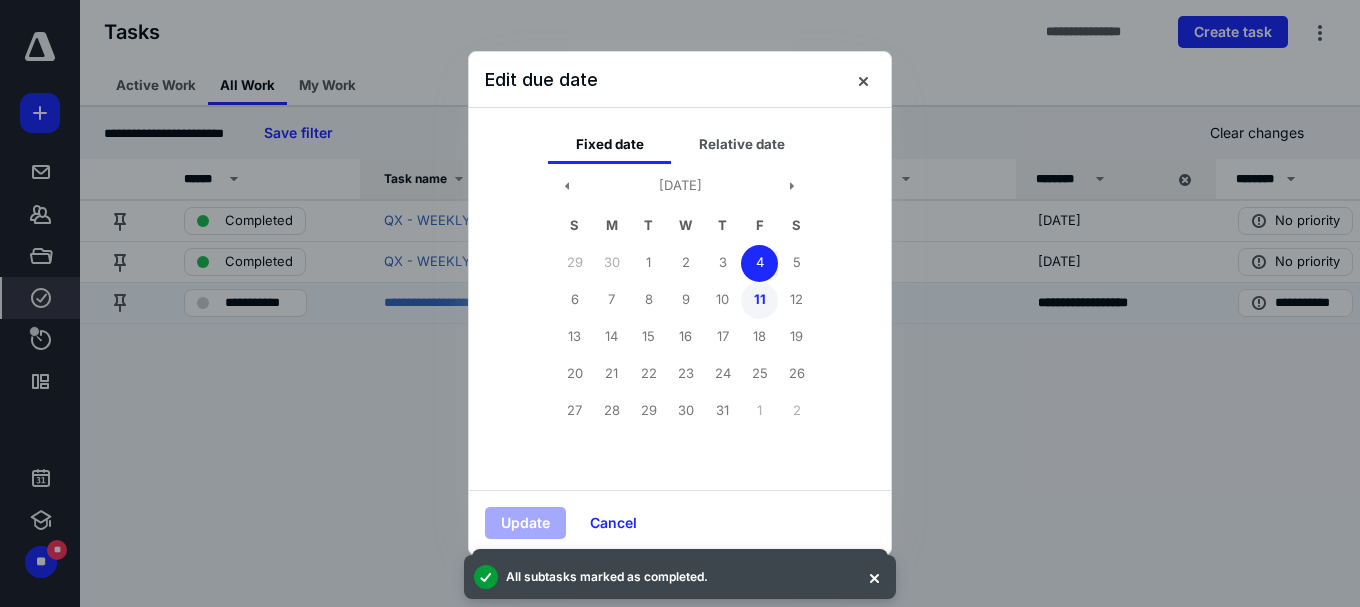 click on "11" at bounding box center [759, 300] 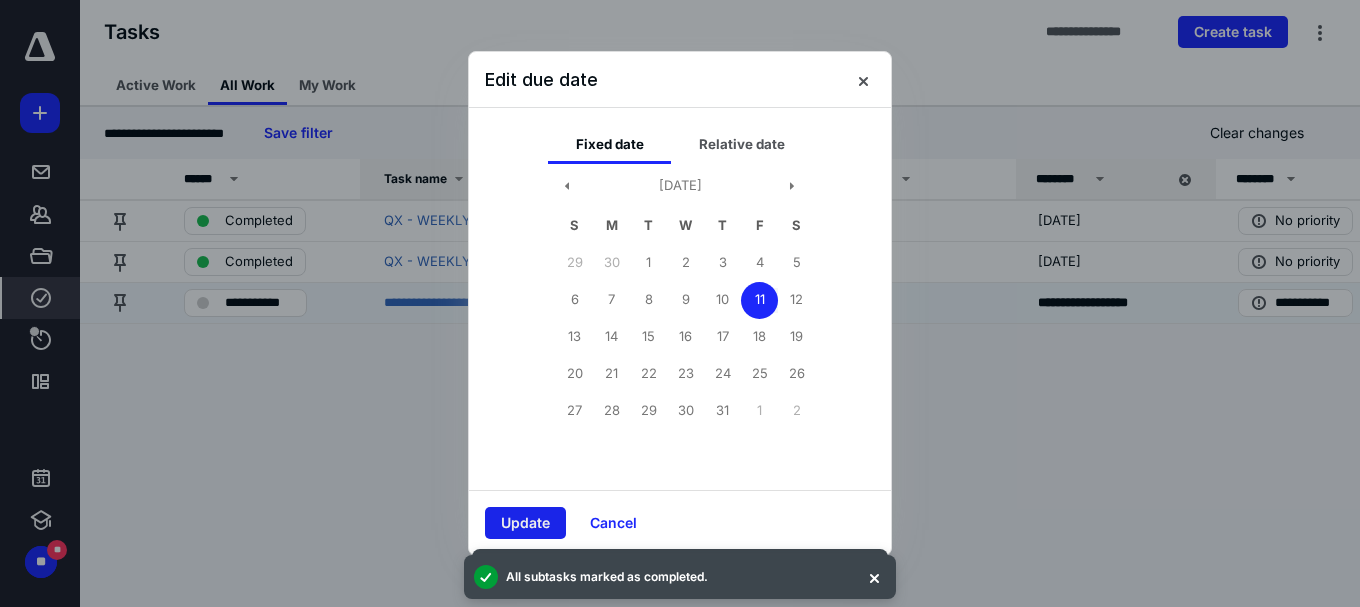 click on "Update" at bounding box center (525, 523) 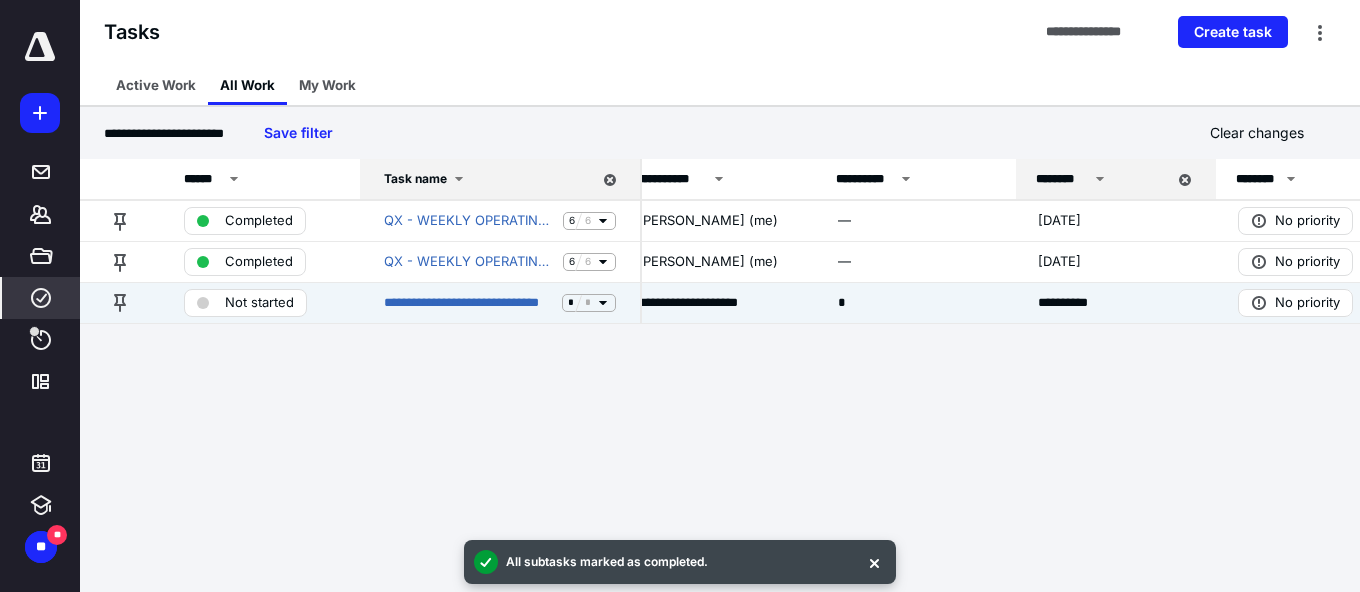 click on "**********" at bounding box center (252, 296) 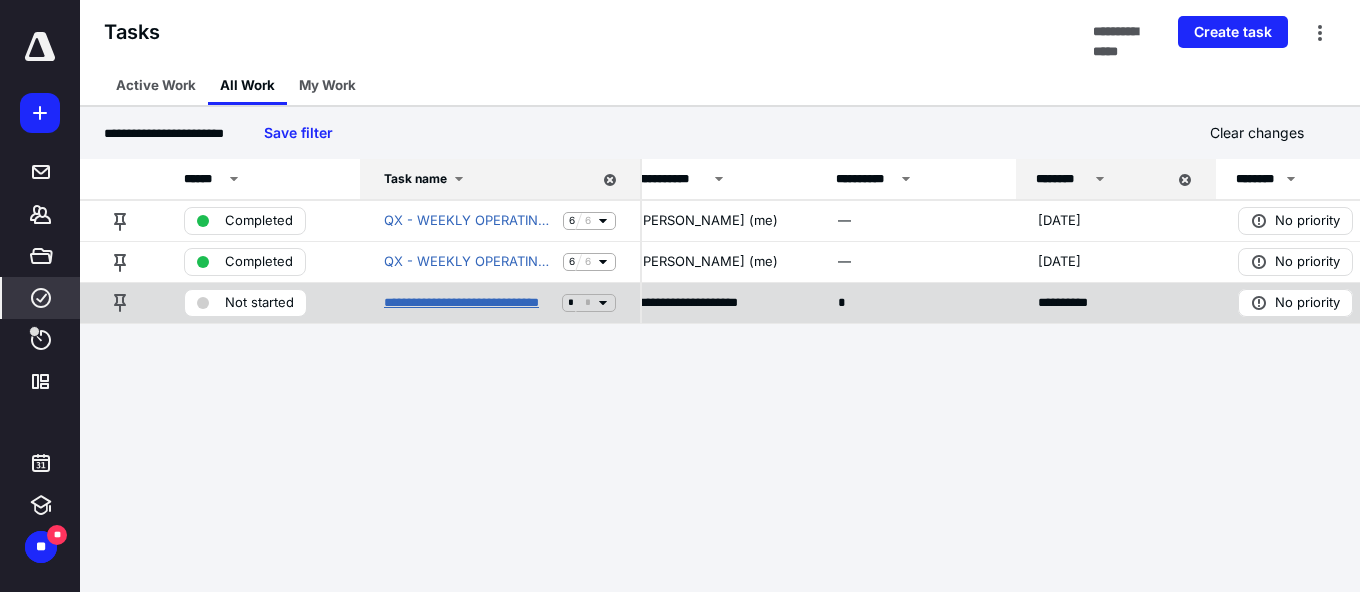 click on "**********" at bounding box center (469, 303) 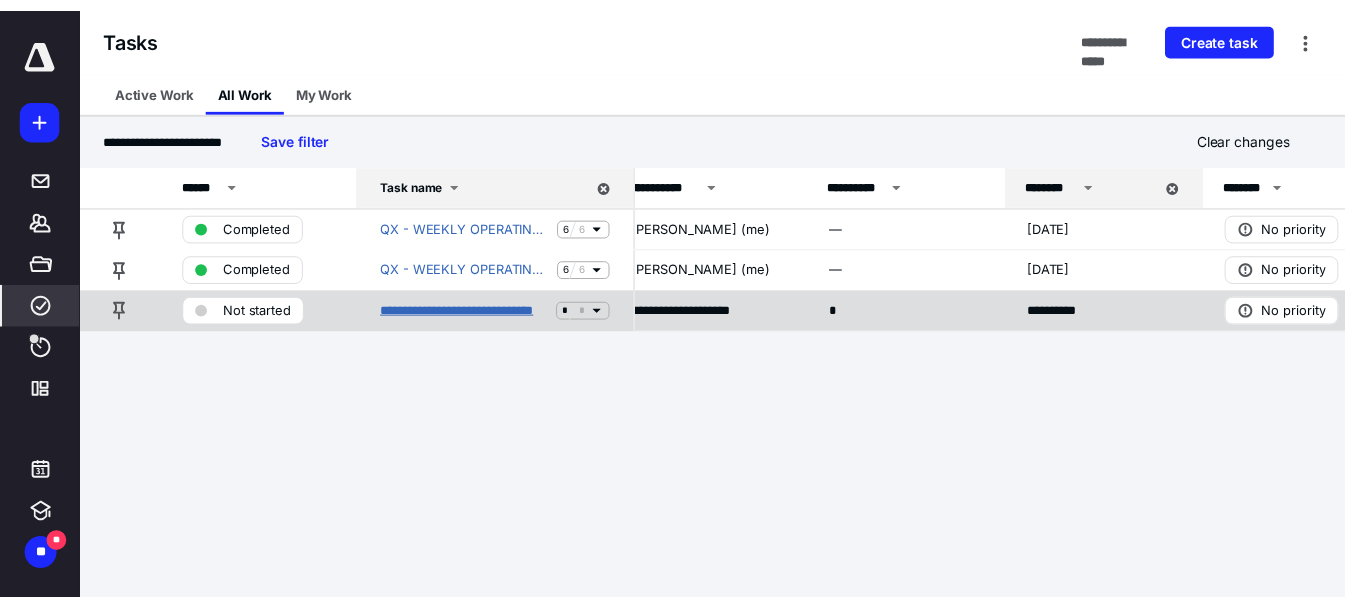 scroll, scrollTop: 0, scrollLeft: 0, axis: both 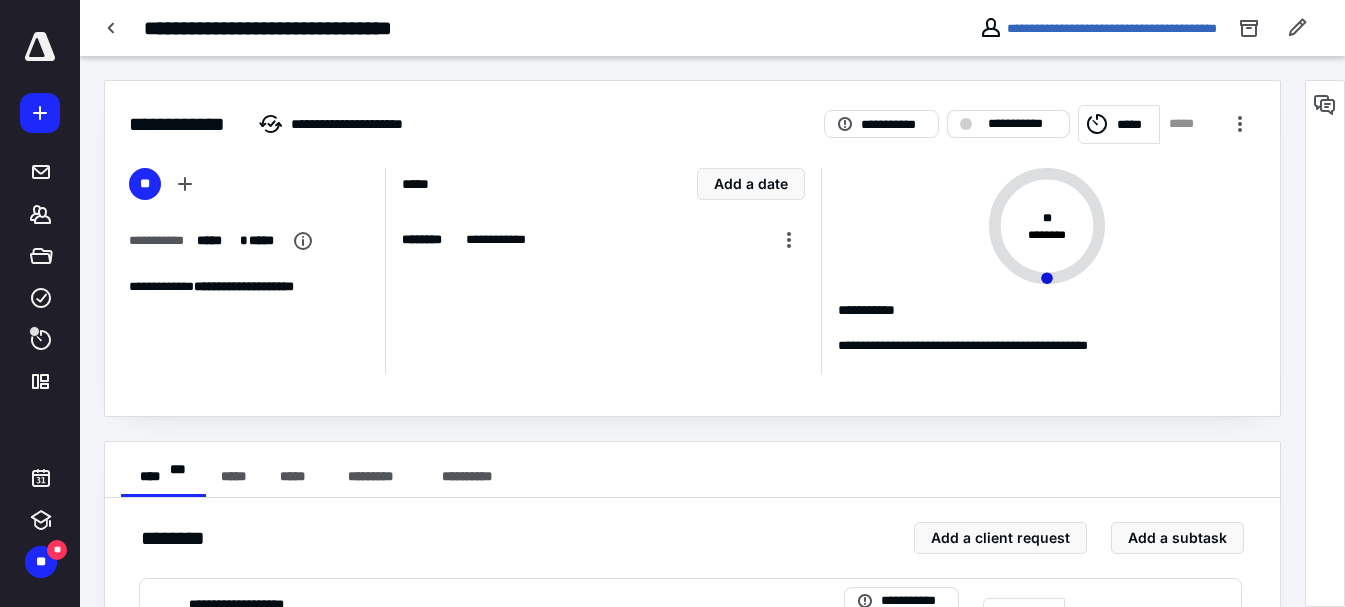 click on "**********" at bounding box center [1022, 124] 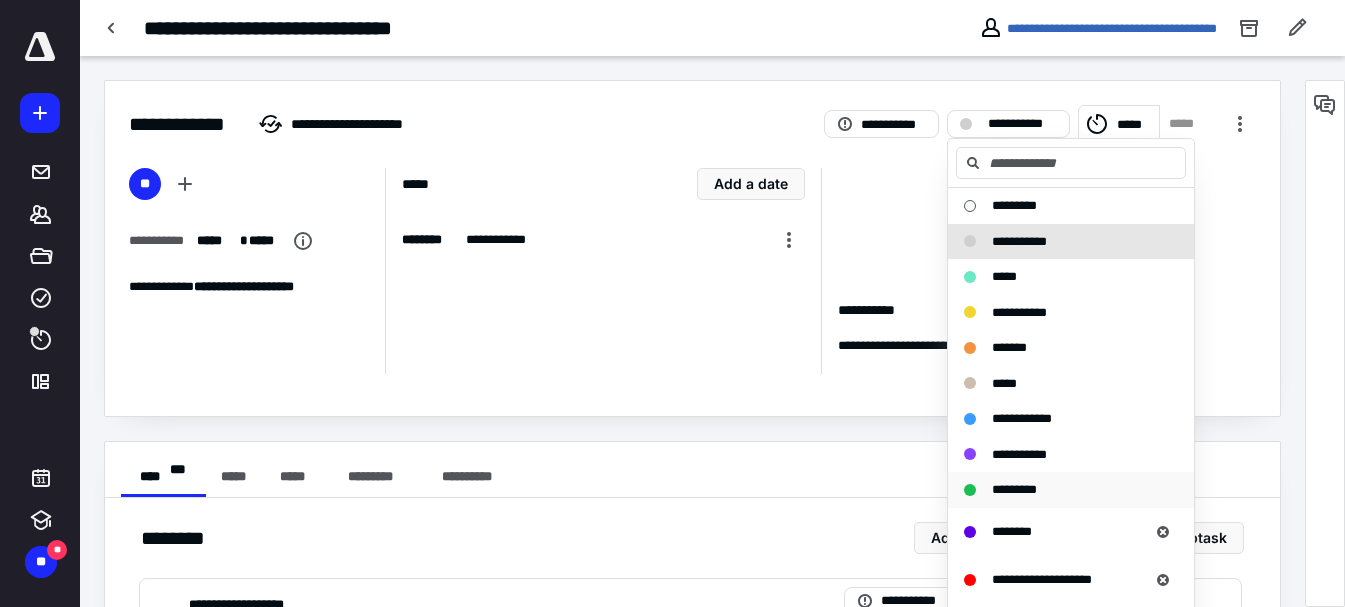 click on "*********" at bounding box center (1014, 489) 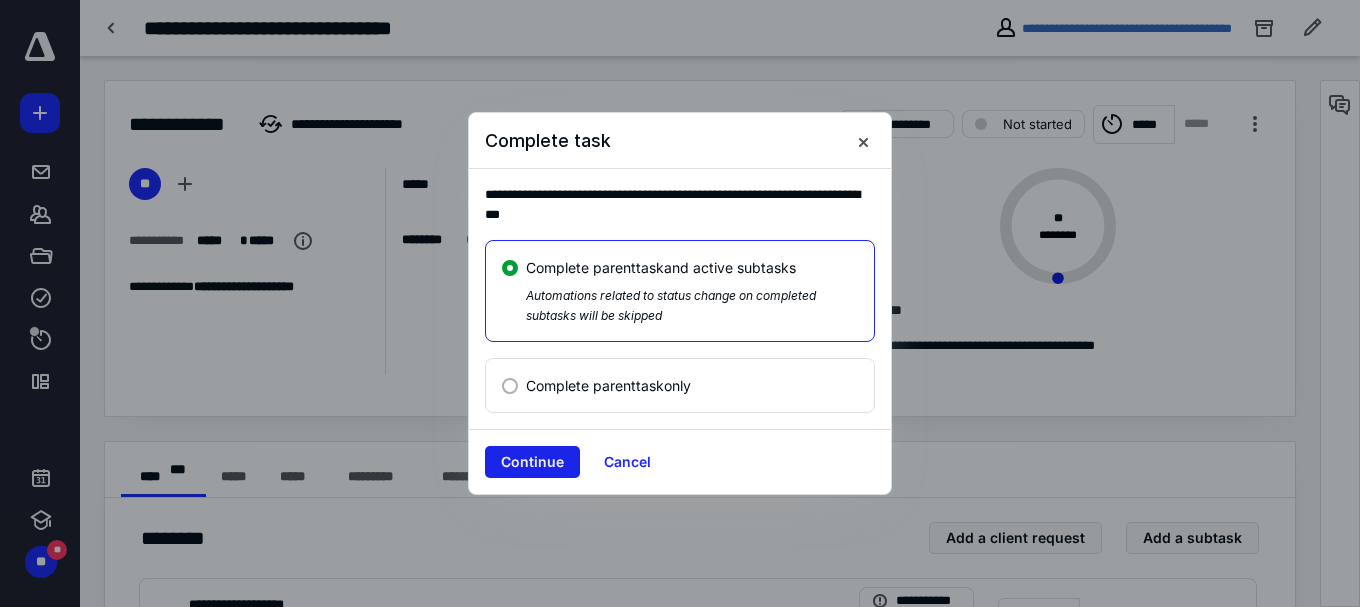 click on "Continue" at bounding box center [532, 462] 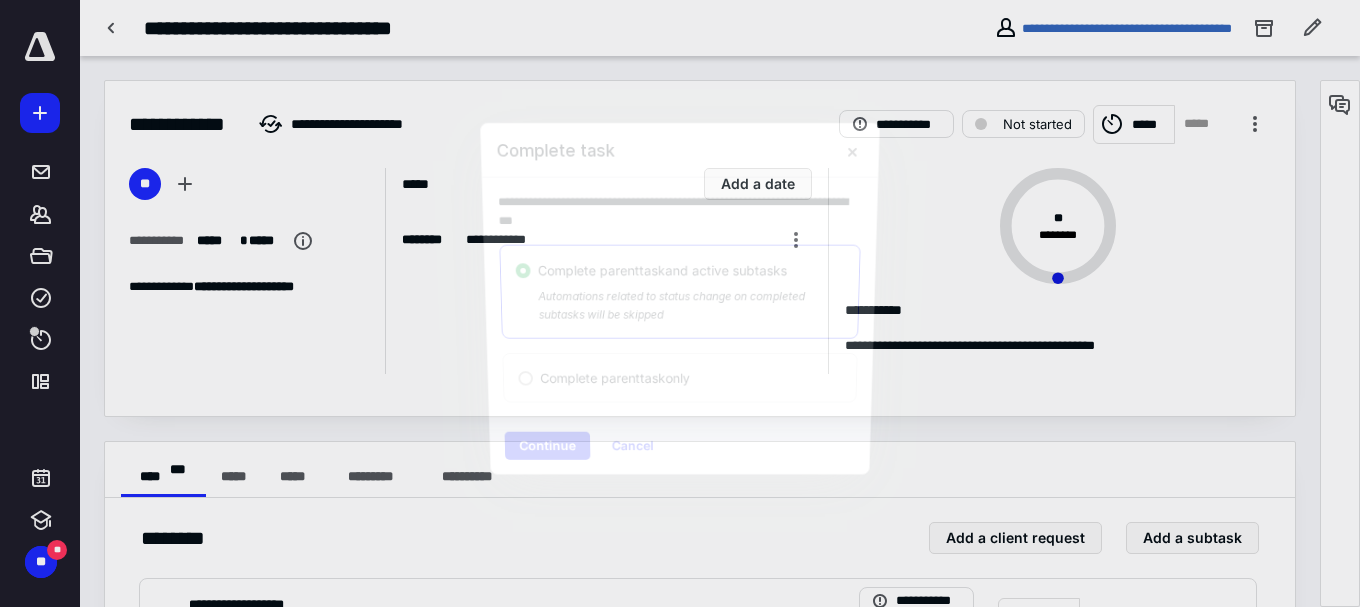checkbox on "true" 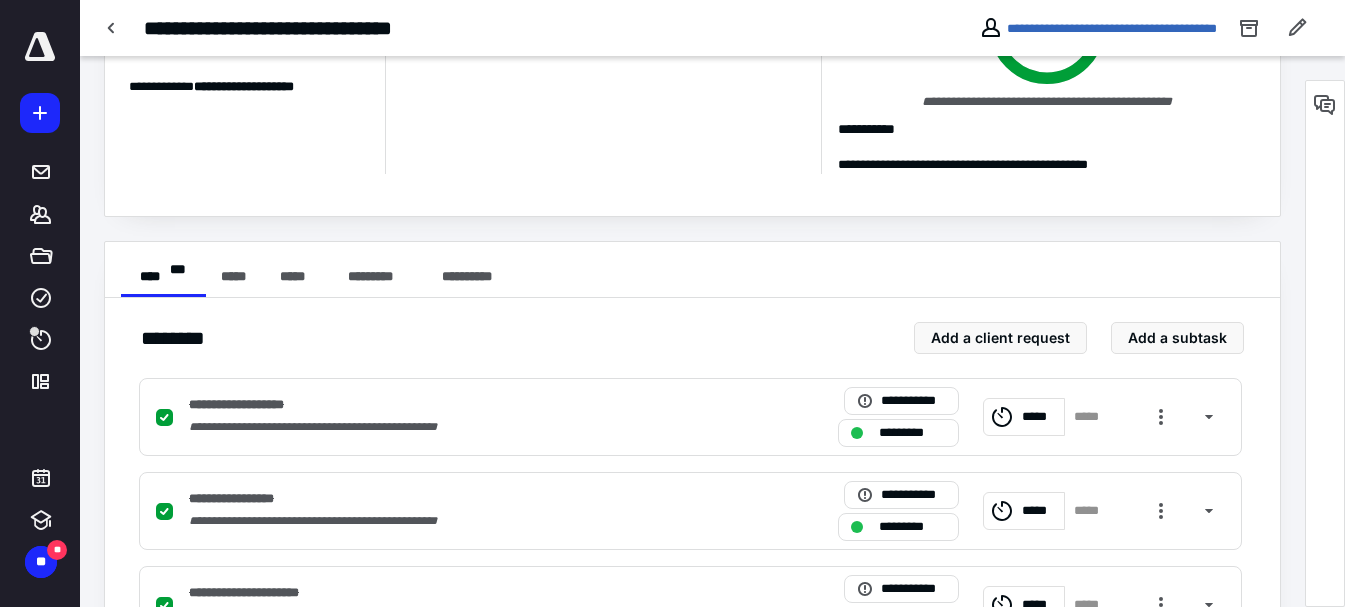 scroll, scrollTop: 400, scrollLeft: 0, axis: vertical 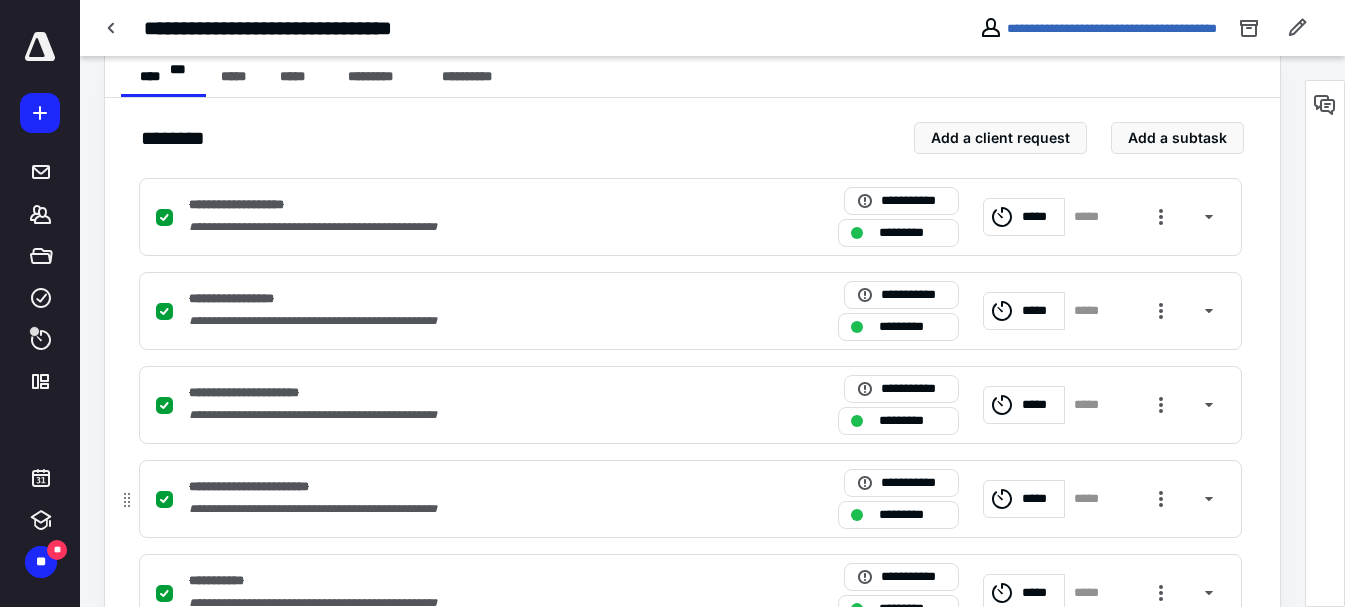click on "**********" at bounding box center (265, 487) 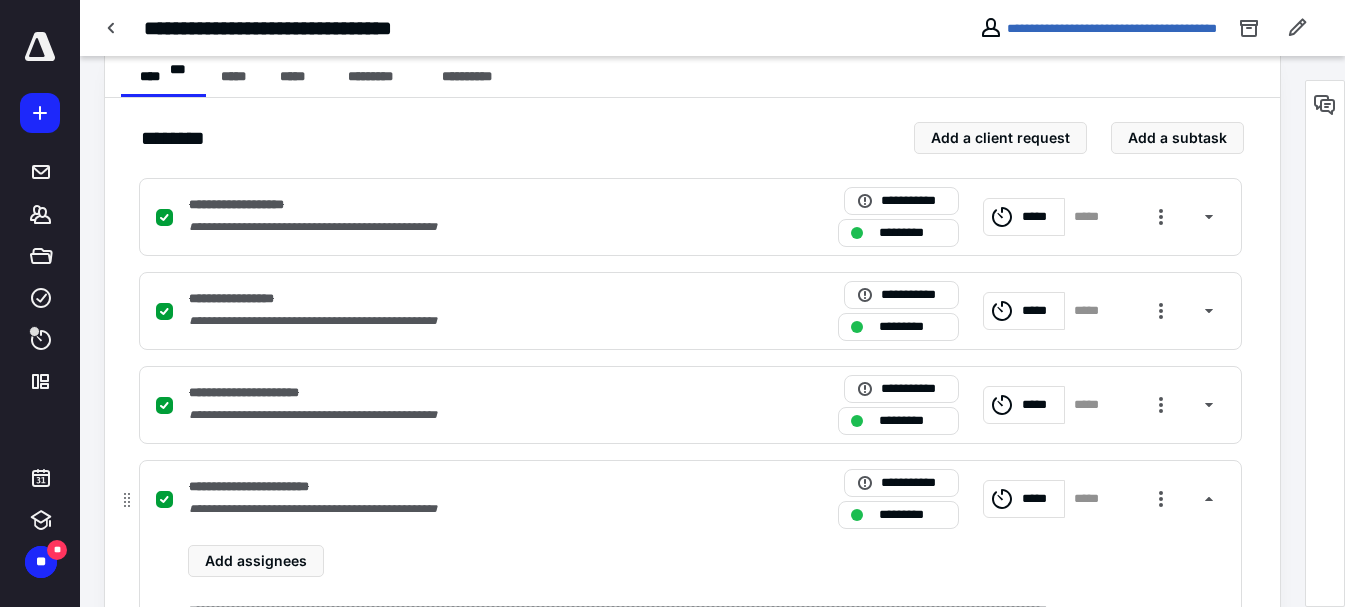scroll, scrollTop: 500, scrollLeft: 0, axis: vertical 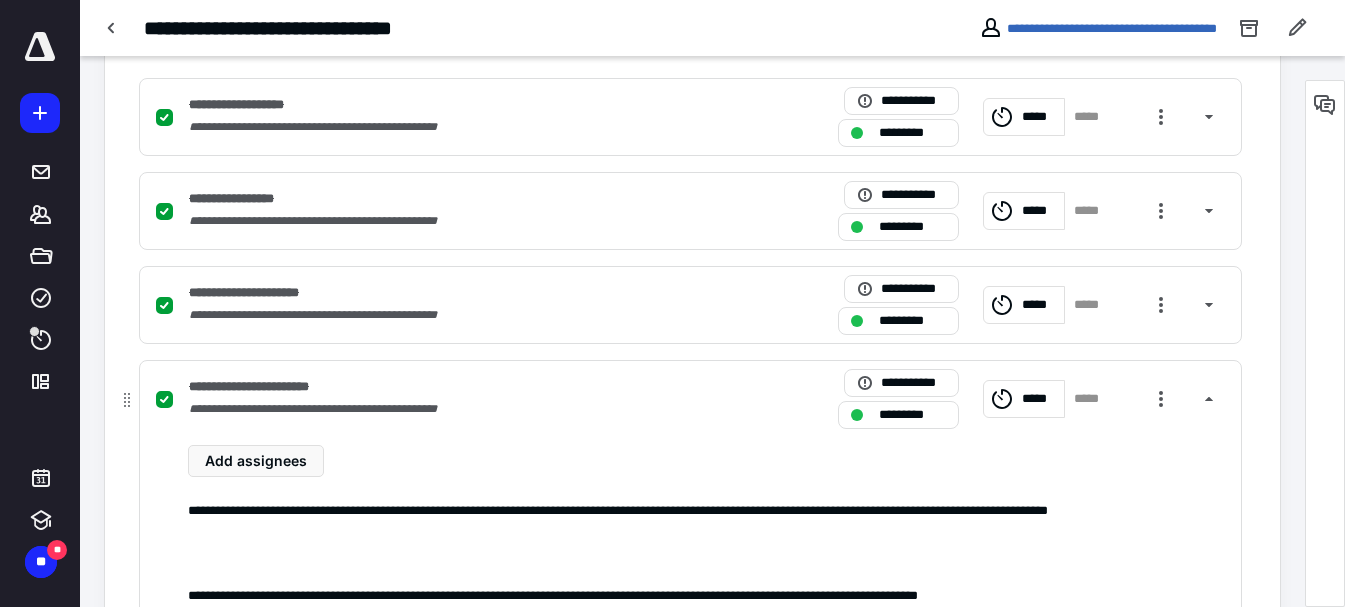 click on "*********" at bounding box center (912, 415) 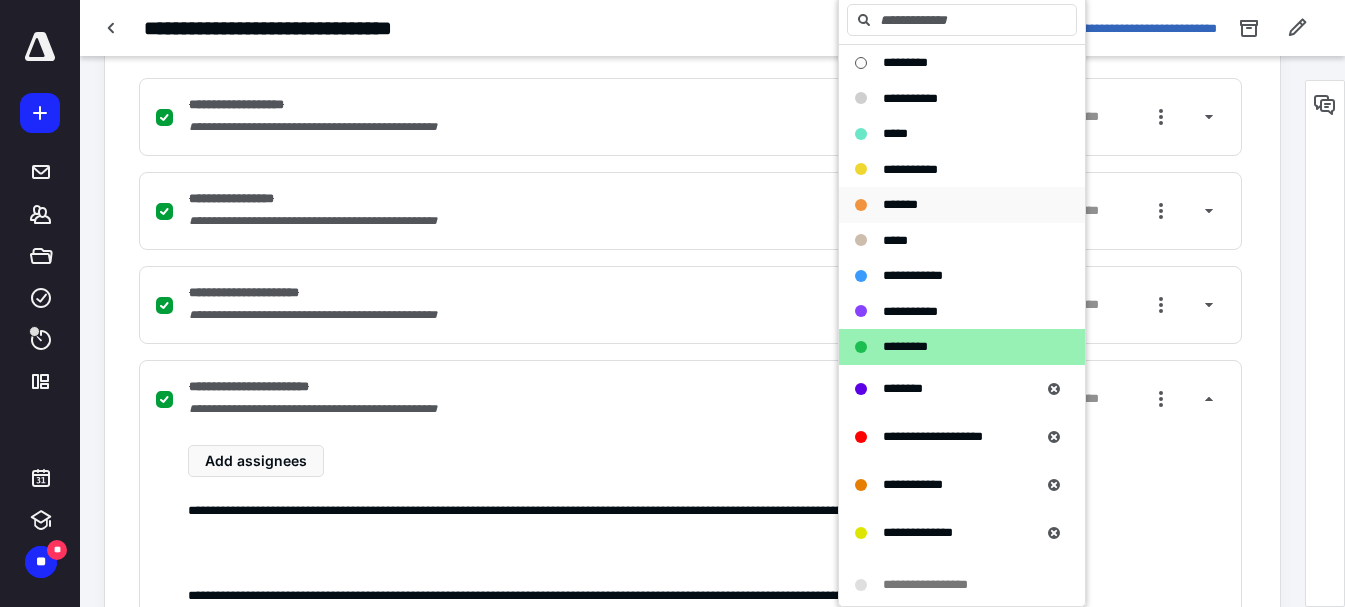 click on "*******" at bounding box center (900, 204) 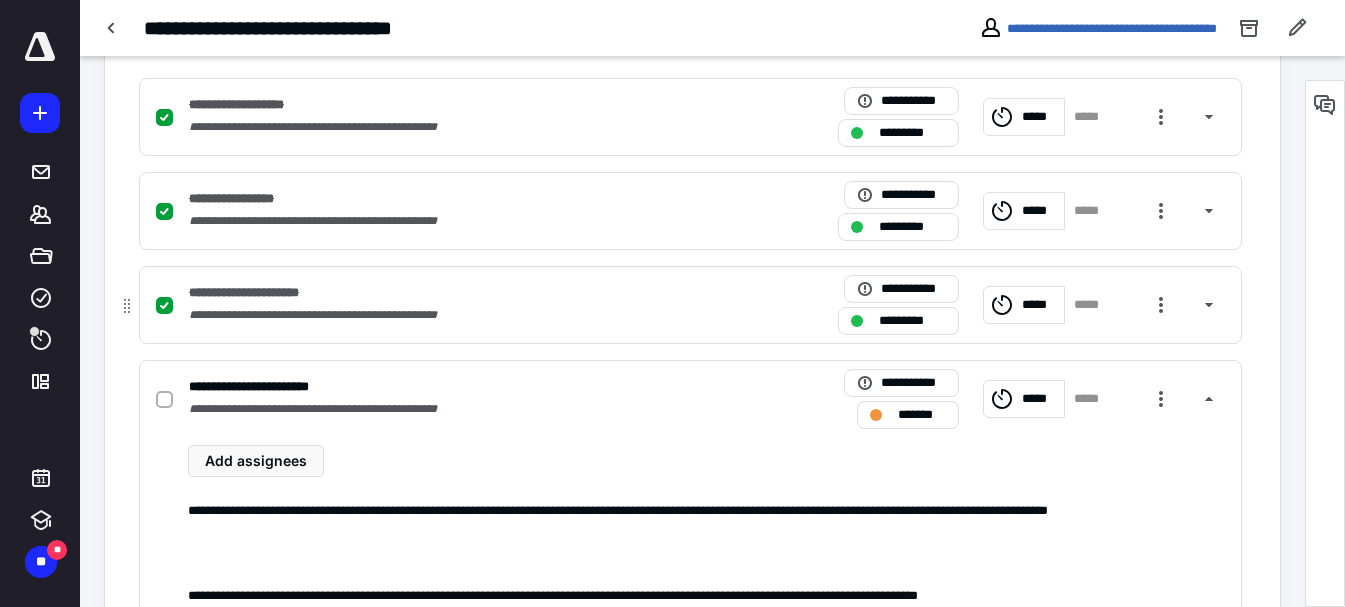 scroll, scrollTop: 800, scrollLeft: 0, axis: vertical 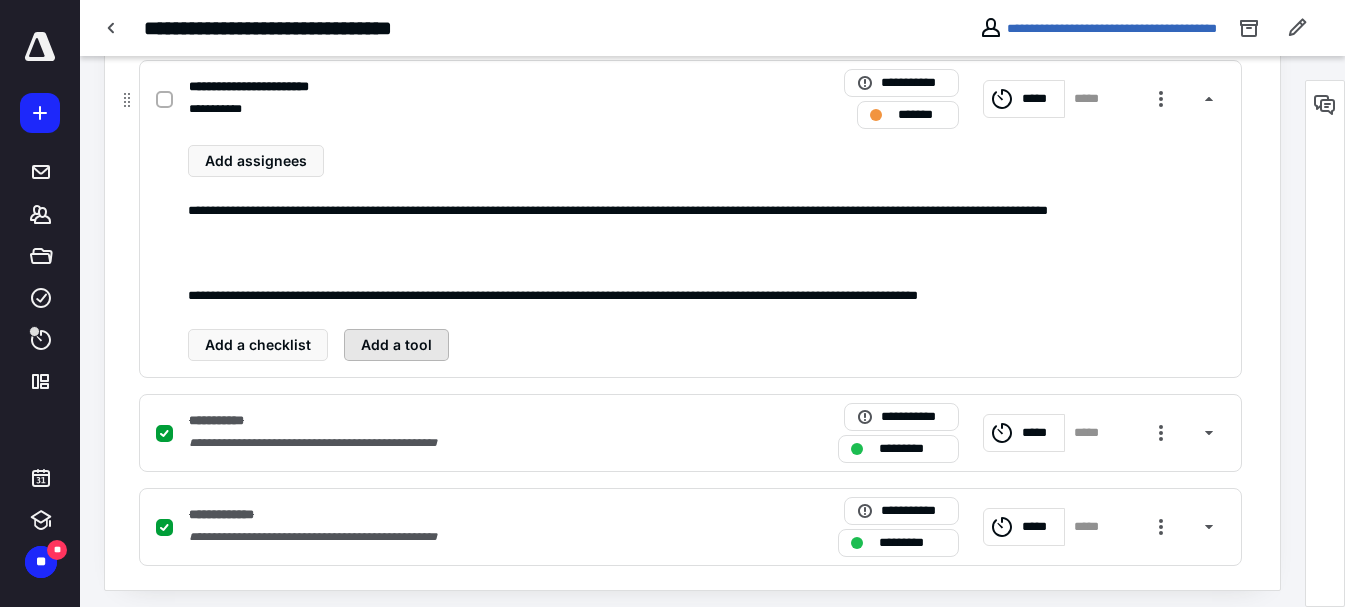 click on "Add a tool" at bounding box center [396, 345] 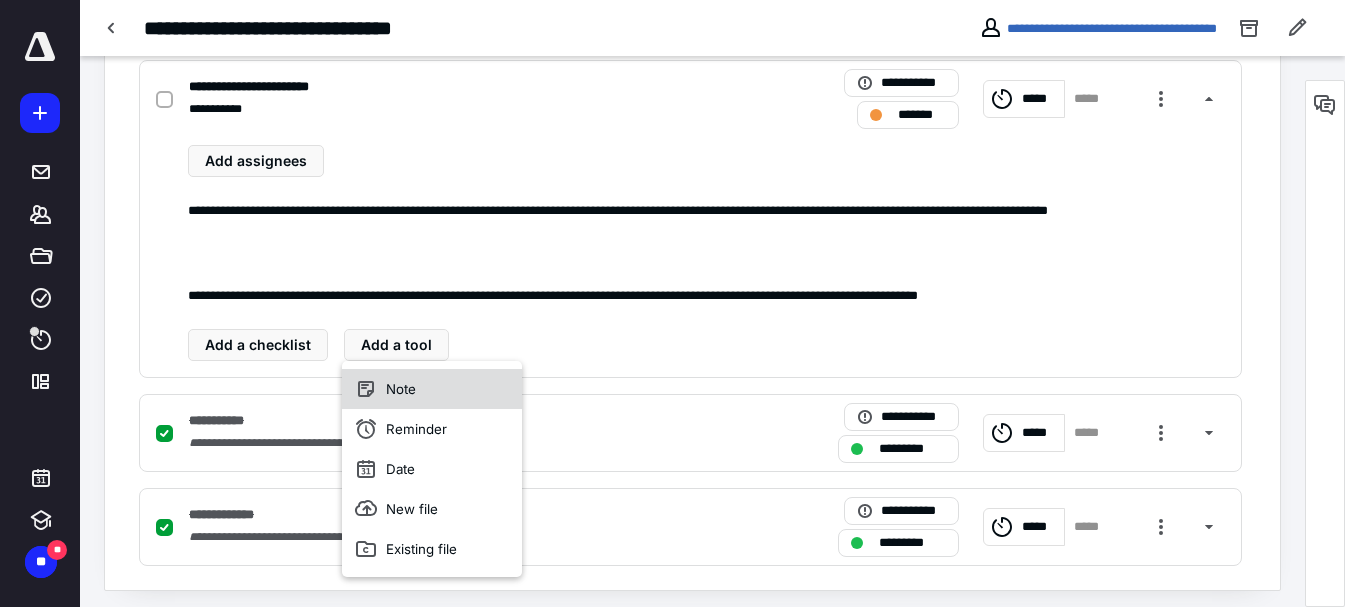 click on "Note" at bounding box center [432, 389] 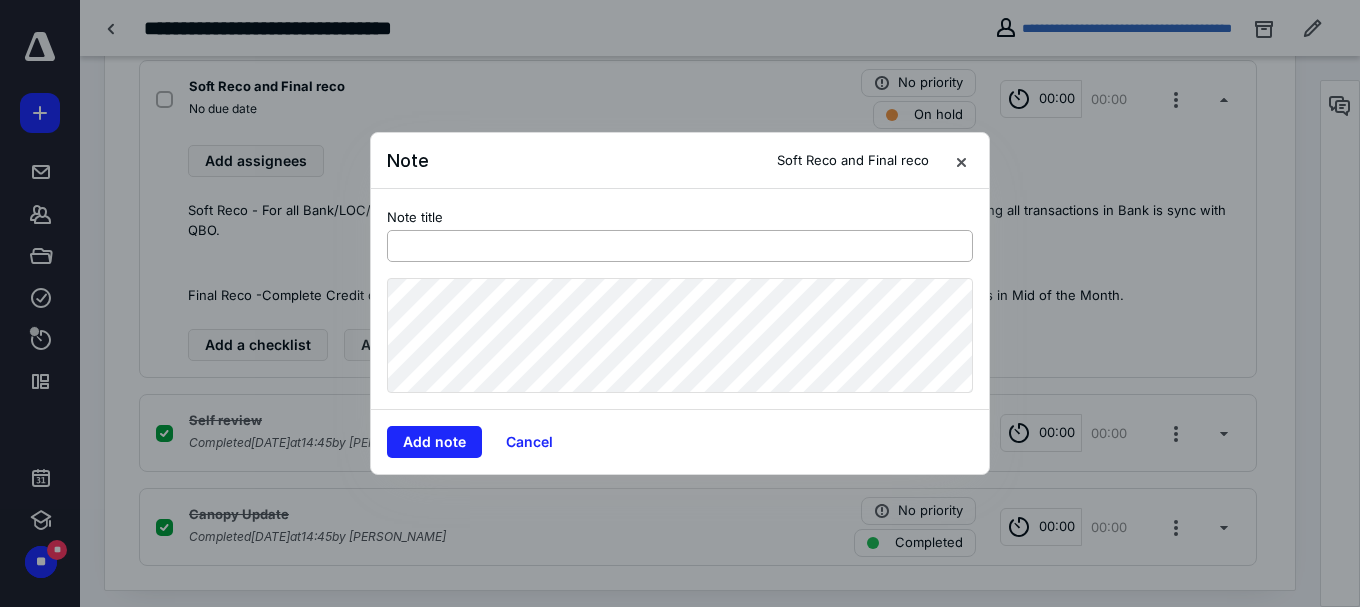 click at bounding box center [680, 246] 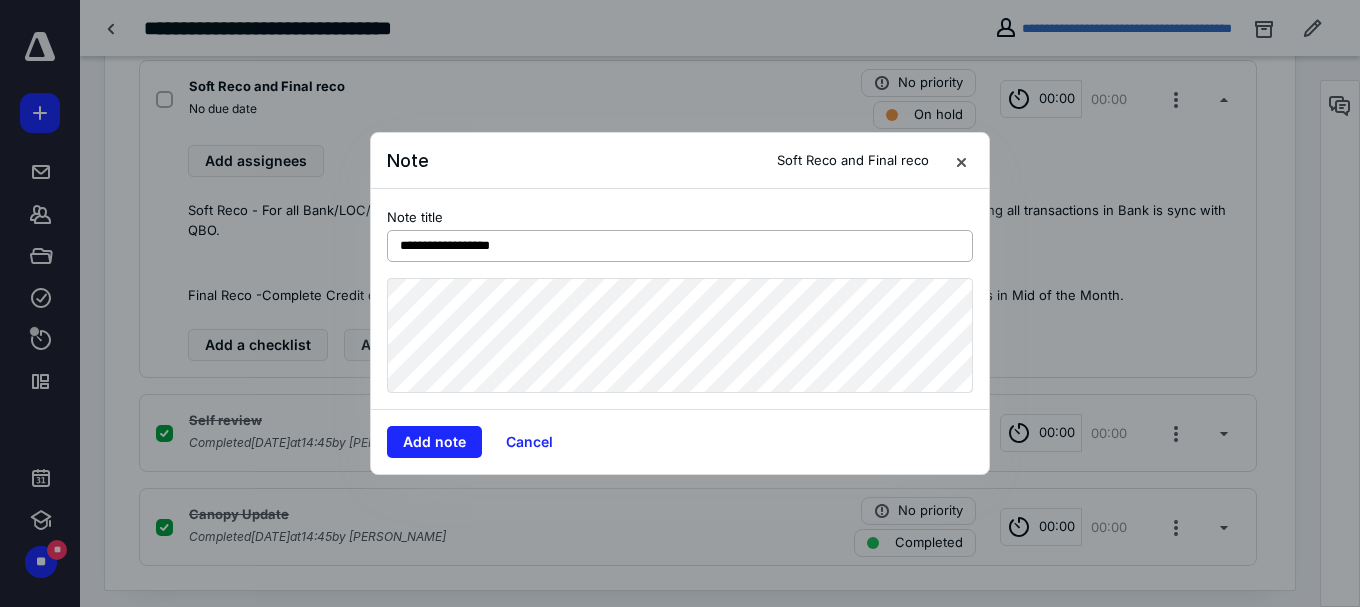 type on "**********" 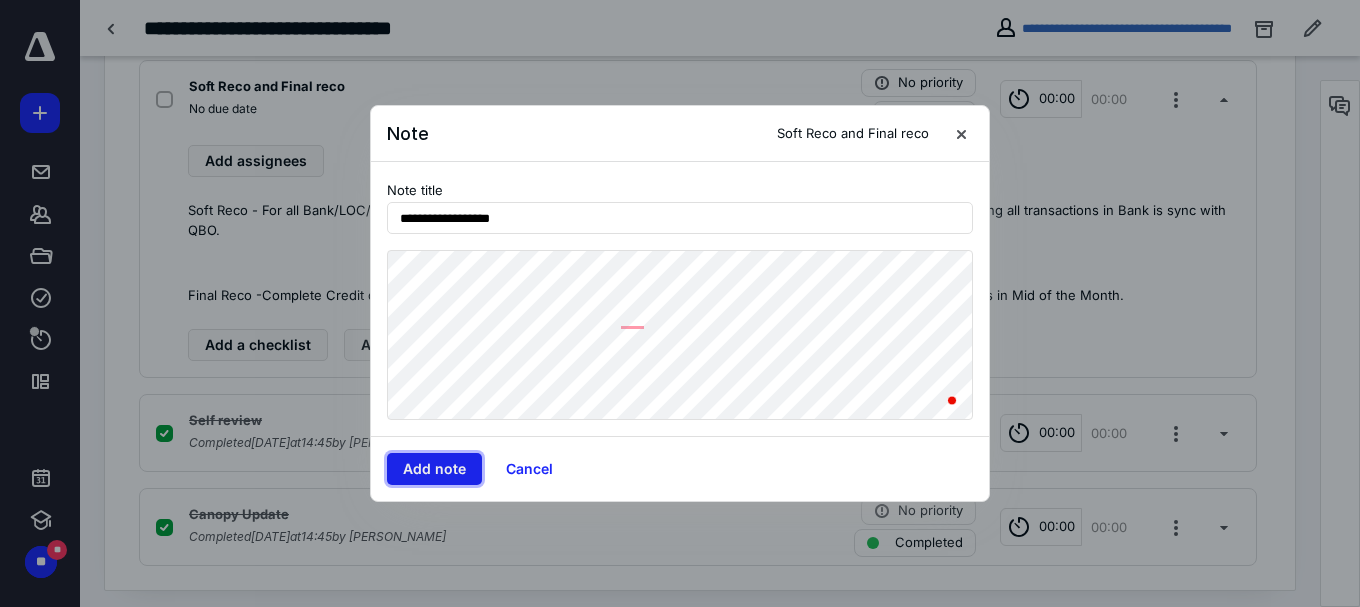 click on "Add note" at bounding box center (434, 469) 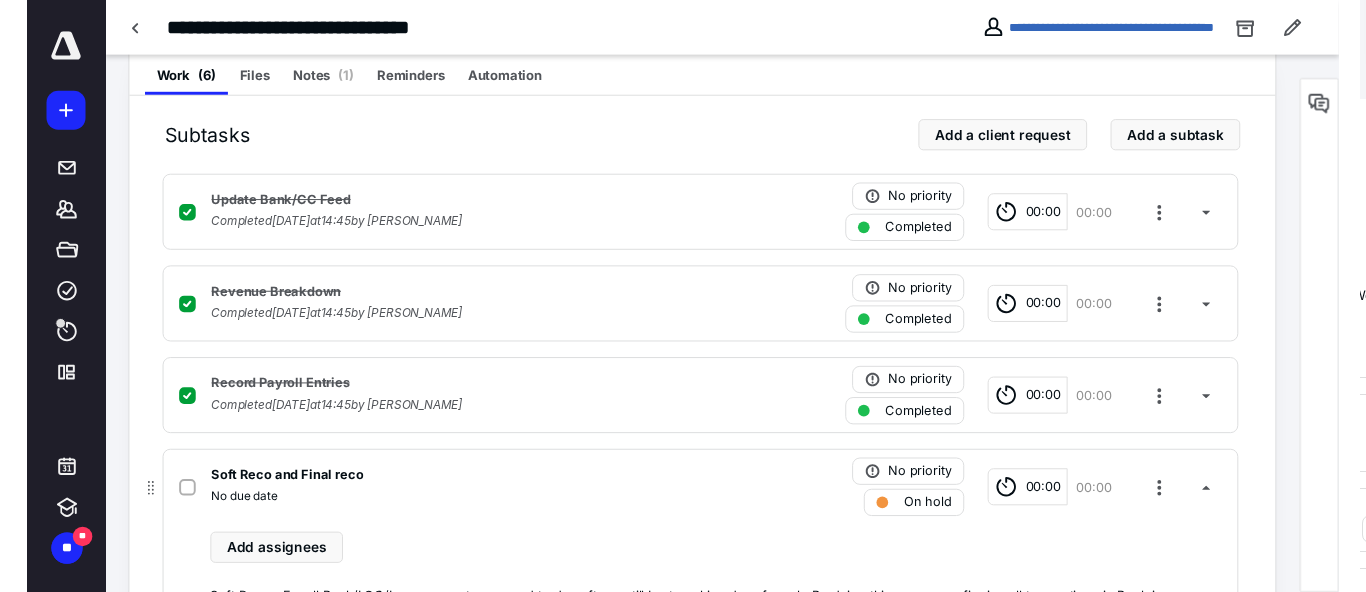 scroll, scrollTop: 0, scrollLeft: 0, axis: both 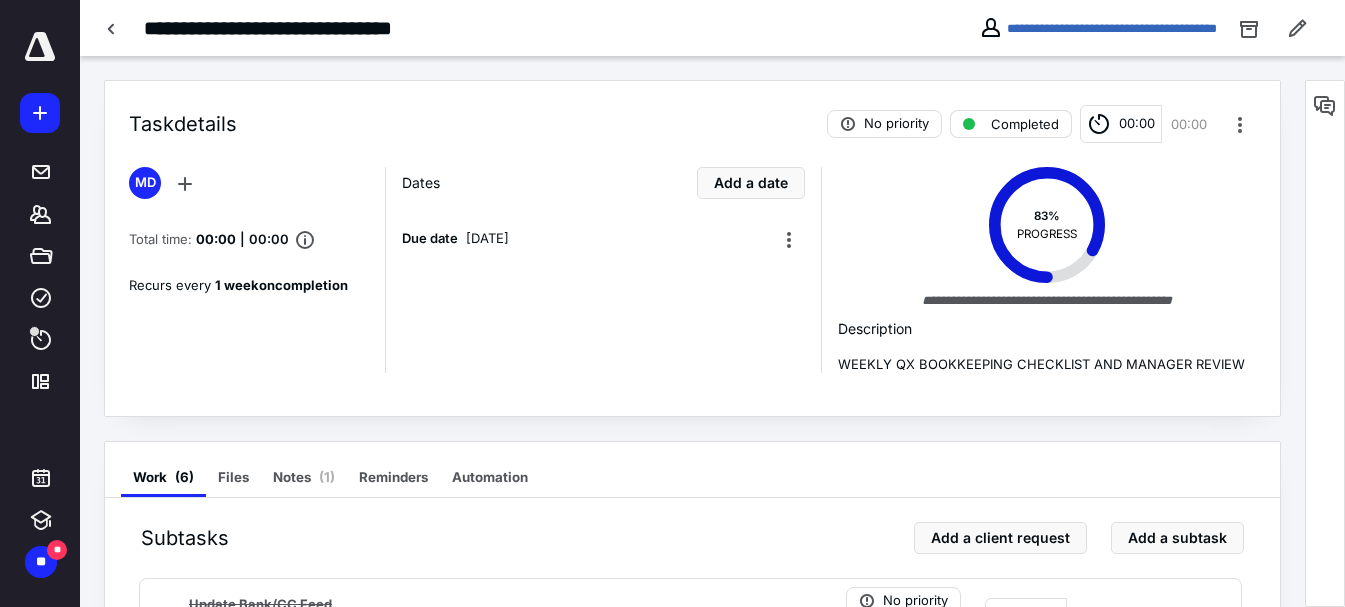 click on "Completed" at bounding box center (1011, 124) 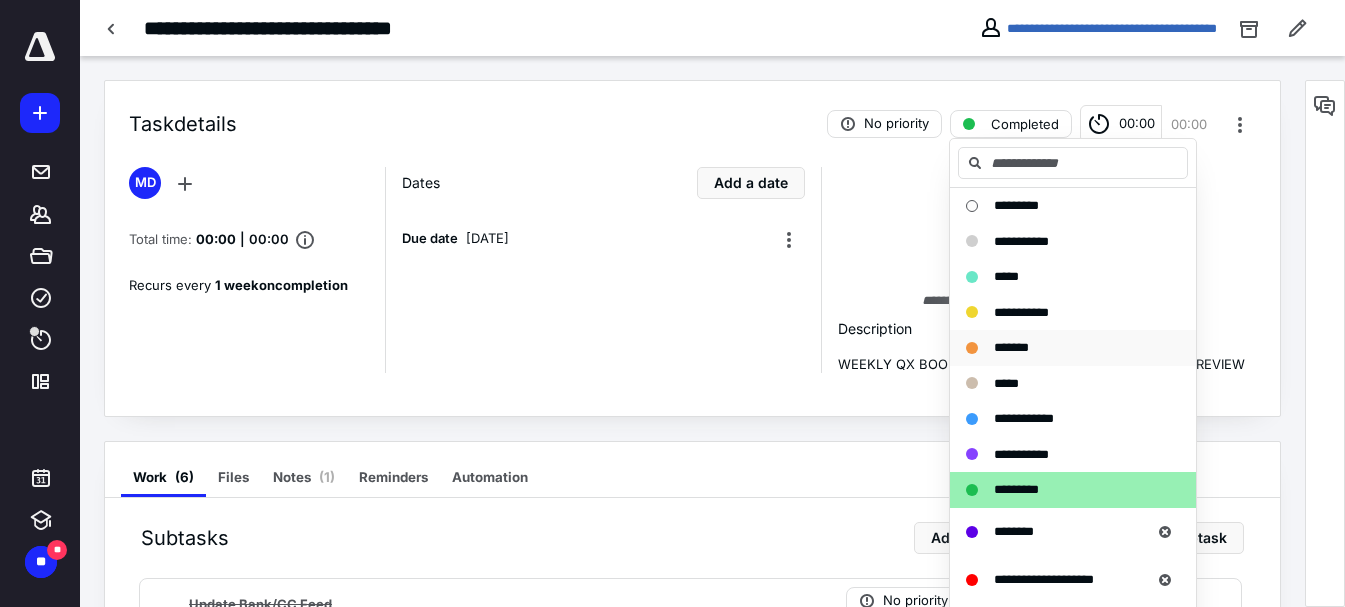 click on "*******" at bounding box center (1011, 347) 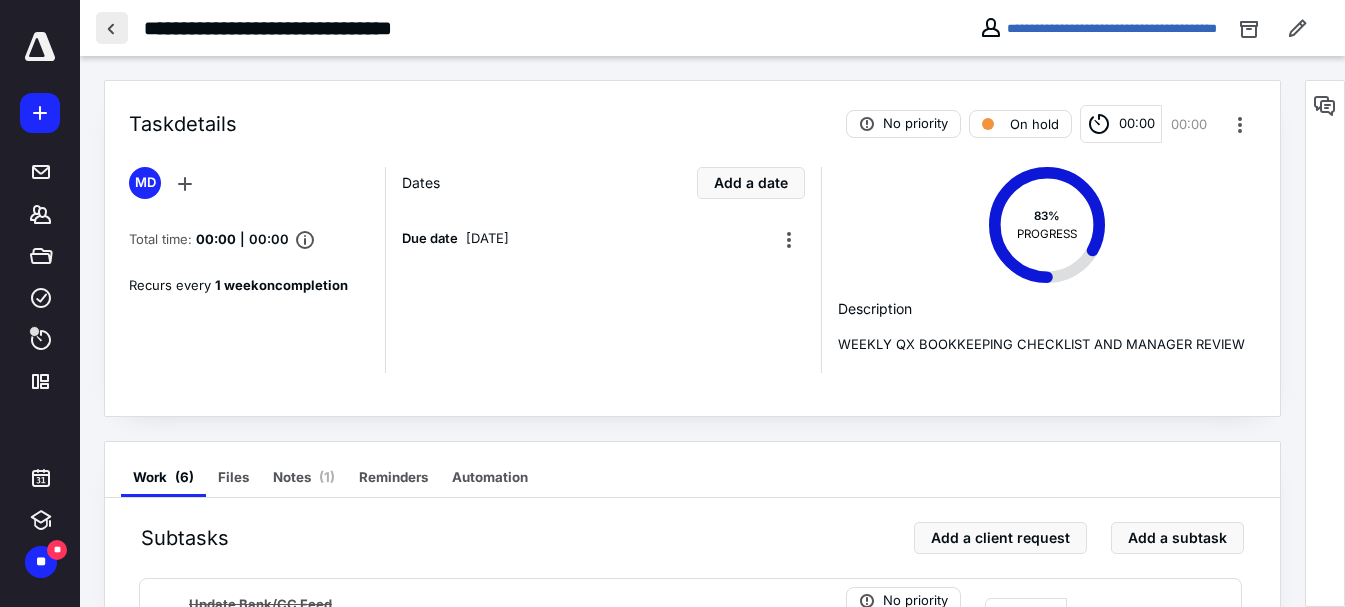 click at bounding box center (112, 28) 